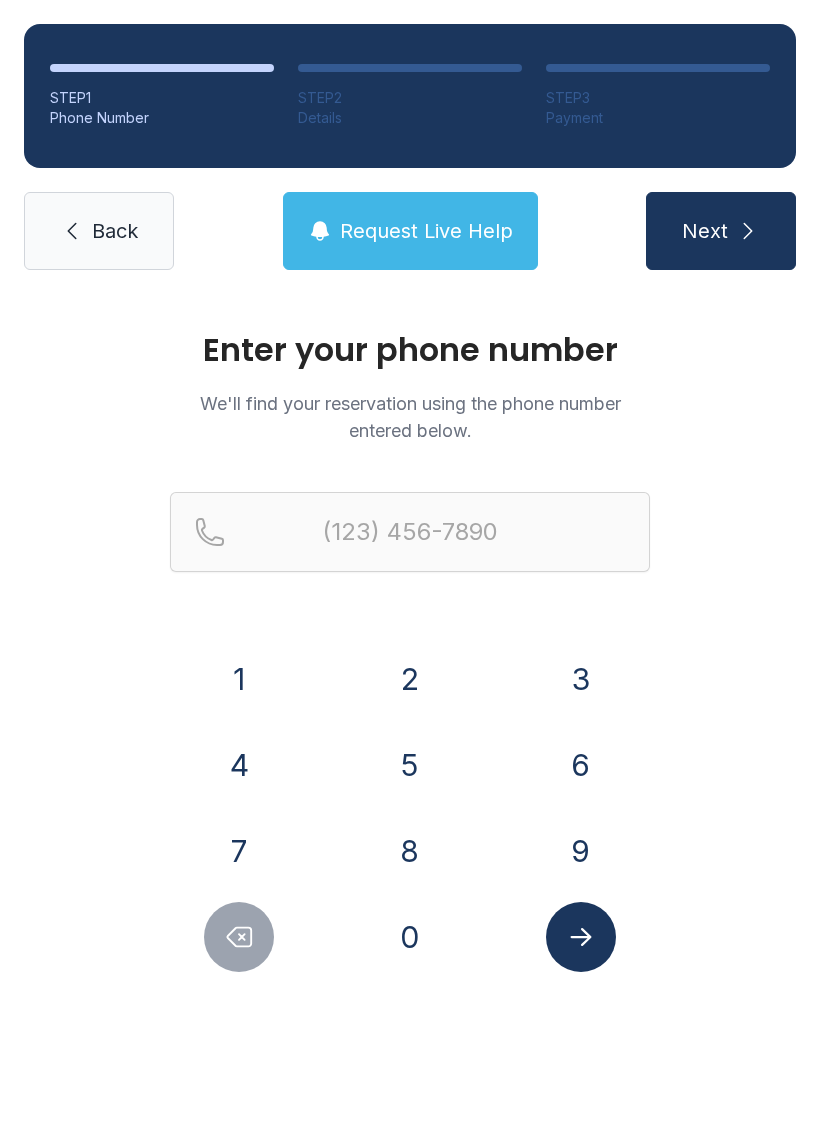 scroll, scrollTop: 0, scrollLeft: 0, axis: both 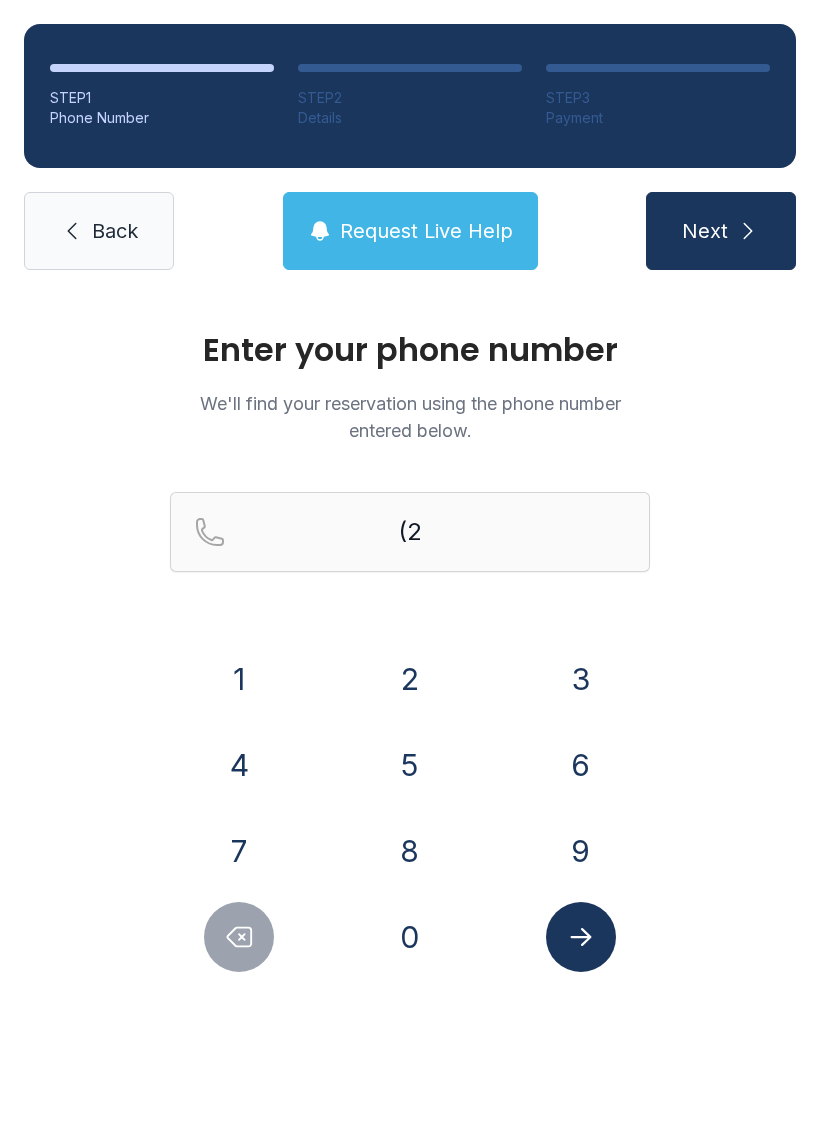 click on "1" at bounding box center (239, 679) 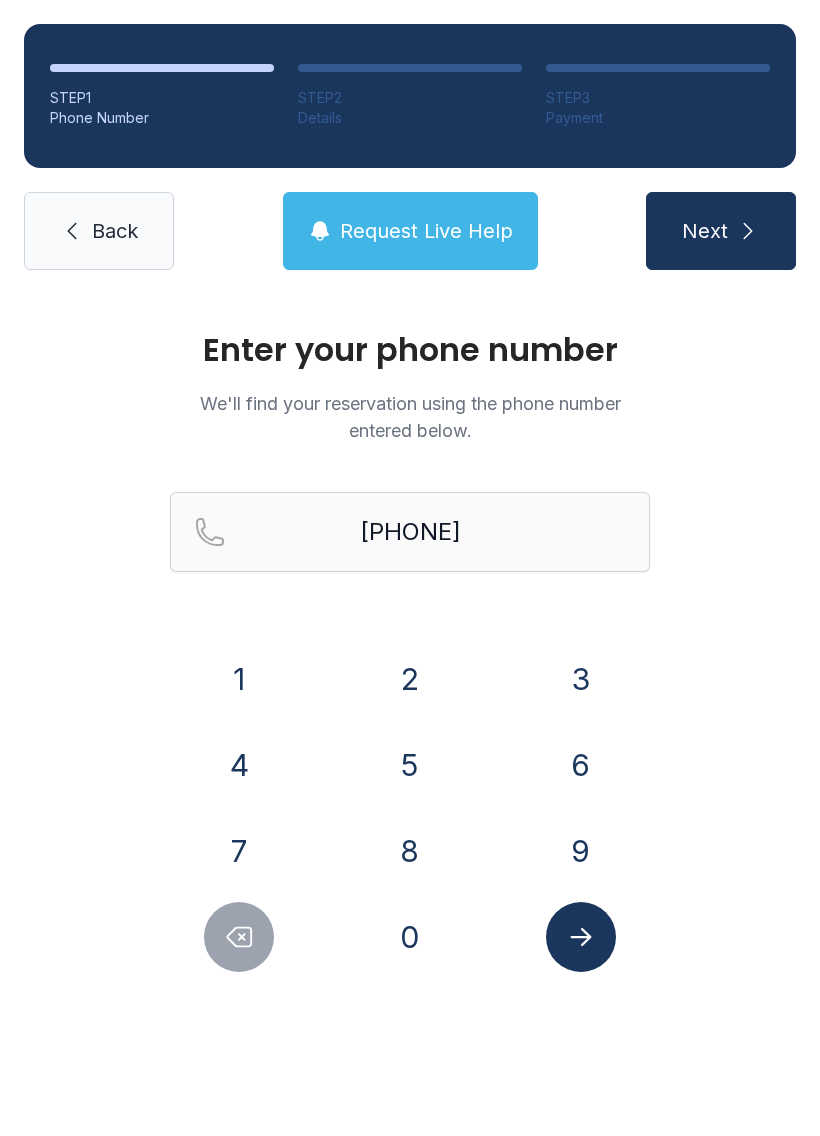 click on "4" at bounding box center (239, 765) 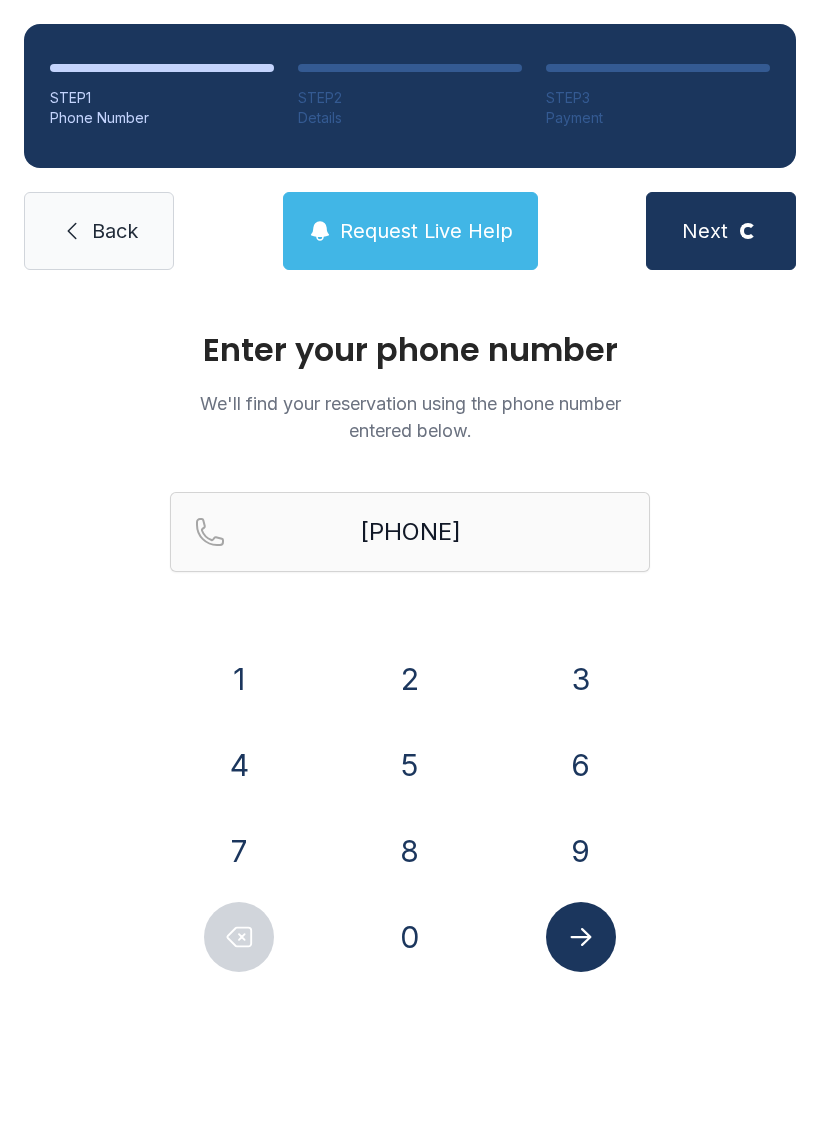 click on "Back" at bounding box center (115, 231) 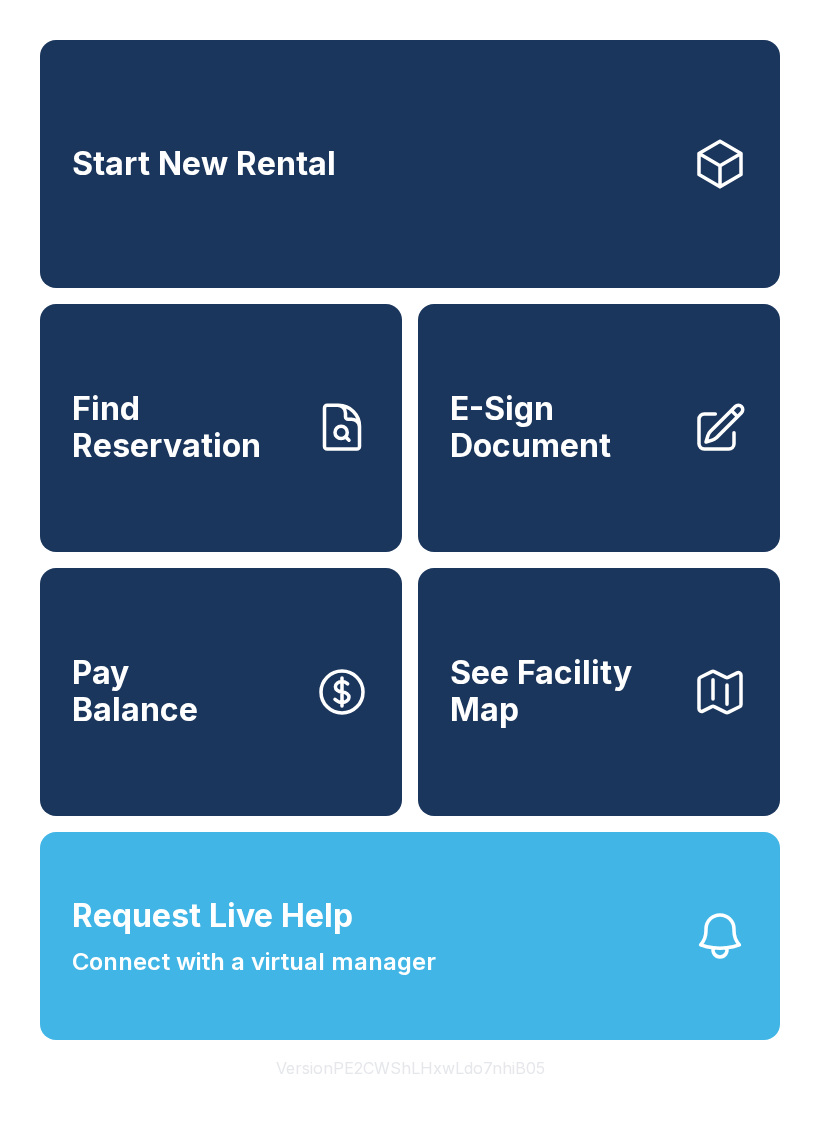 click on "See Facility Map" at bounding box center (563, 691) 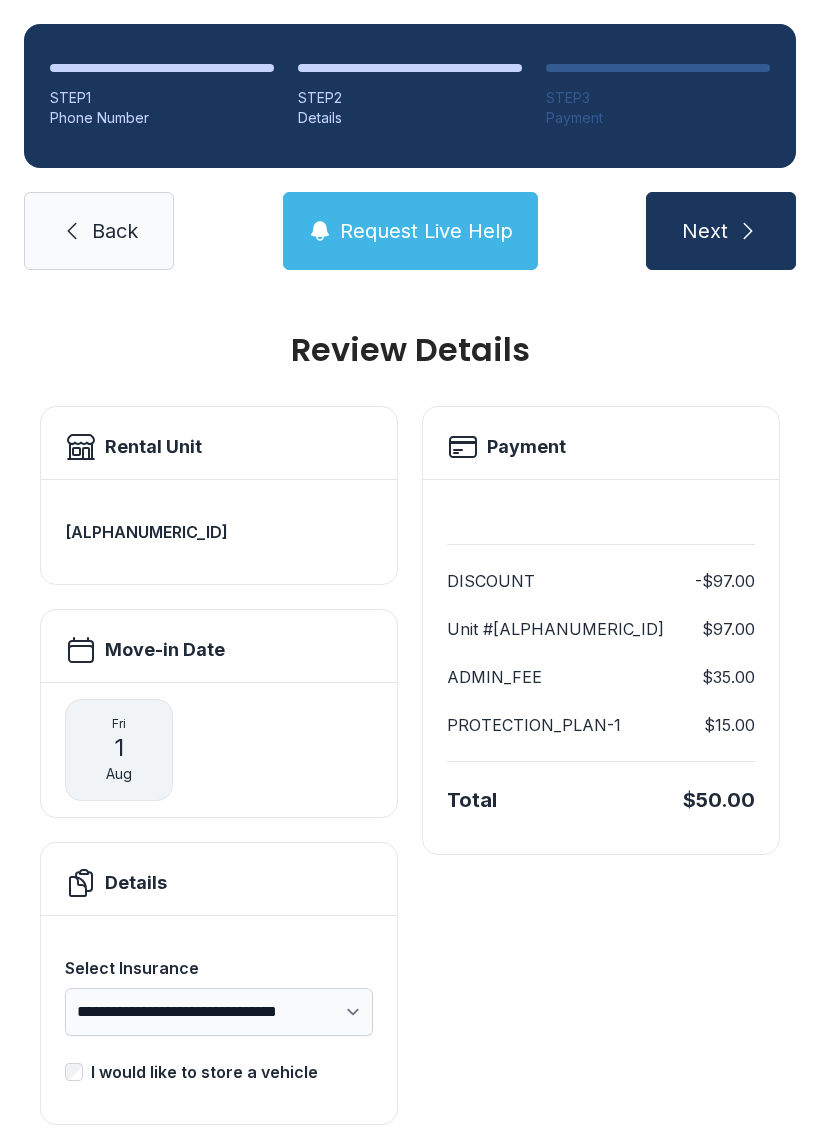 click on "Back" at bounding box center (115, 231) 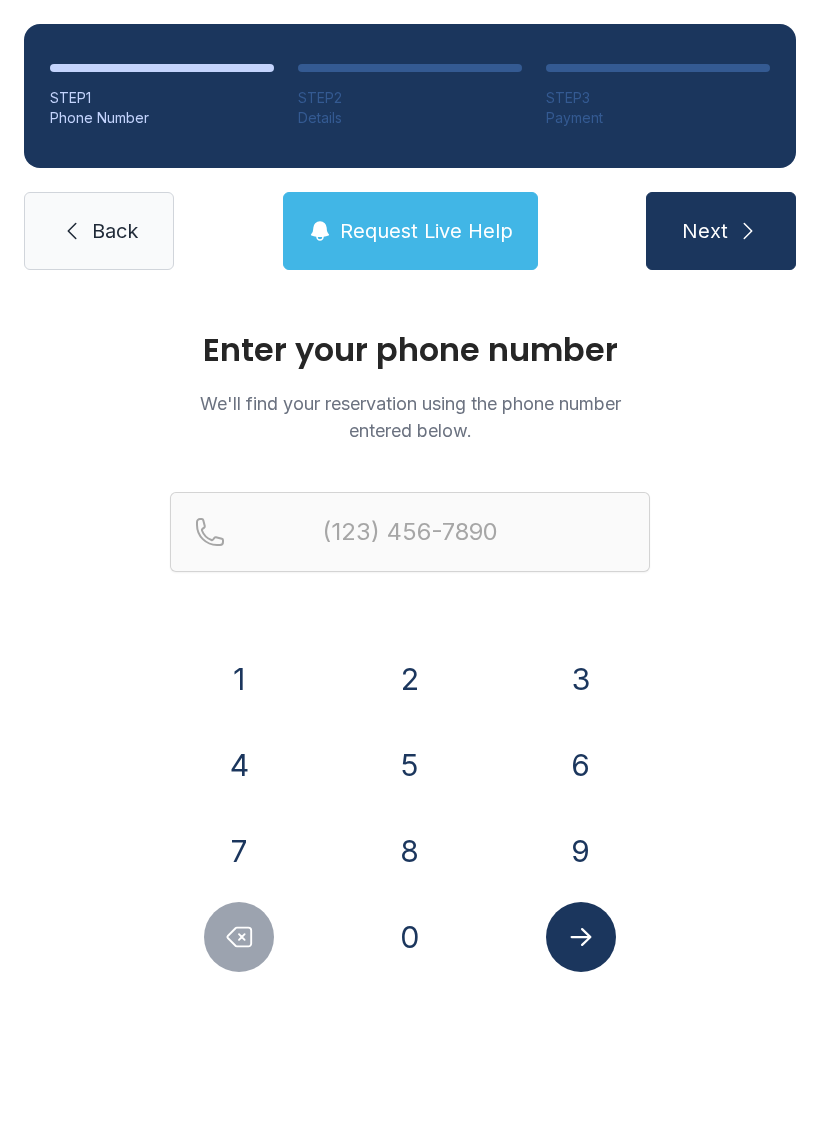 click on "Back" at bounding box center (99, 231) 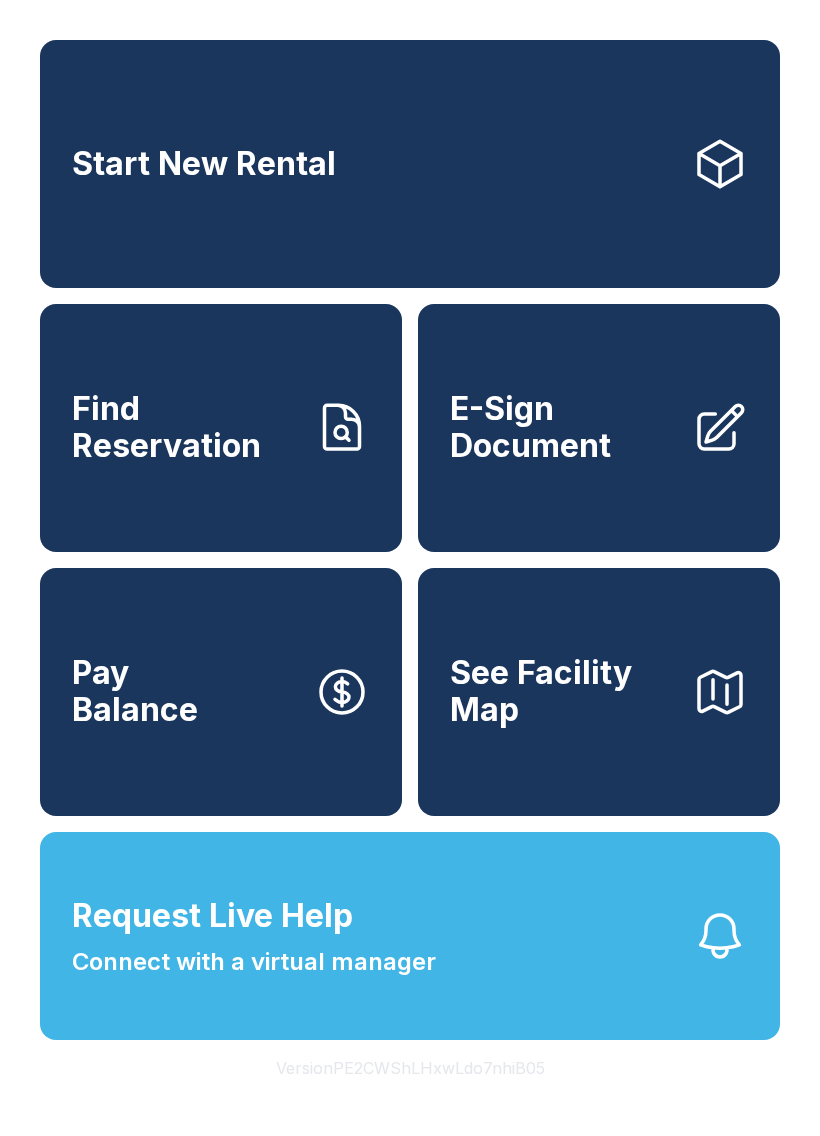 click on "Start New Rental" at bounding box center [410, 164] 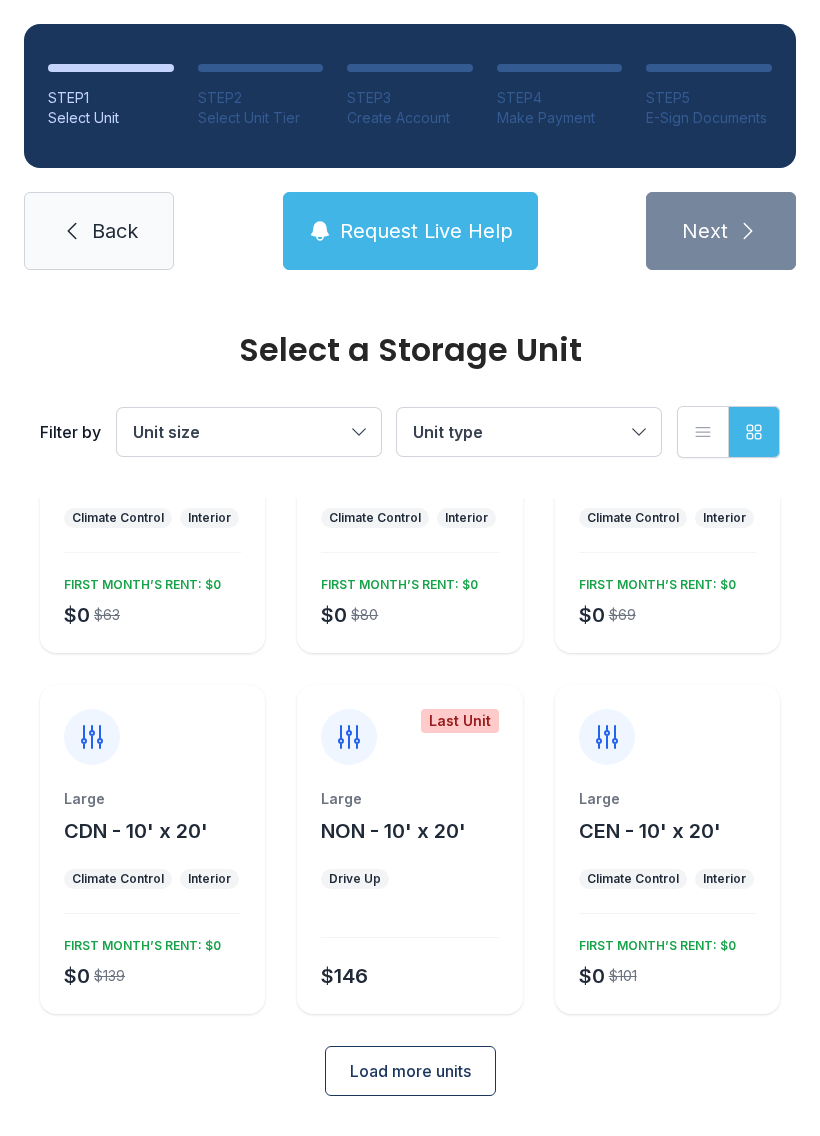 scroll, scrollTop: 174, scrollLeft: 0, axis: vertical 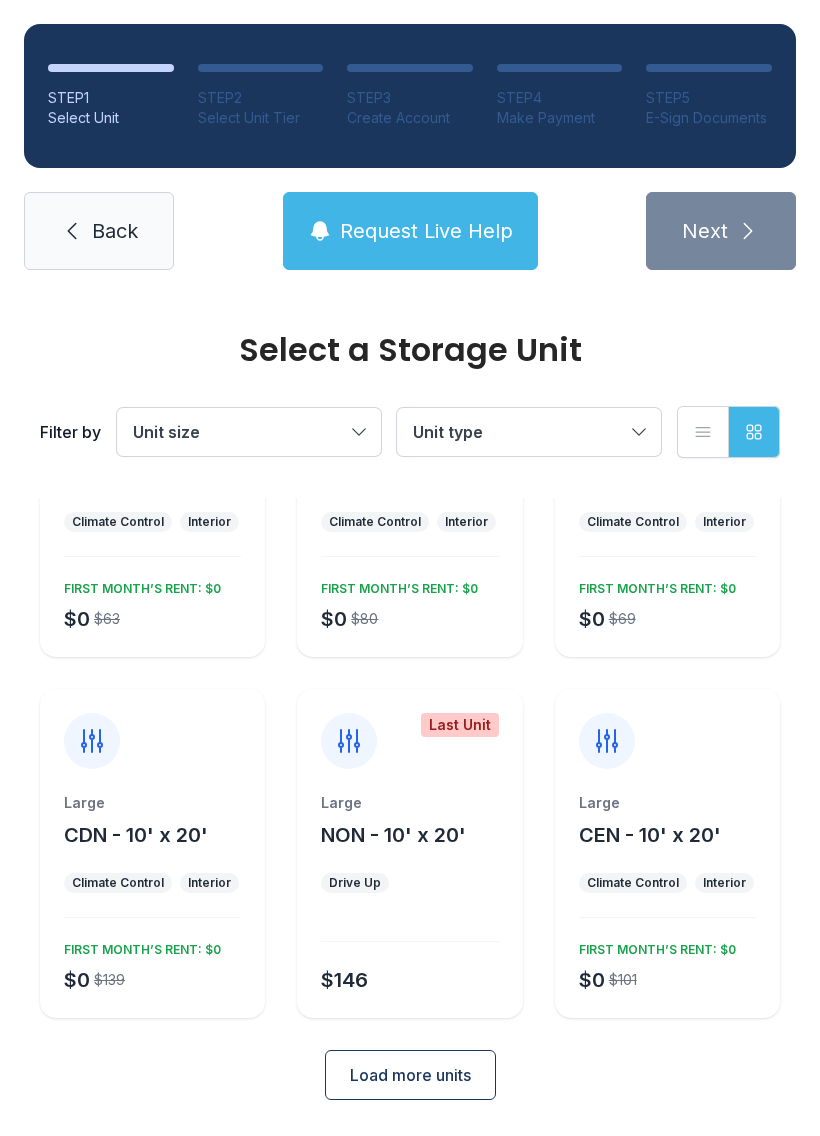 click on "Load more units" at bounding box center [410, 1075] 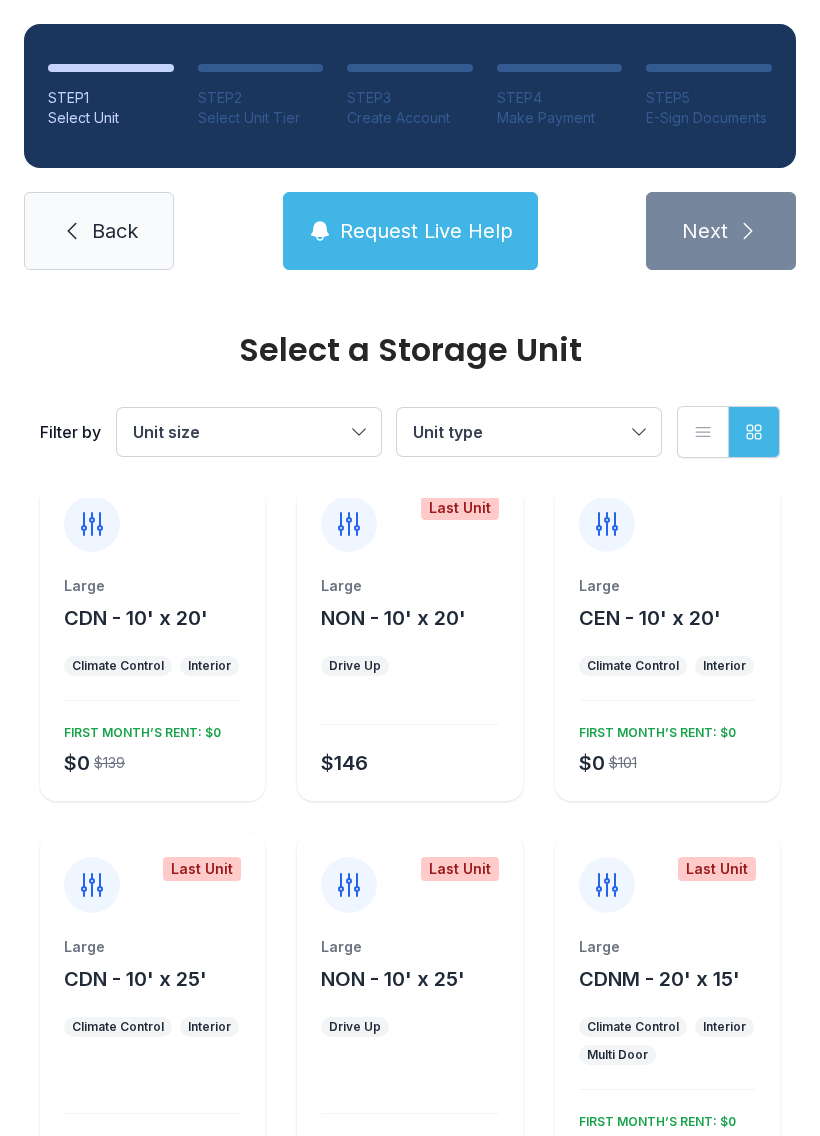 scroll, scrollTop: 396, scrollLeft: 0, axis: vertical 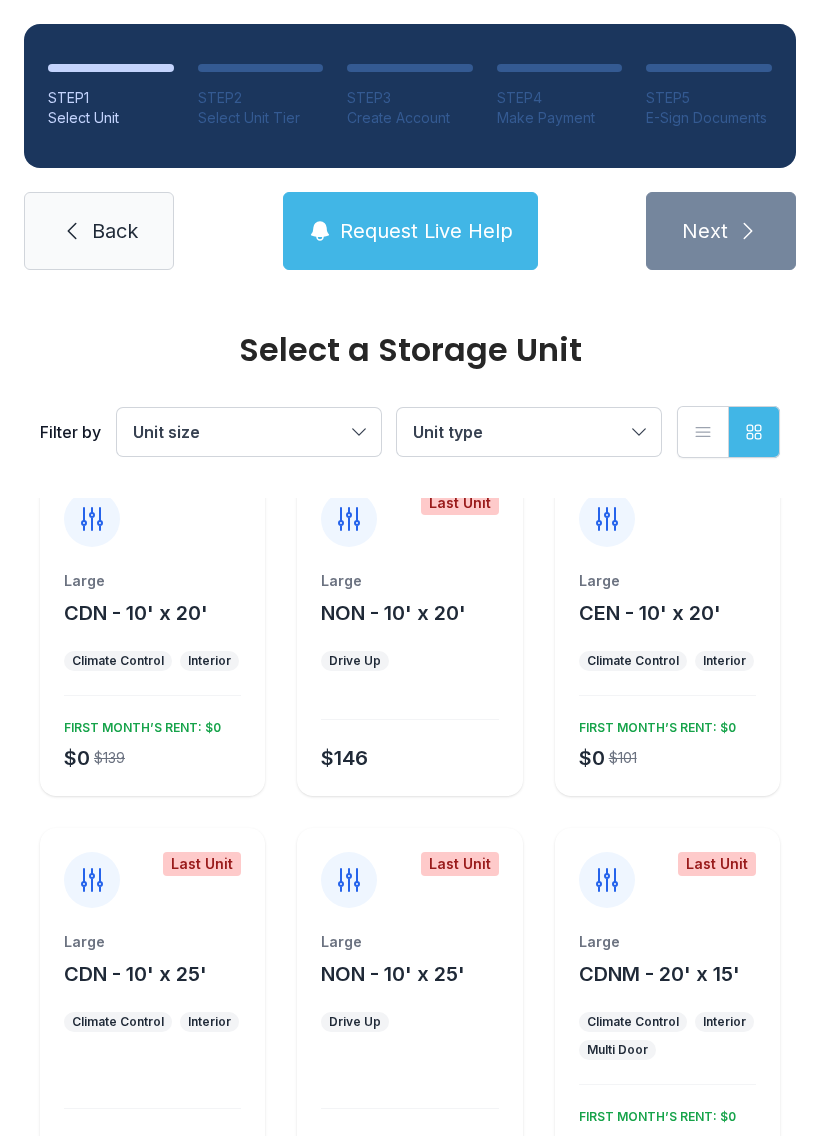 click on "$0 $101" at bounding box center [604, 754] 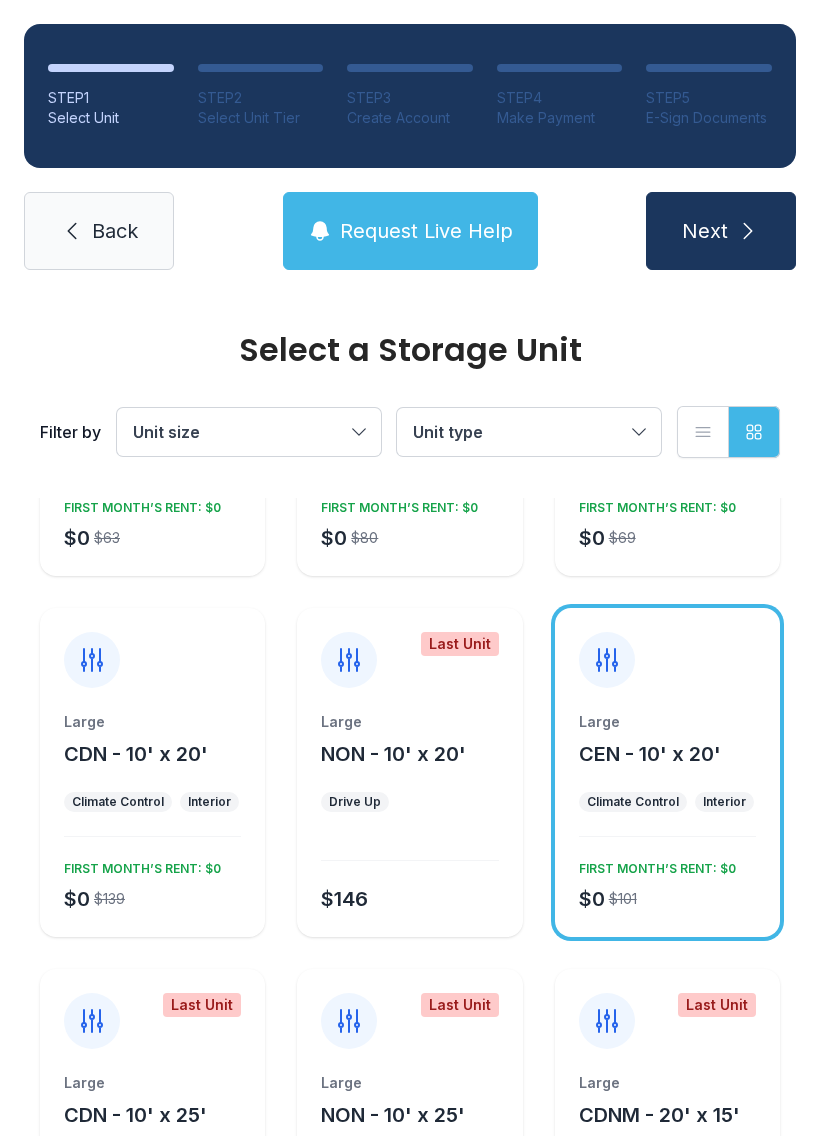 scroll, scrollTop: 254, scrollLeft: 0, axis: vertical 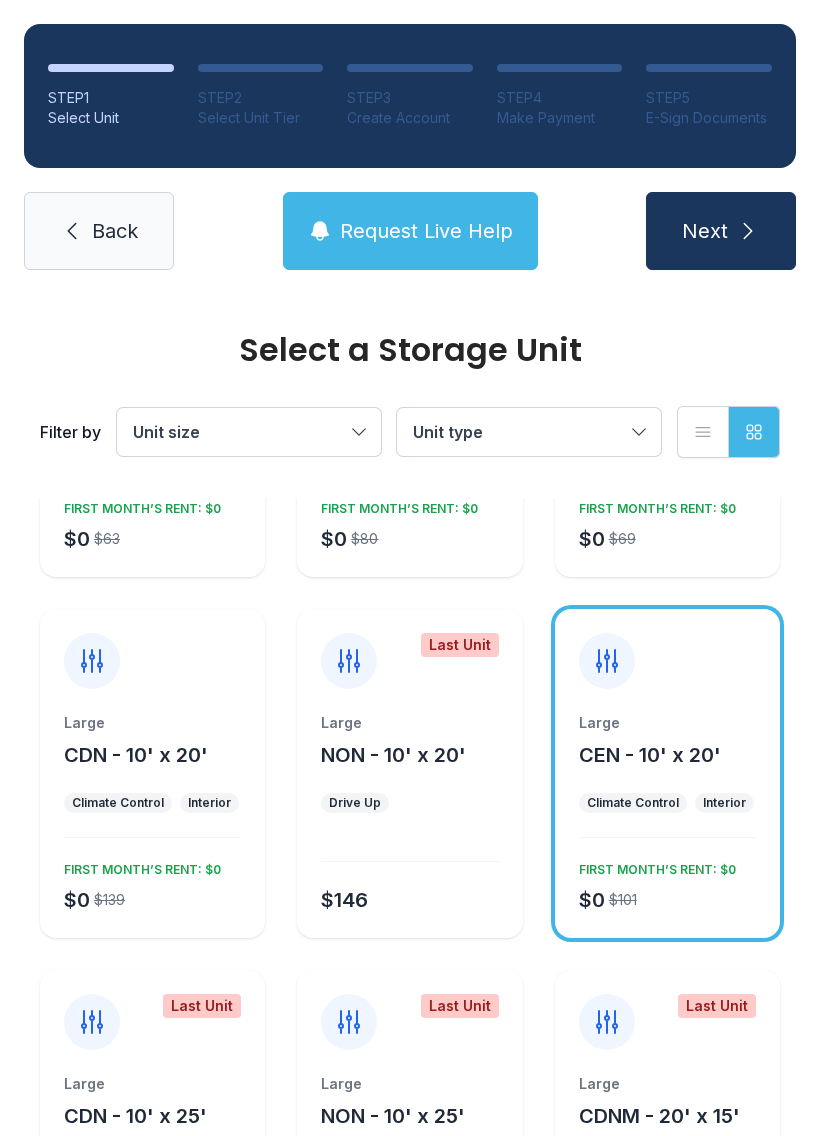 click 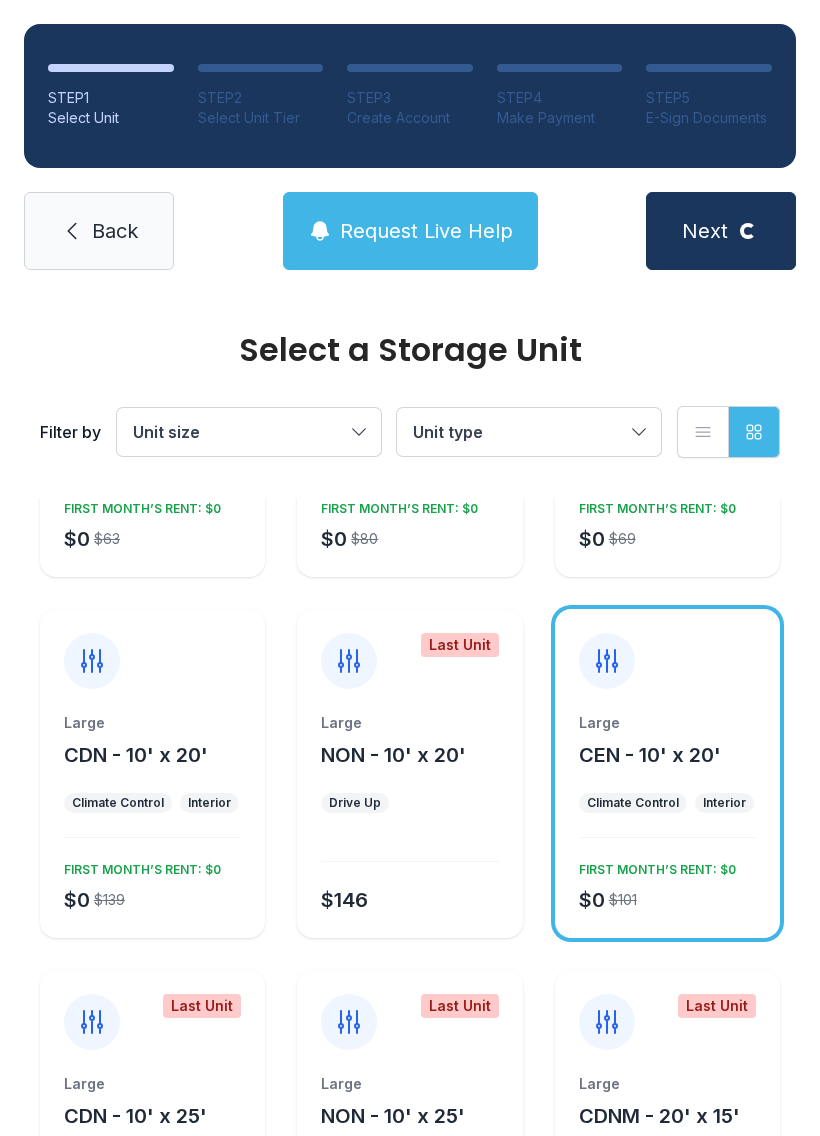click on "Unit size" at bounding box center [239, 432] 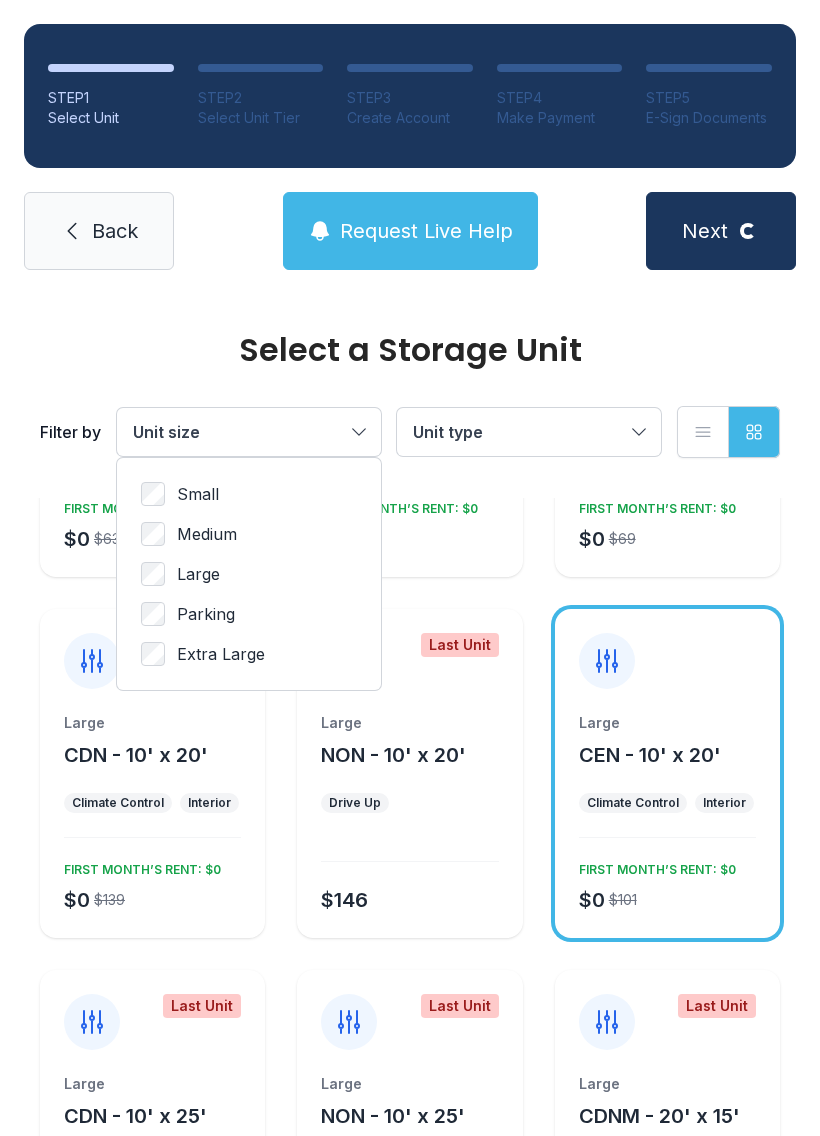 scroll, scrollTop: 0, scrollLeft: 0, axis: both 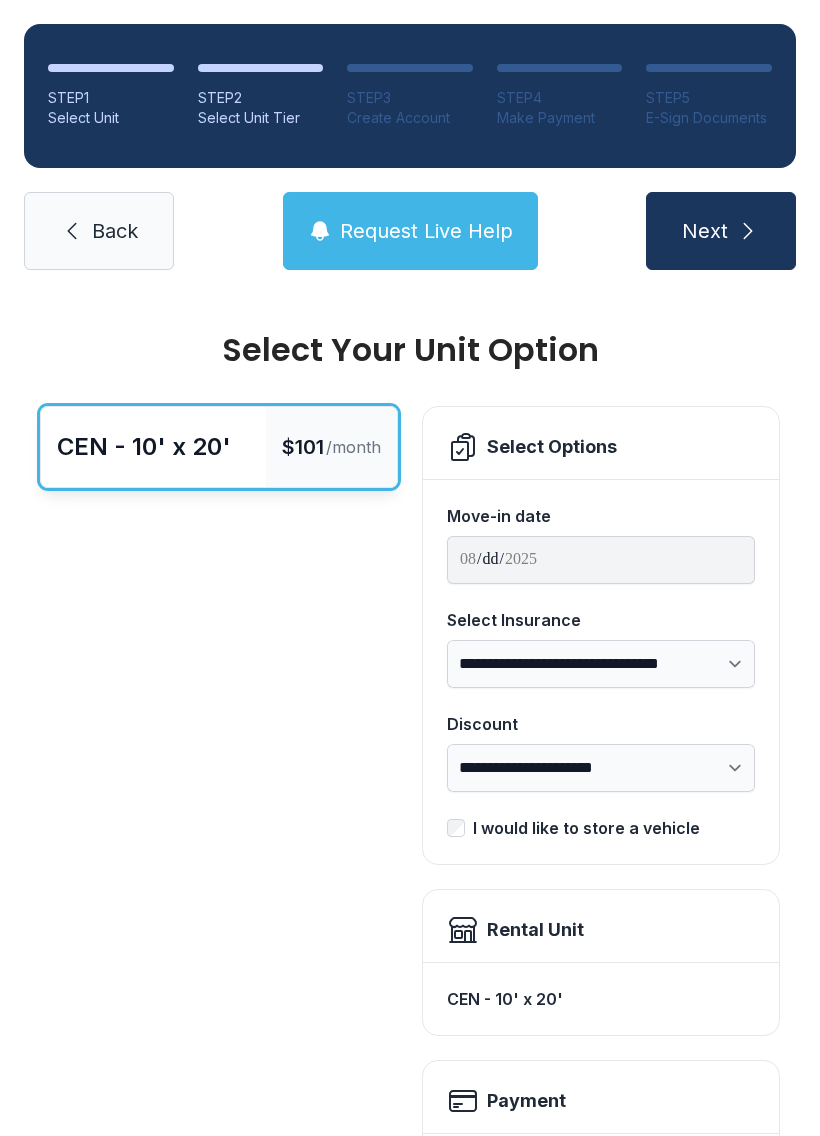 click on "CEN - 10' x 20' $101 /month" at bounding box center [219, 957] 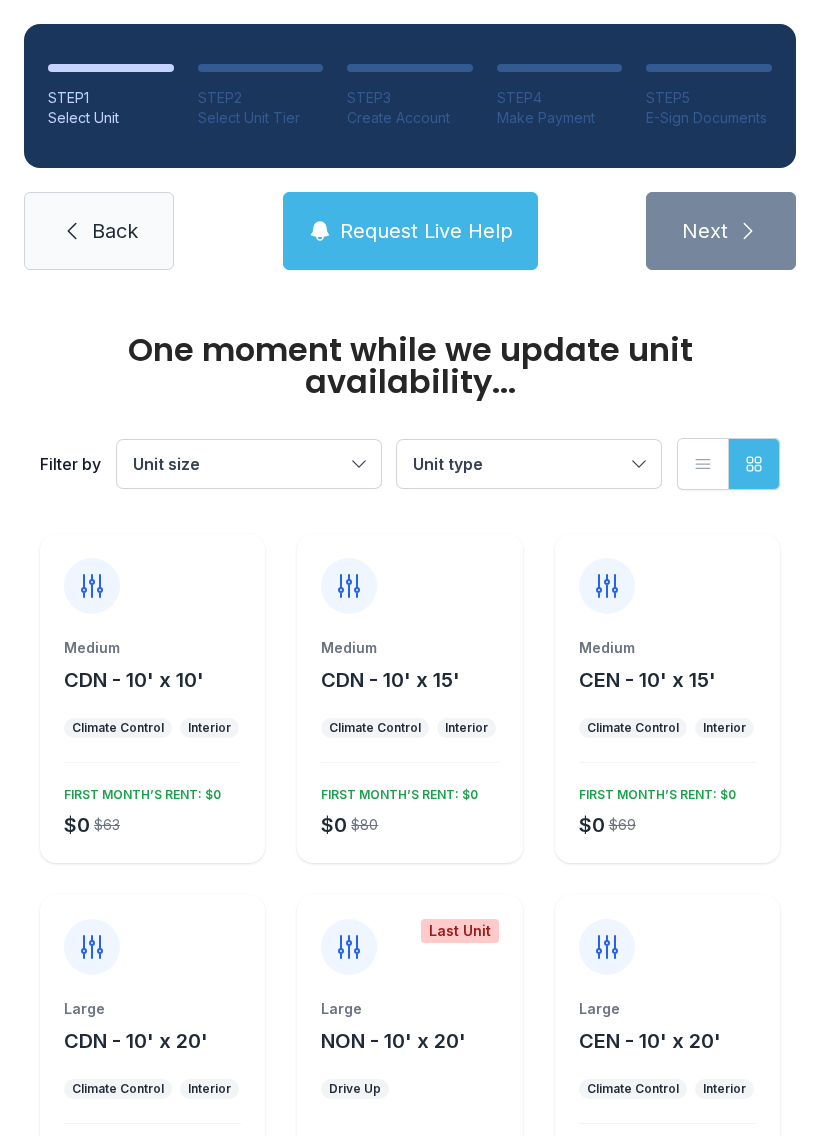 click on "Unit size" at bounding box center [239, 464] 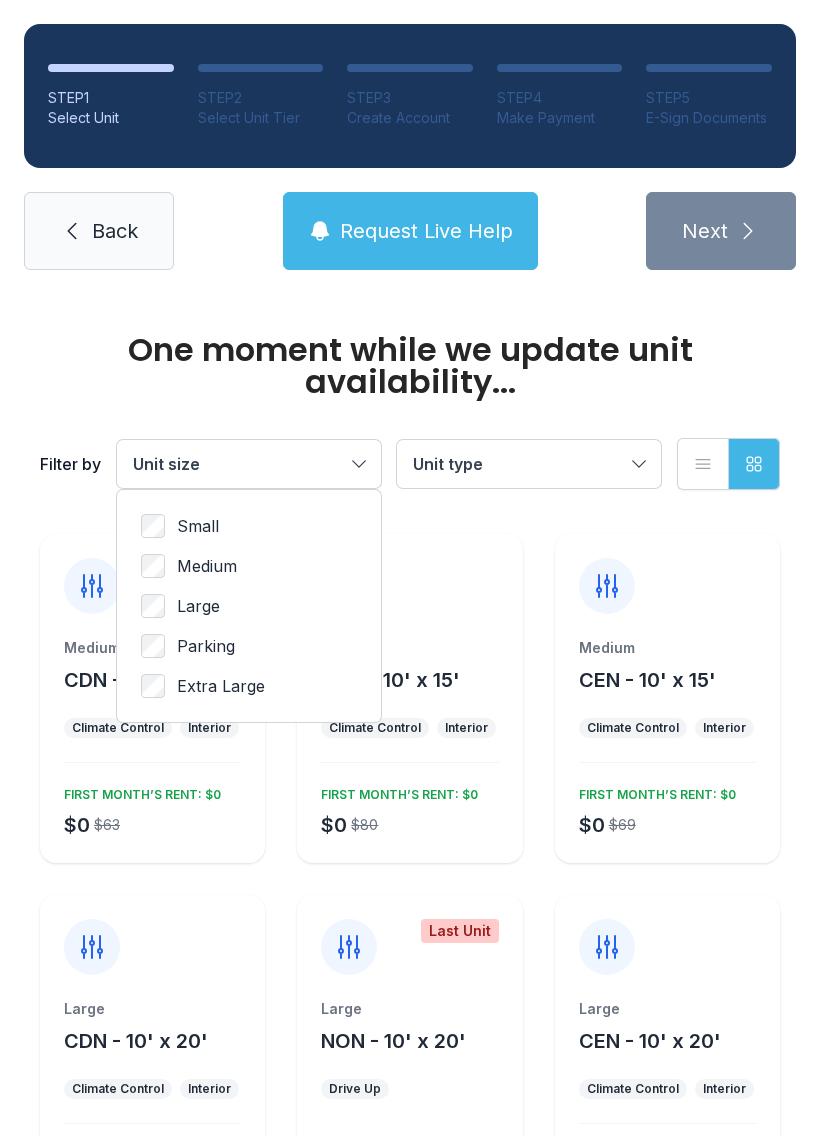 click on "Extra Large" at bounding box center (221, 686) 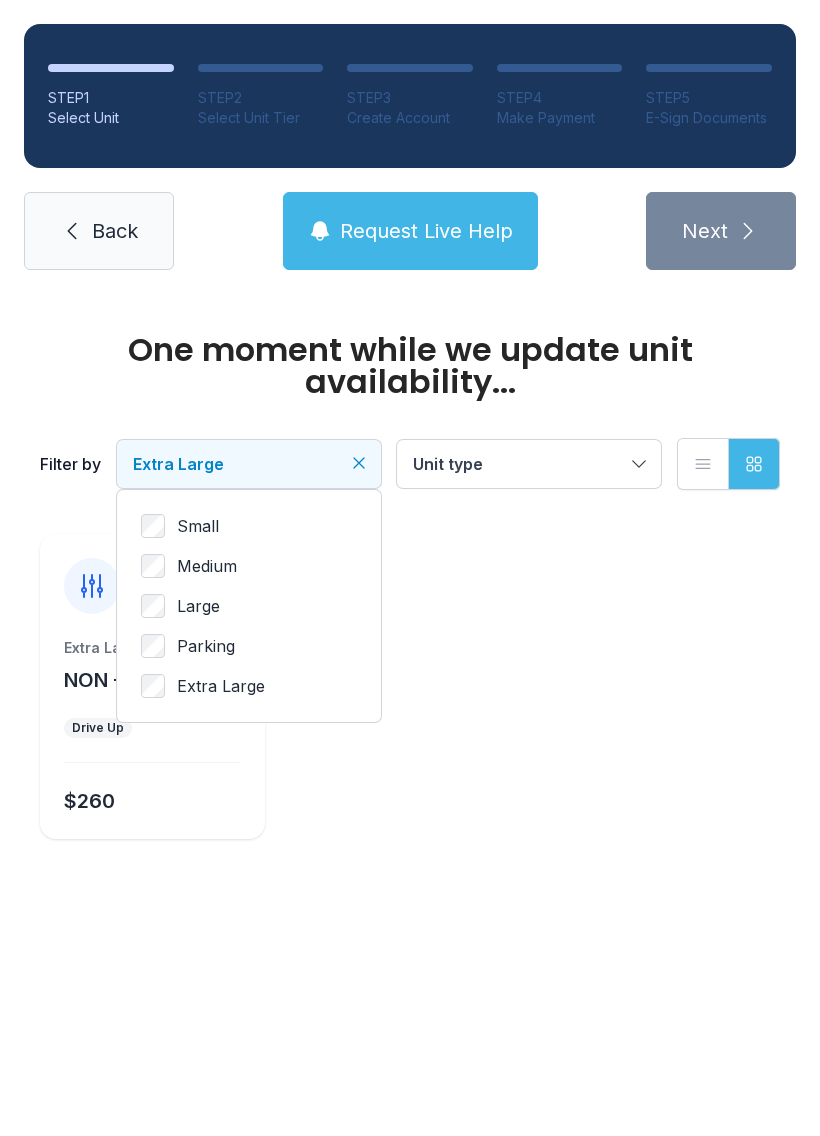click on "Parking" at bounding box center [206, 646] 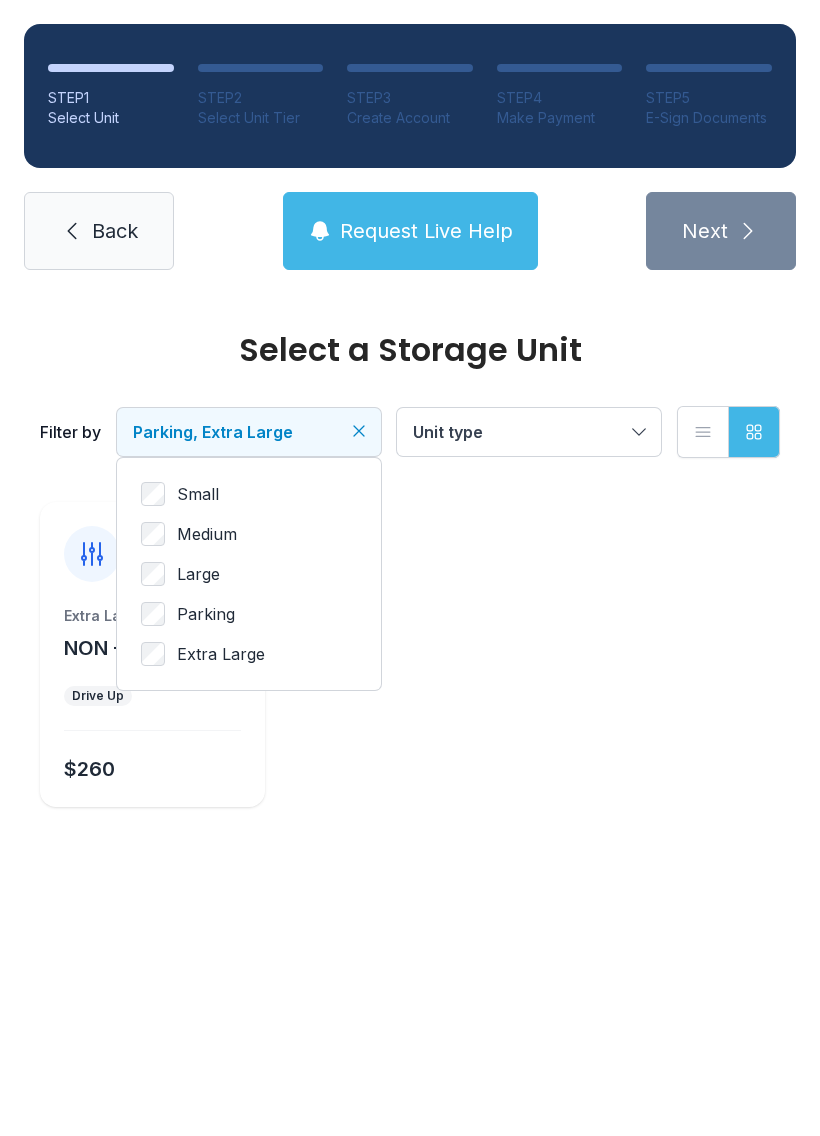 click on "Large" at bounding box center [198, 574] 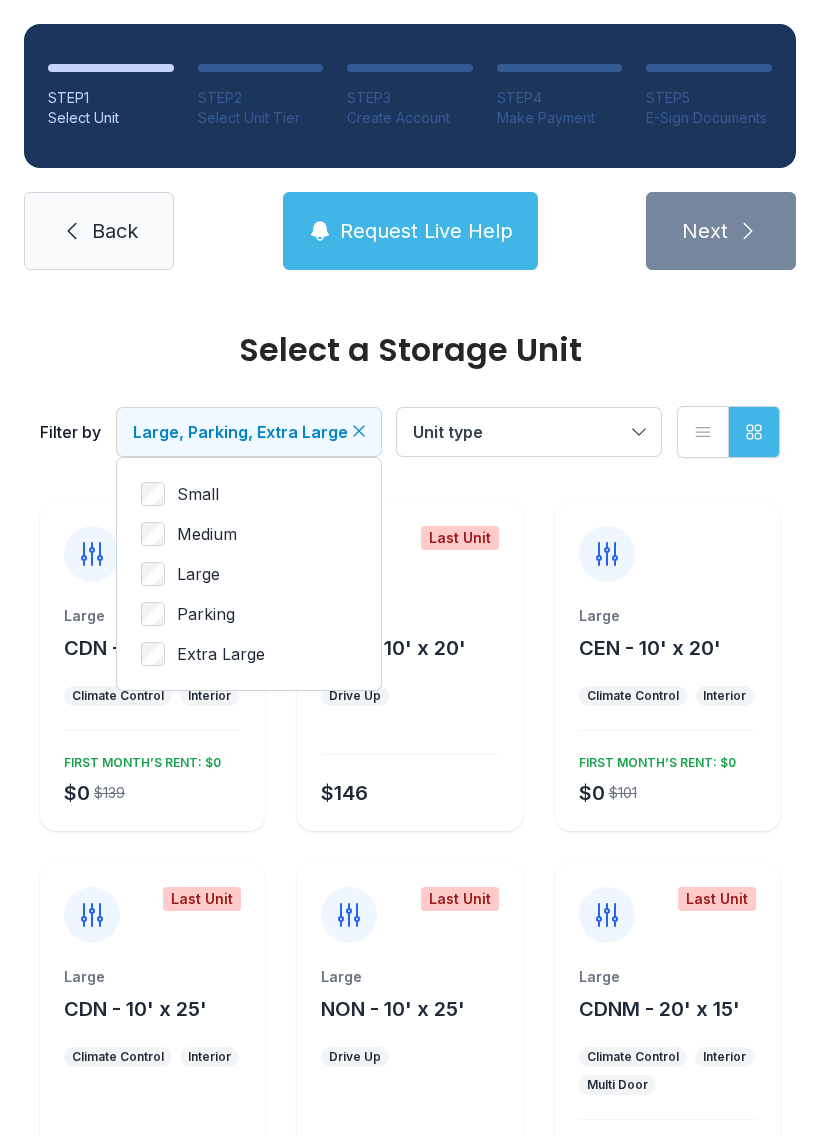 click on "Large, Parking, Extra Large" at bounding box center [249, 432] 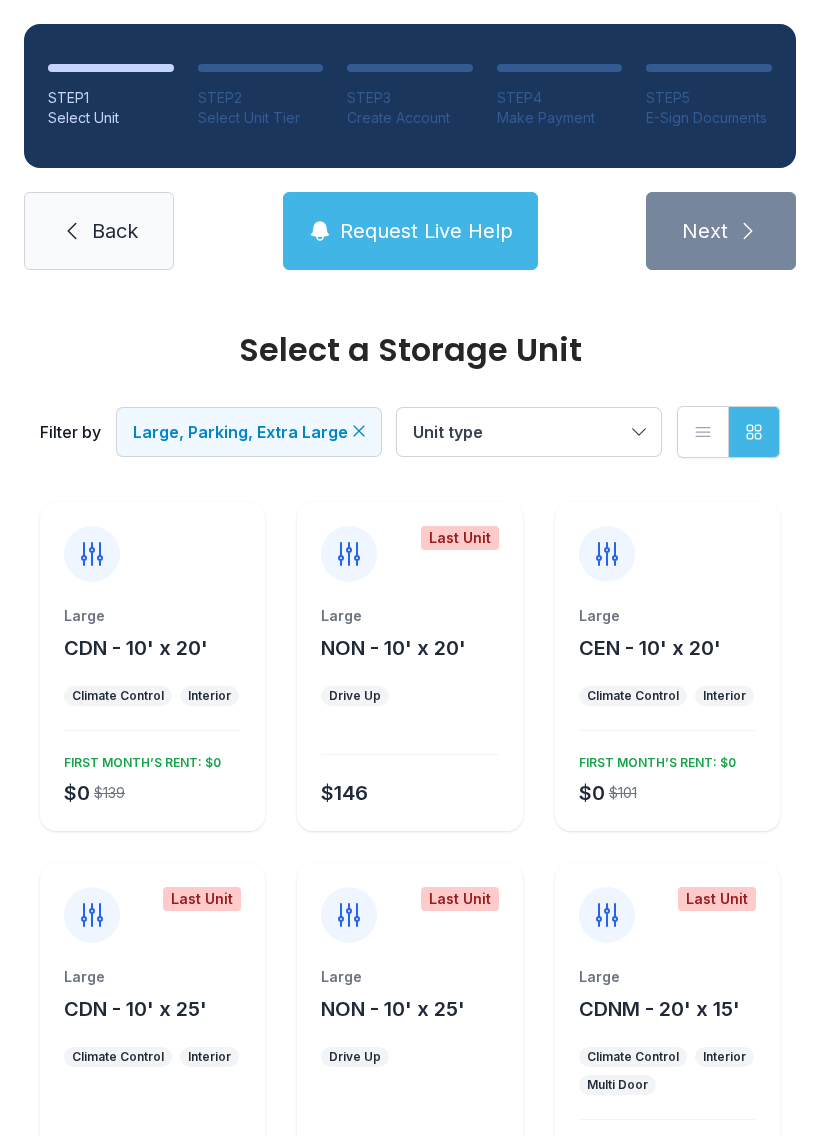 scroll, scrollTop: 7, scrollLeft: 0, axis: vertical 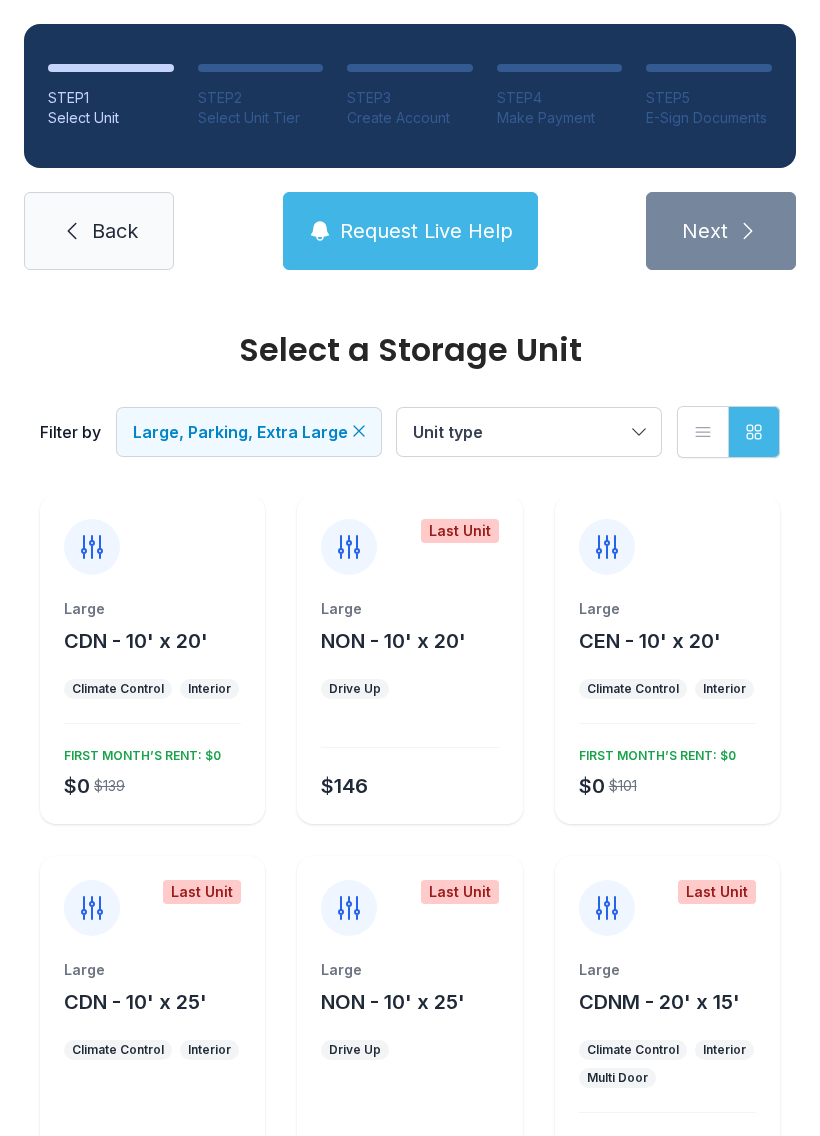 click on "Large CEN - 10' x 20' Climate Control Interior $0 $101 FIRST MONTH’S RENT: $0" at bounding box center [667, 711] 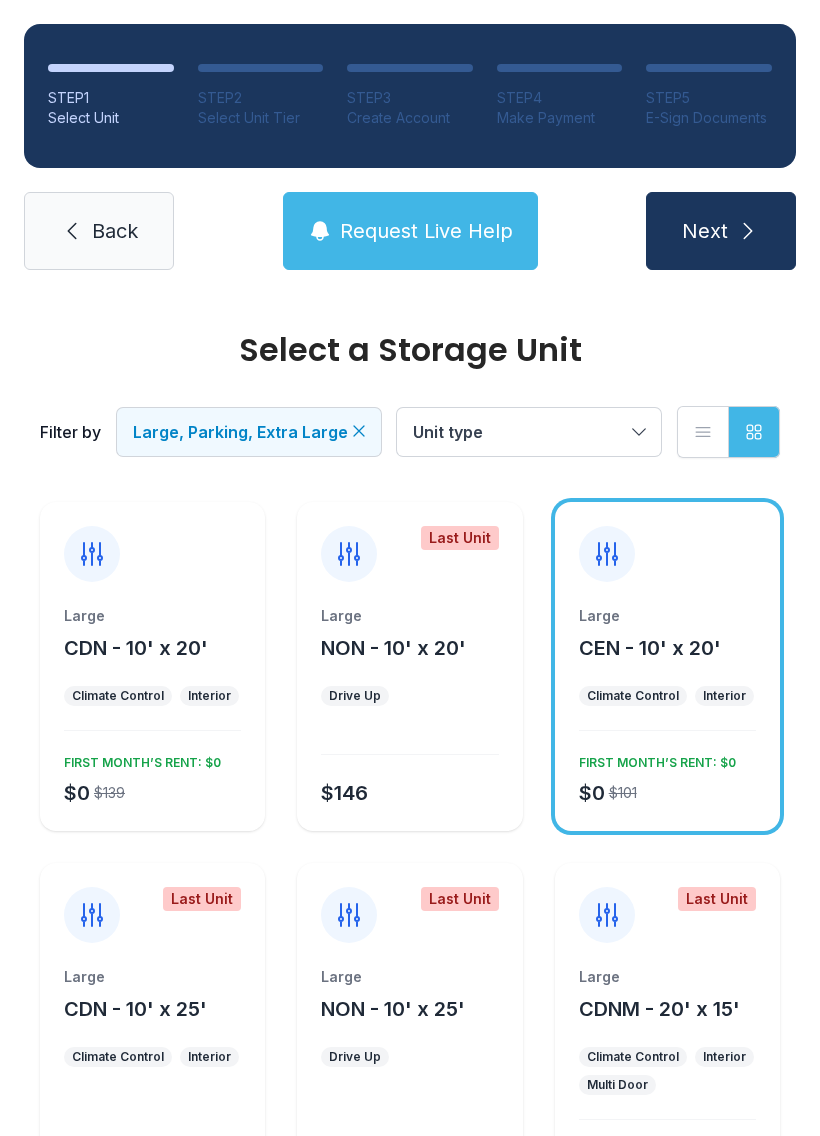scroll, scrollTop: 0, scrollLeft: 0, axis: both 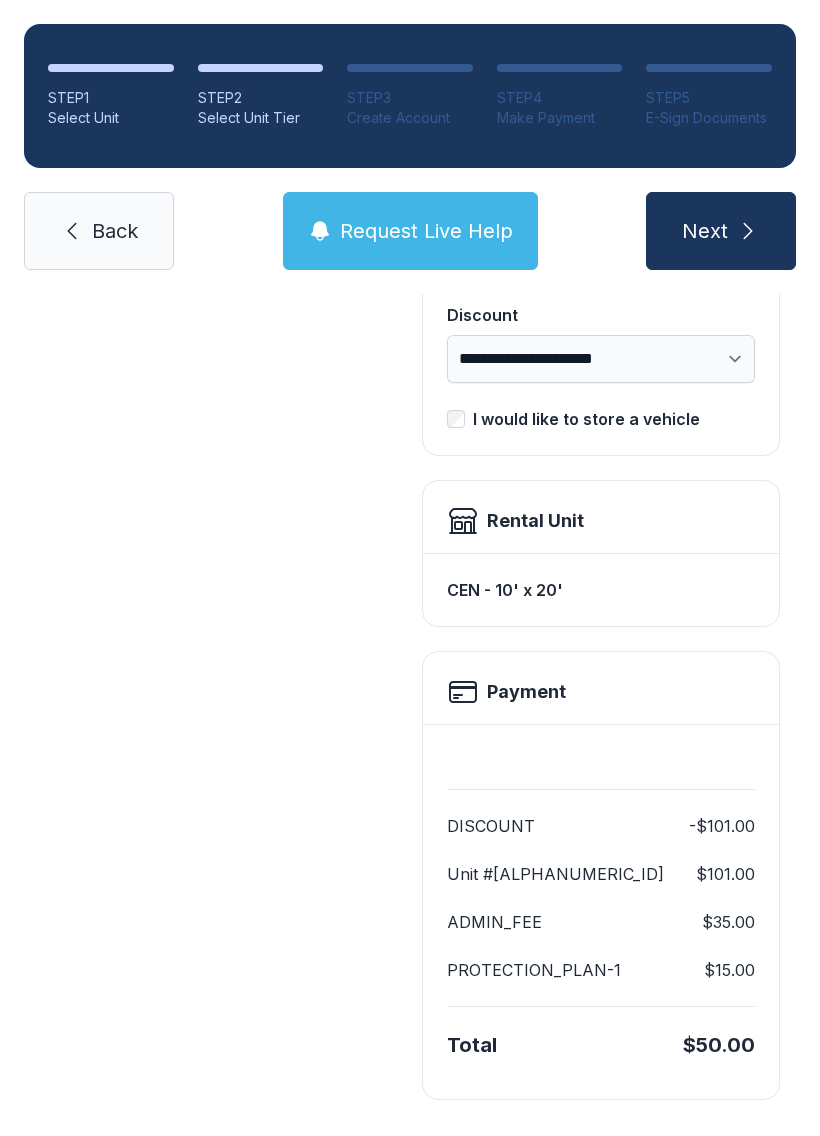 click on "Next" at bounding box center [705, 231] 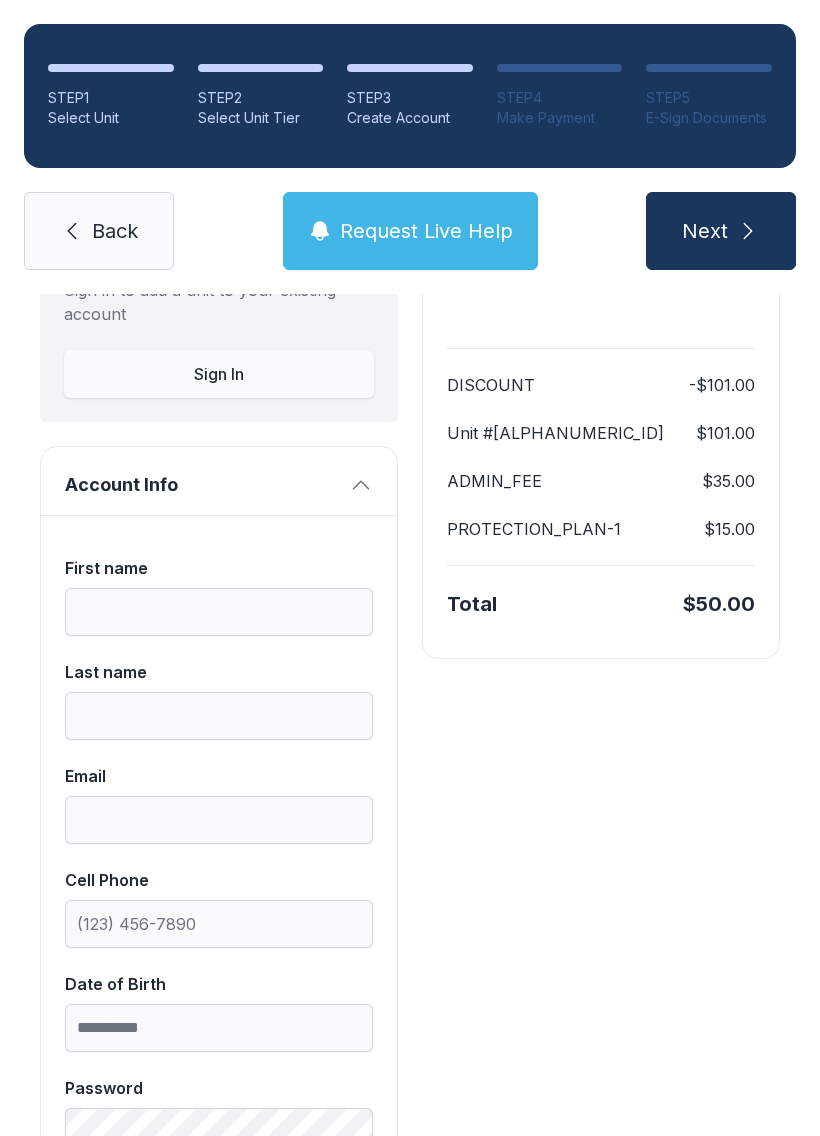 scroll, scrollTop: 199, scrollLeft: 0, axis: vertical 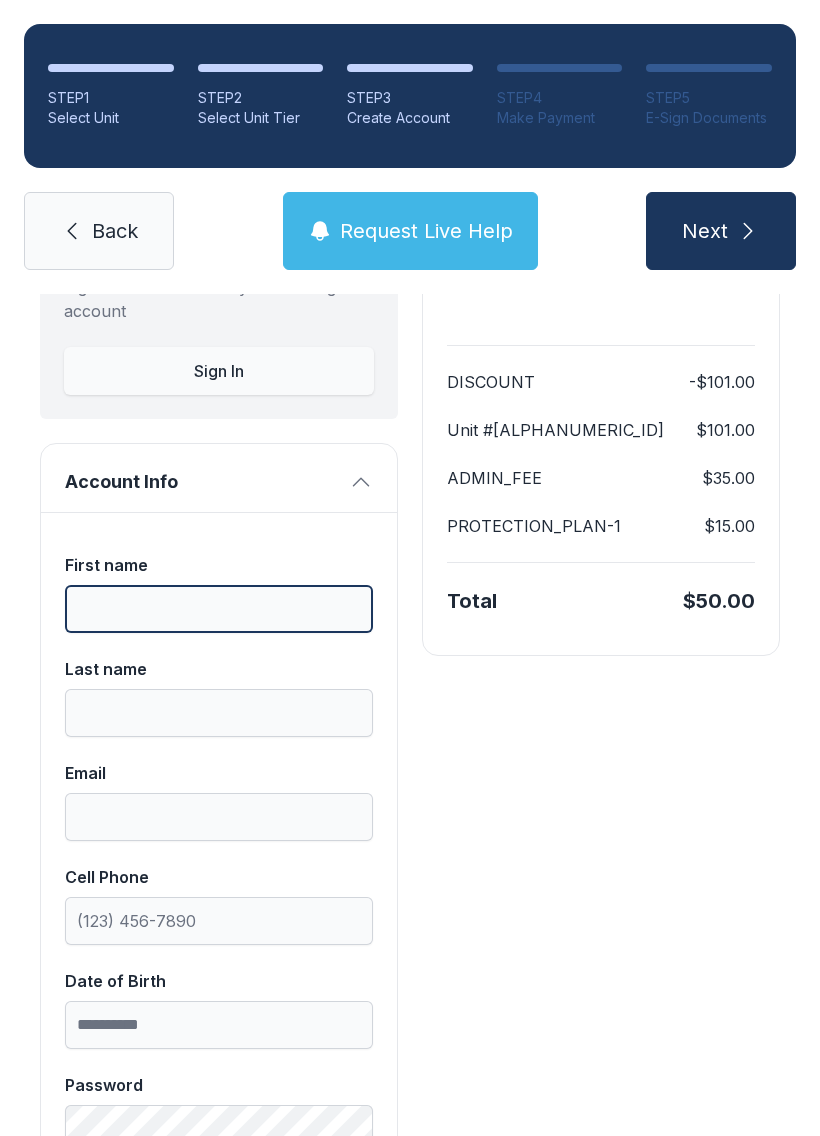click on "First name" at bounding box center [219, 609] 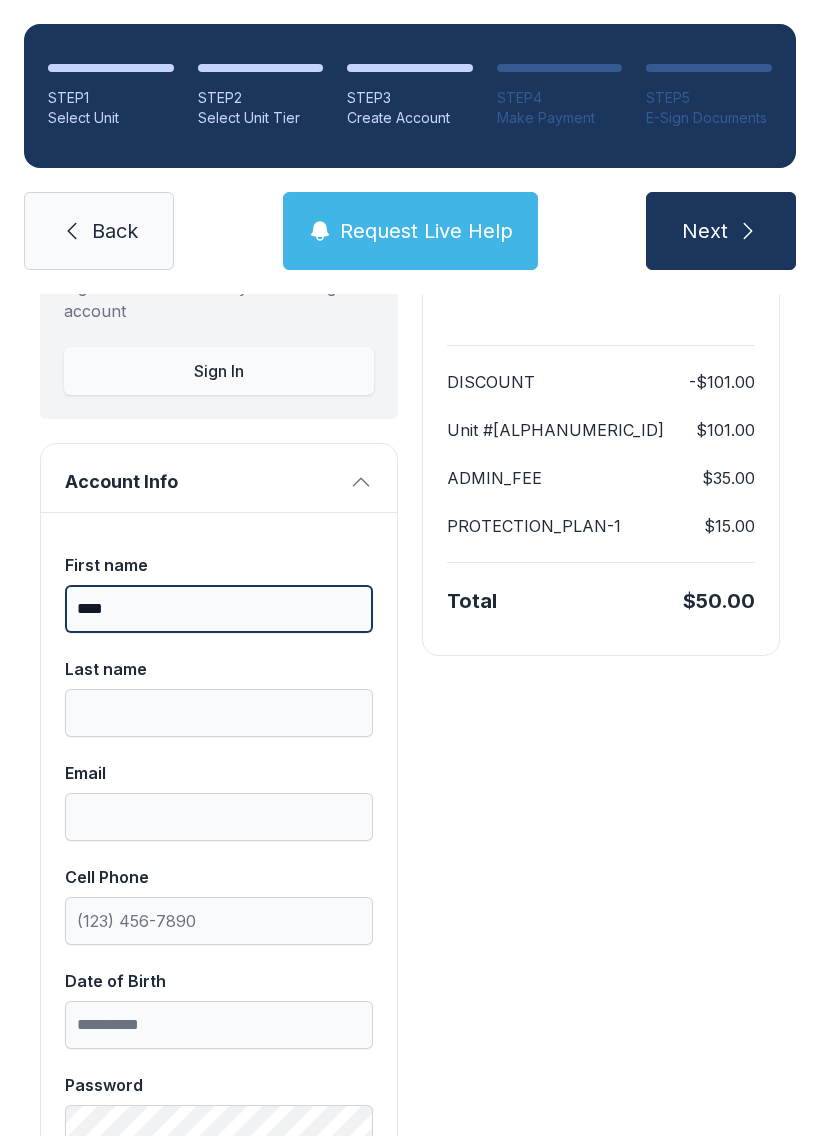 click on "Next" at bounding box center (721, 231) 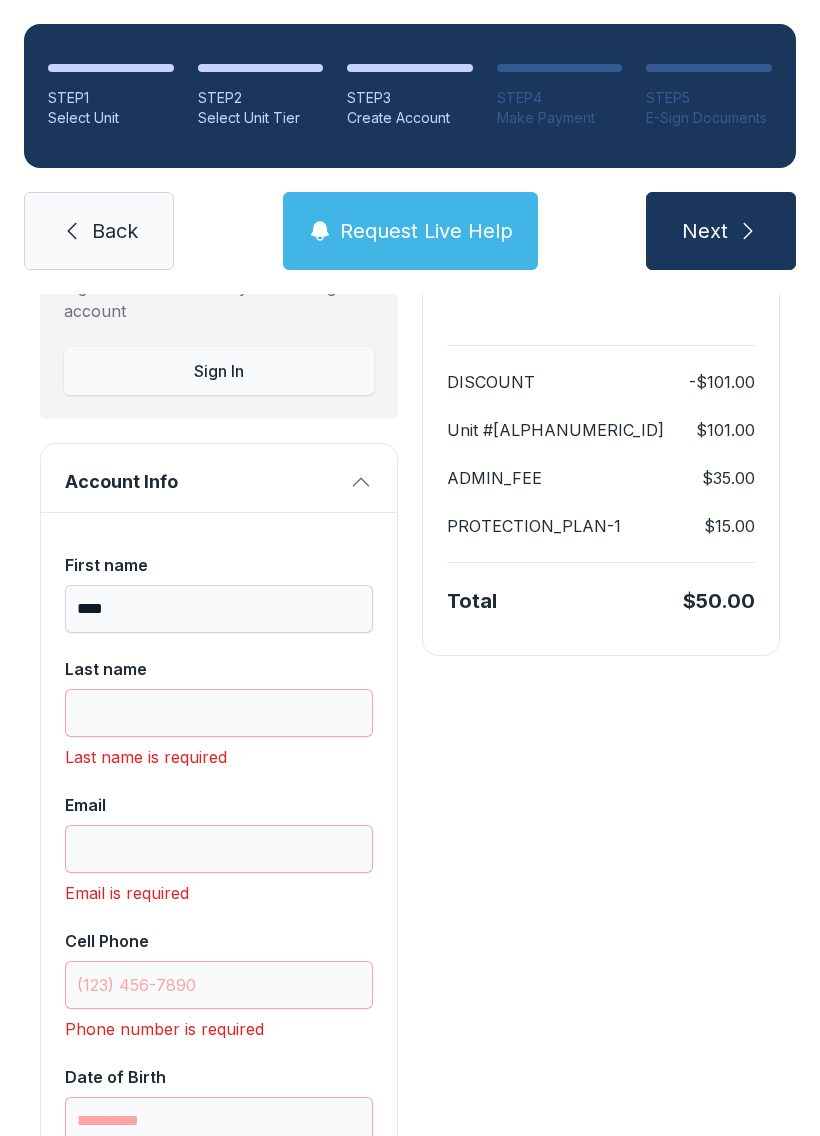 click on "Last name" at bounding box center (219, 669) 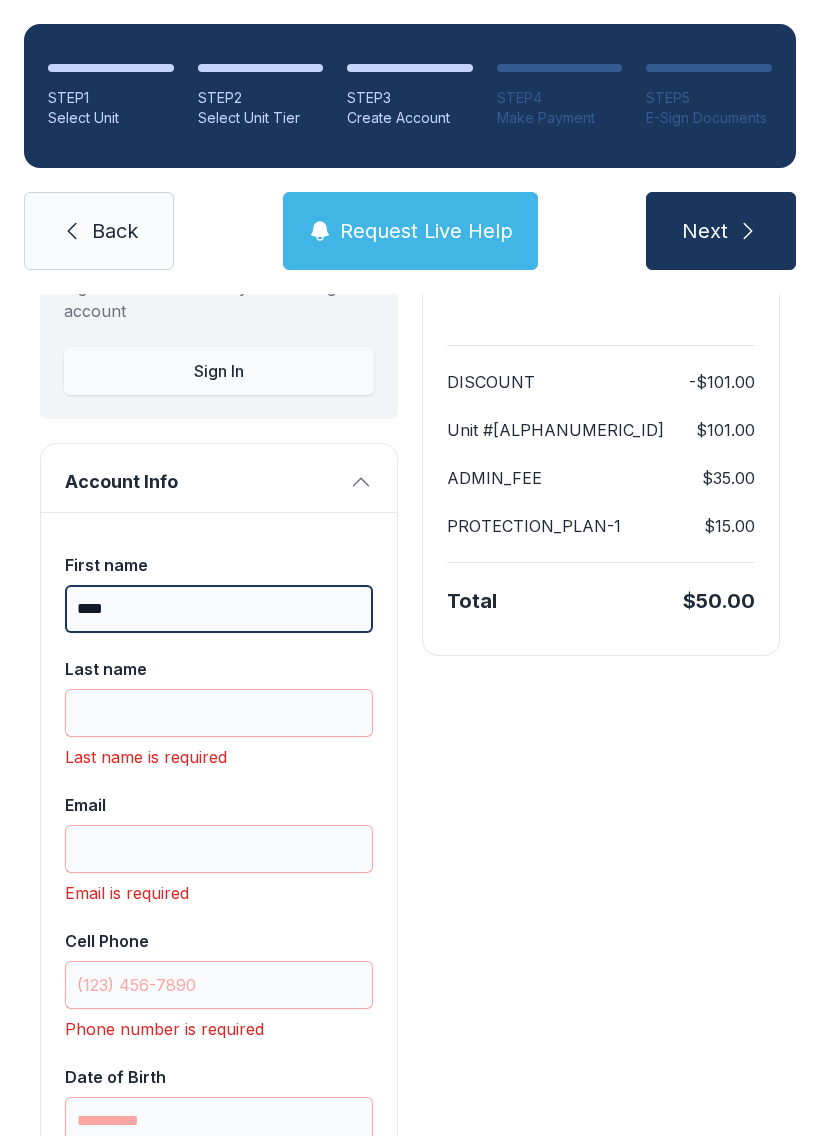 click on "****" at bounding box center (219, 609) 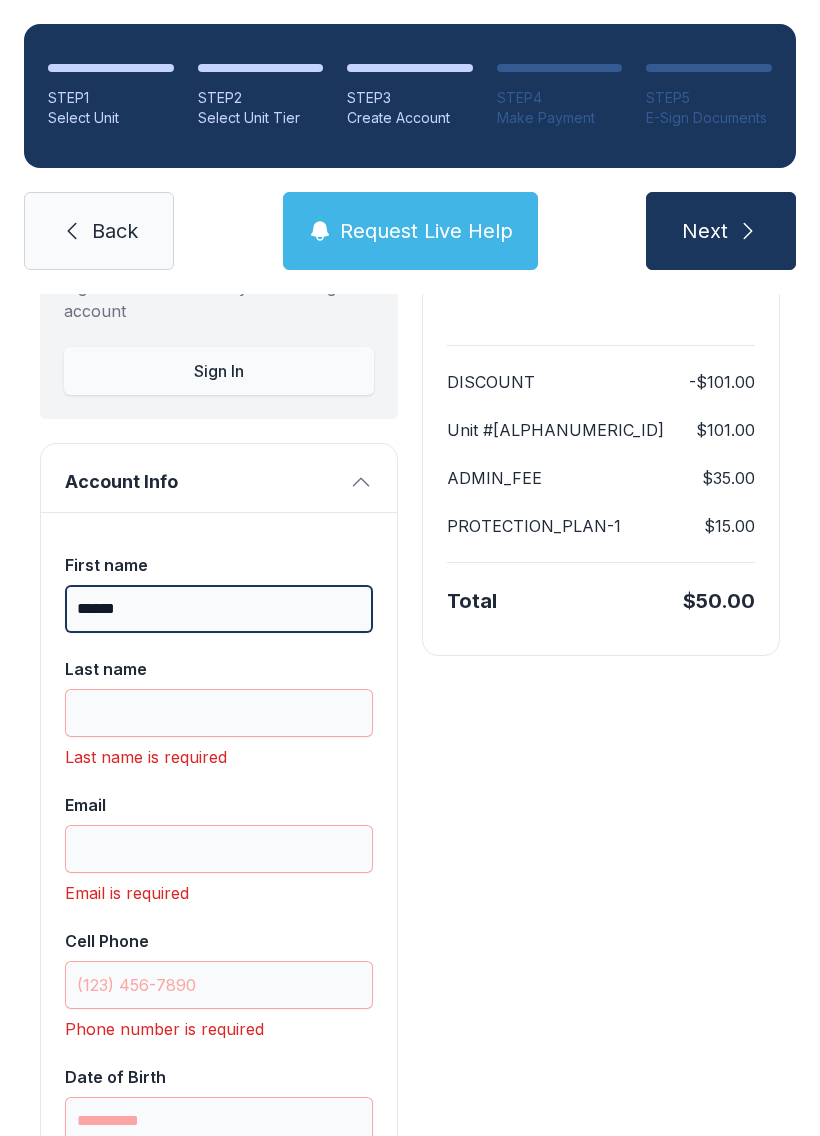 type on "******" 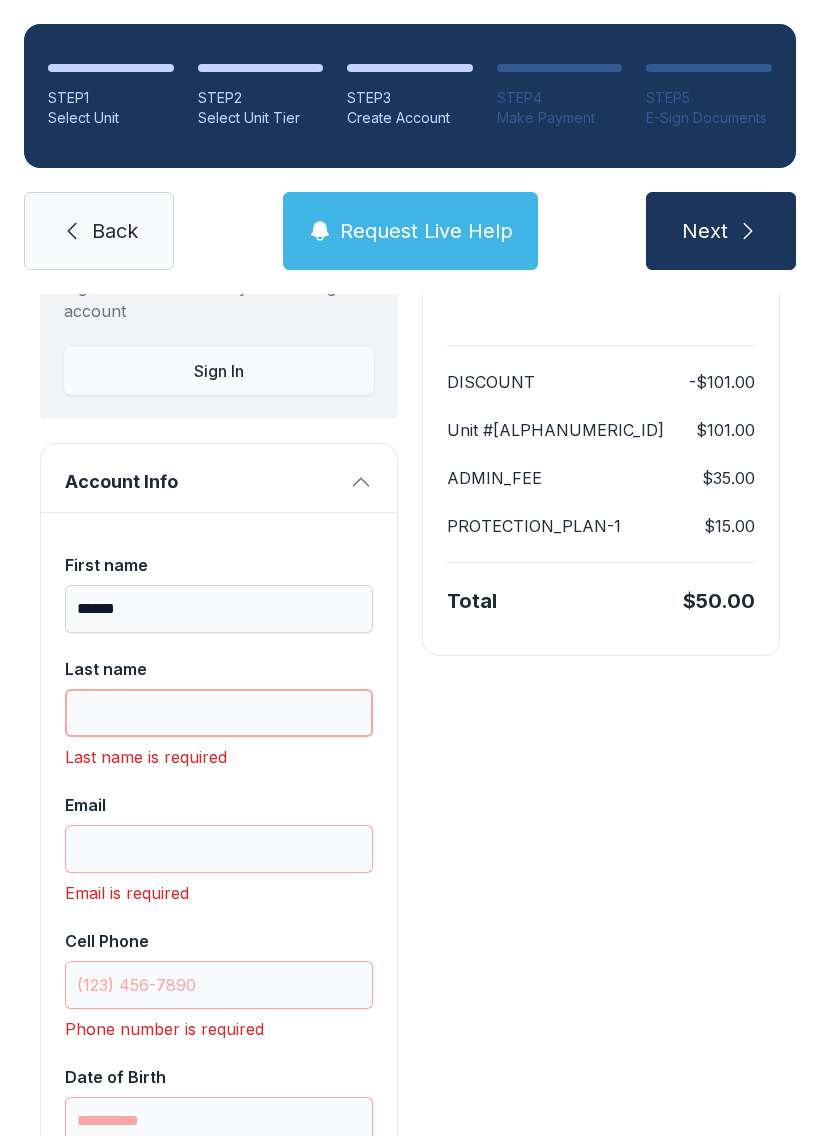 click on "Last name" at bounding box center (219, 713) 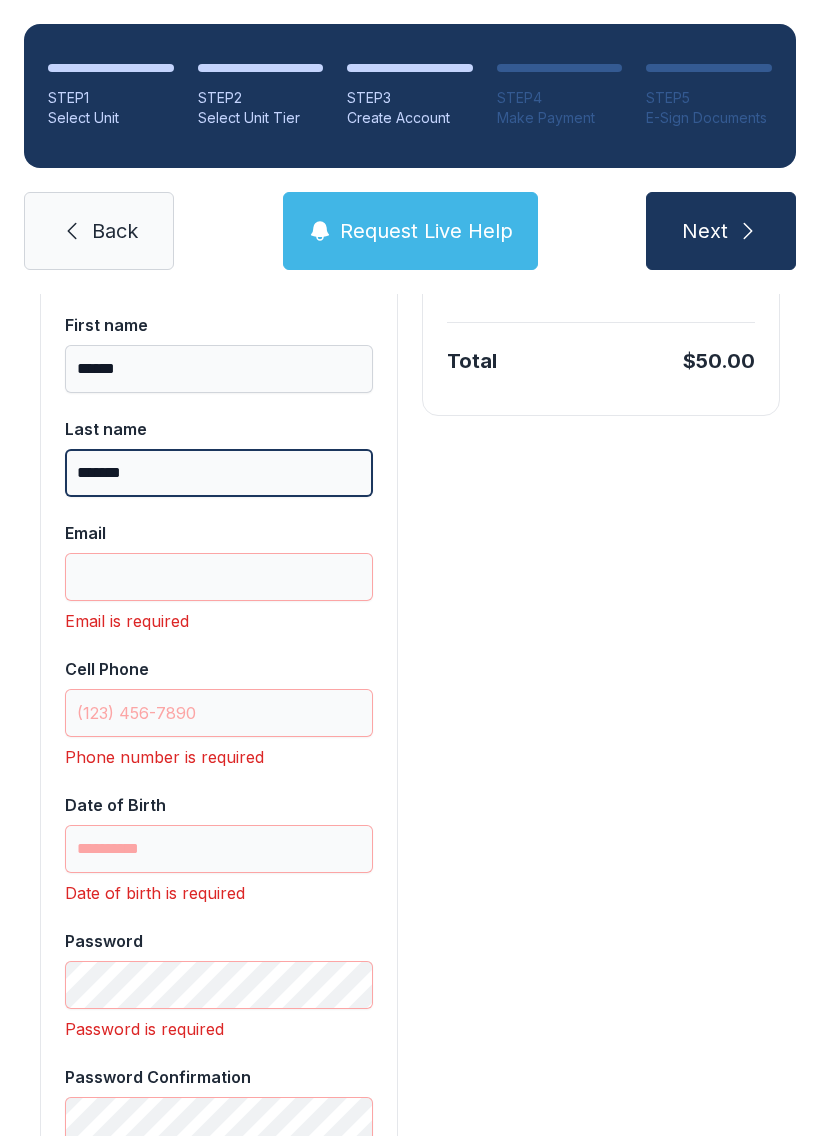 scroll, scrollTop: 437, scrollLeft: 0, axis: vertical 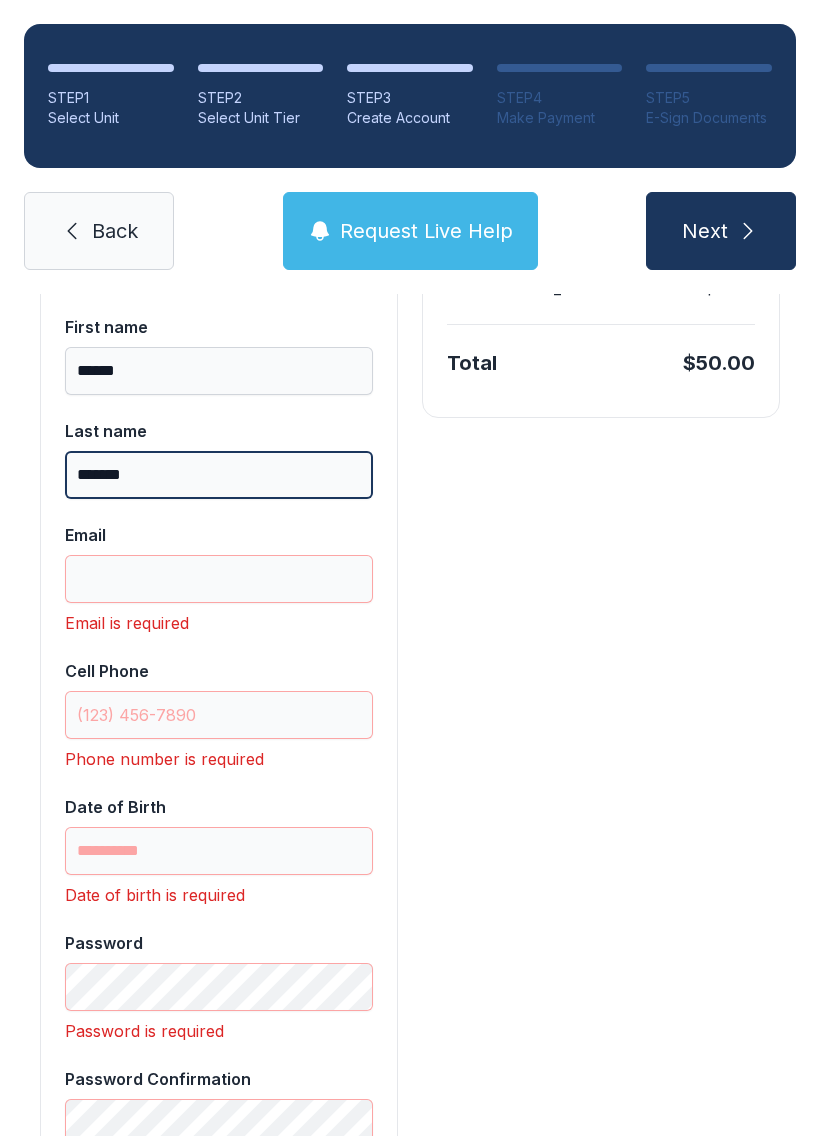 type on "*******" 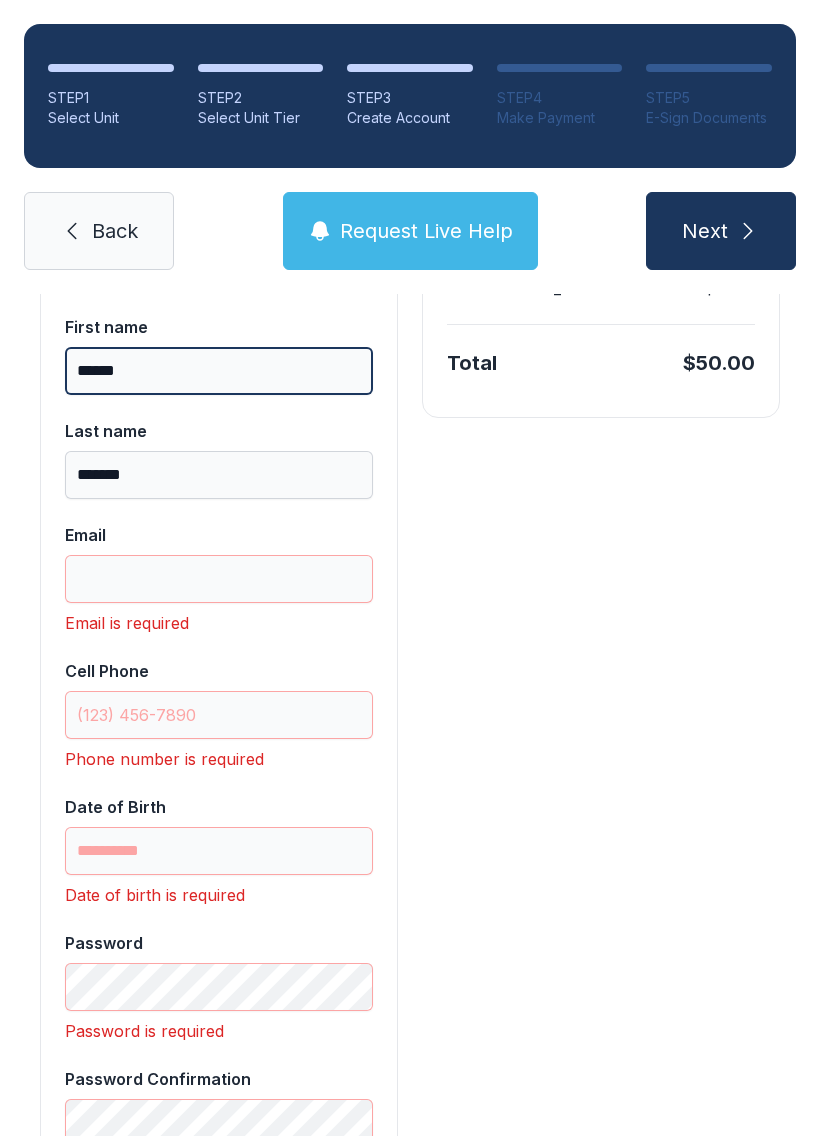 click on "******" at bounding box center (219, 371) 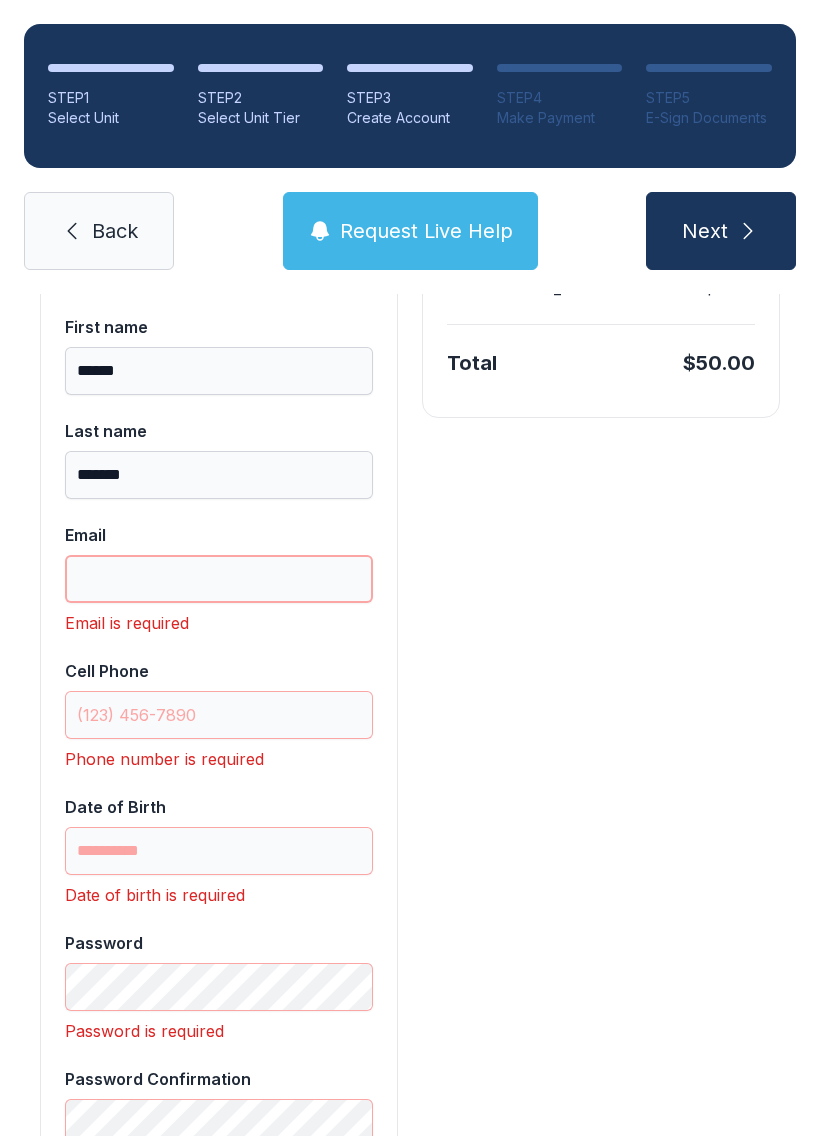 click on "Email" at bounding box center (219, 579) 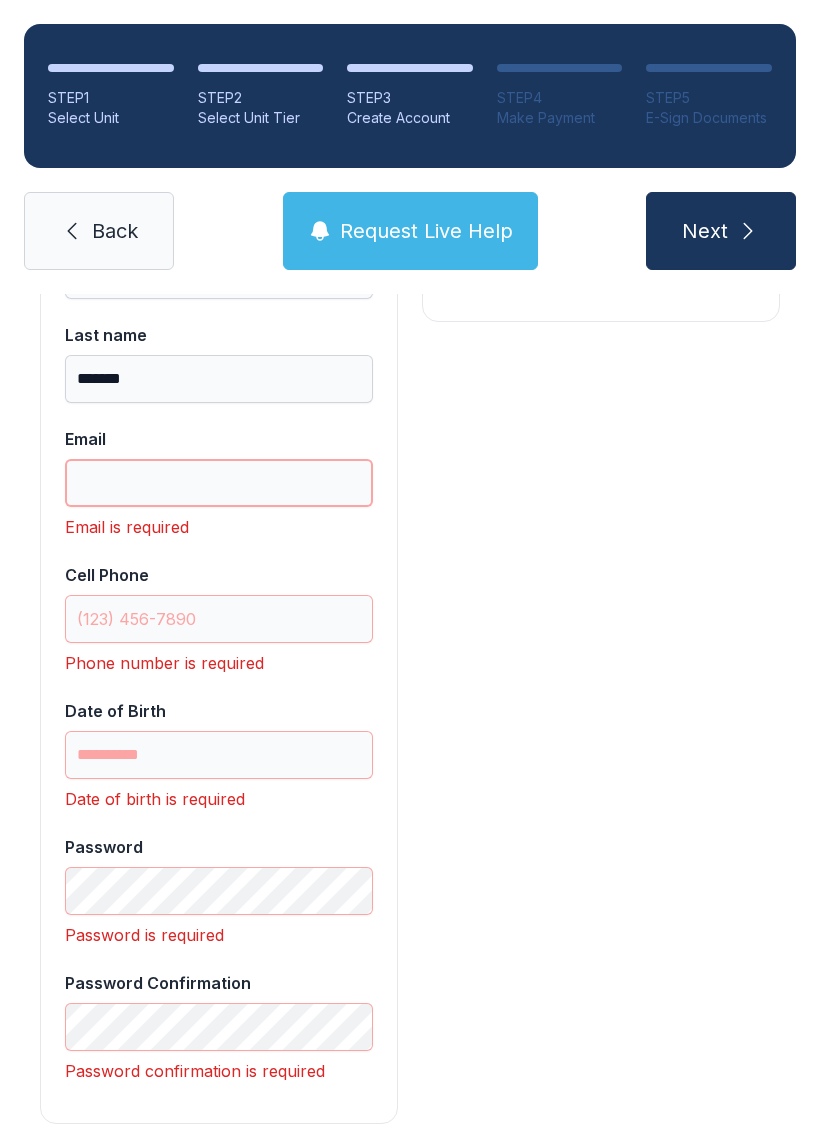 scroll, scrollTop: 567, scrollLeft: 0, axis: vertical 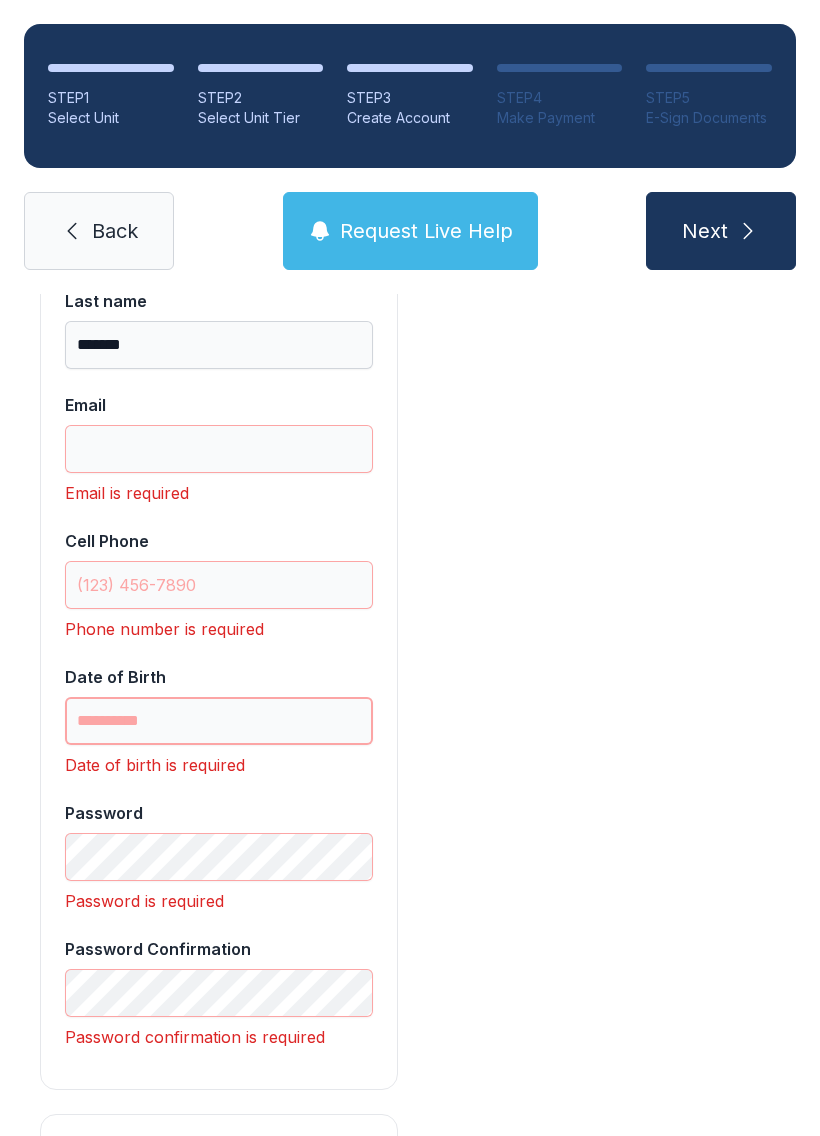 click on "Date of Birth" at bounding box center (219, 721) 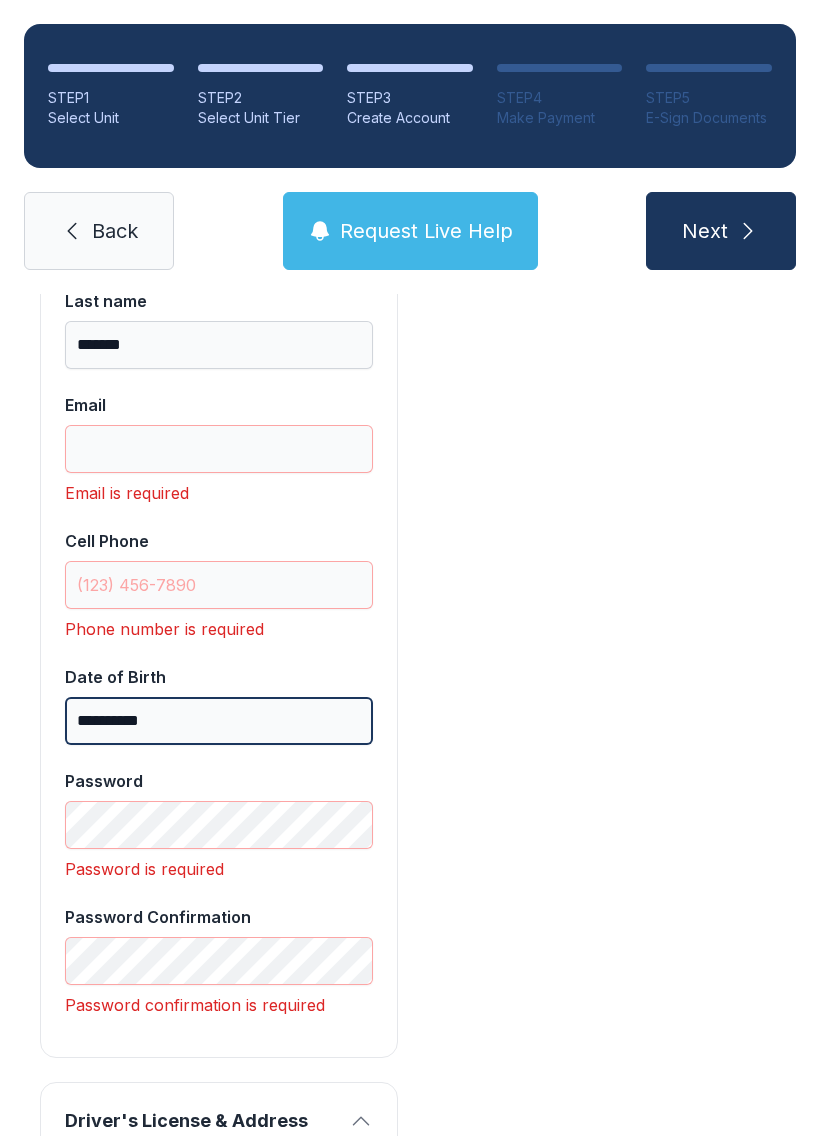 type on "**********" 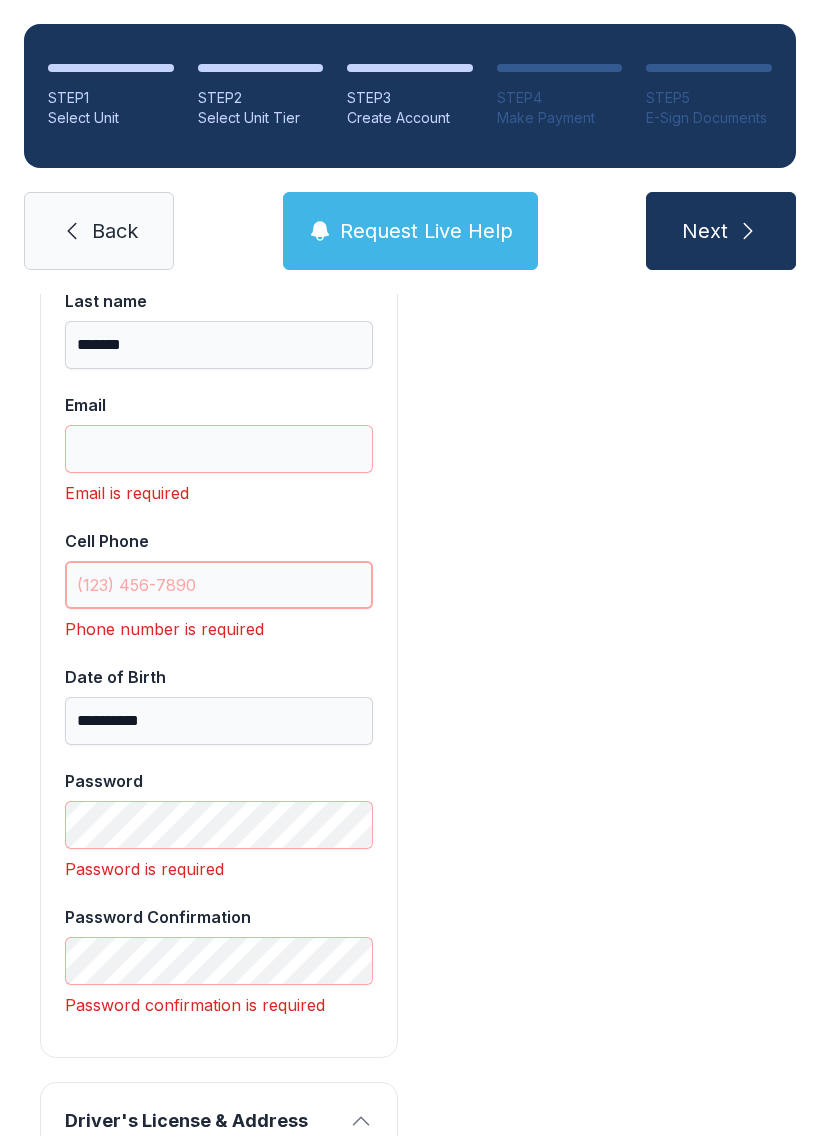 click on "Cell Phone" at bounding box center [219, 585] 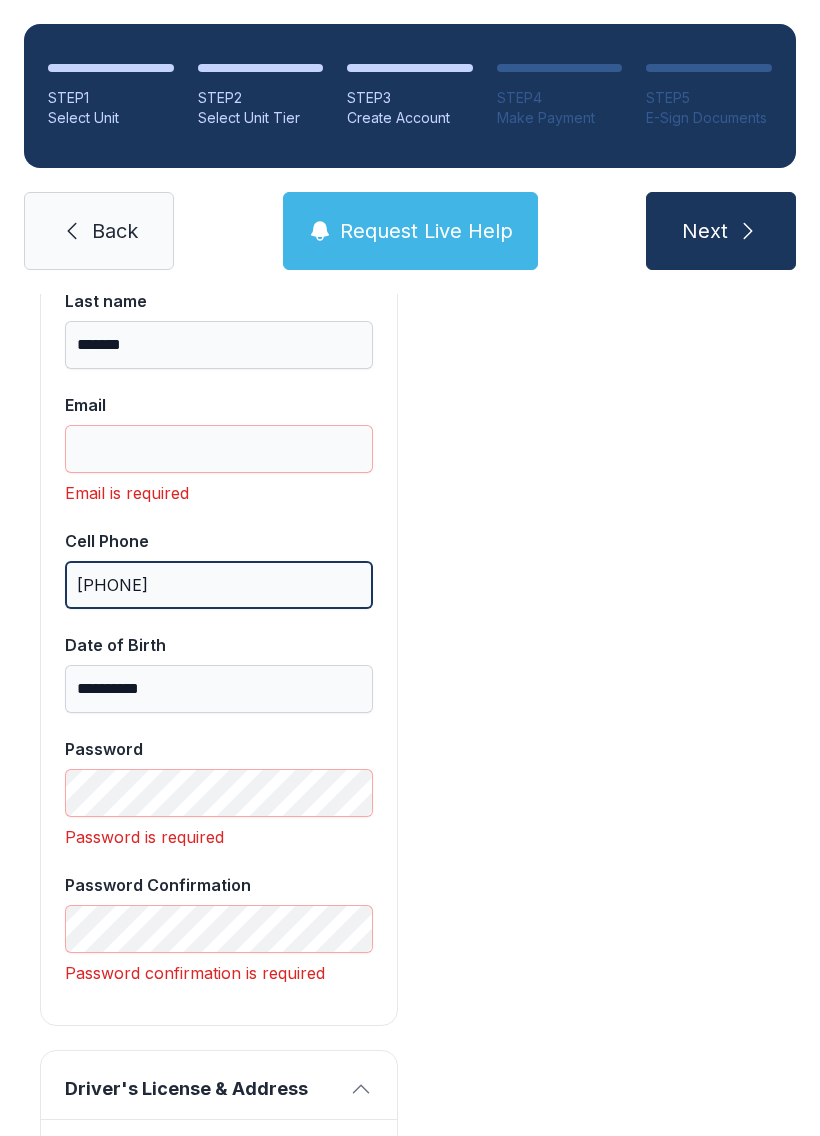 type on "[PHONE]" 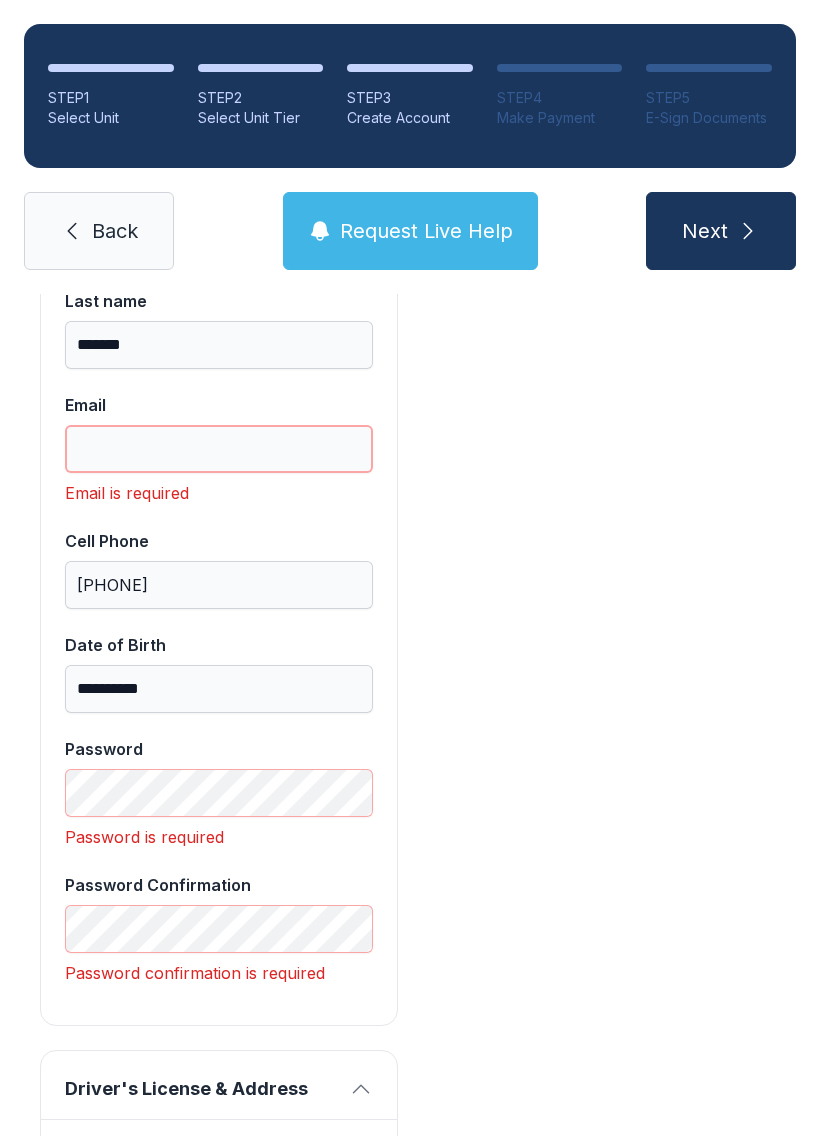 click on "Email" at bounding box center [219, 449] 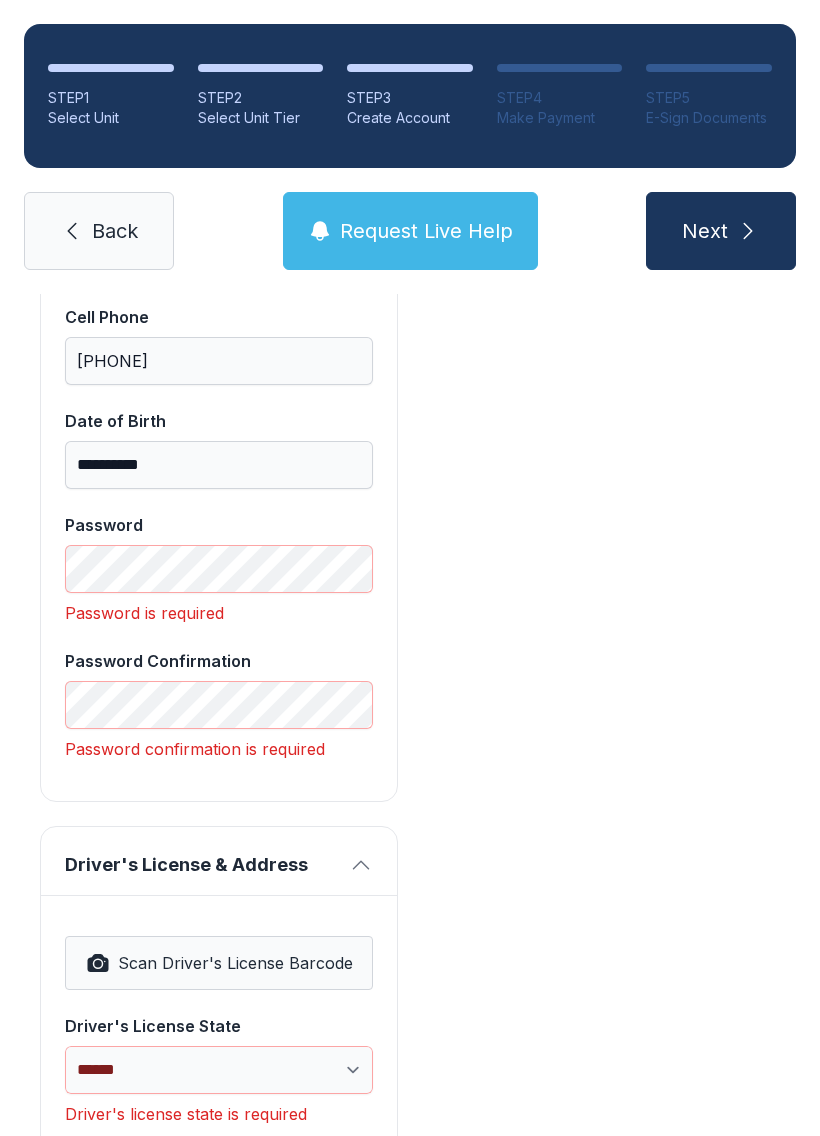 scroll, scrollTop: 755, scrollLeft: 0, axis: vertical 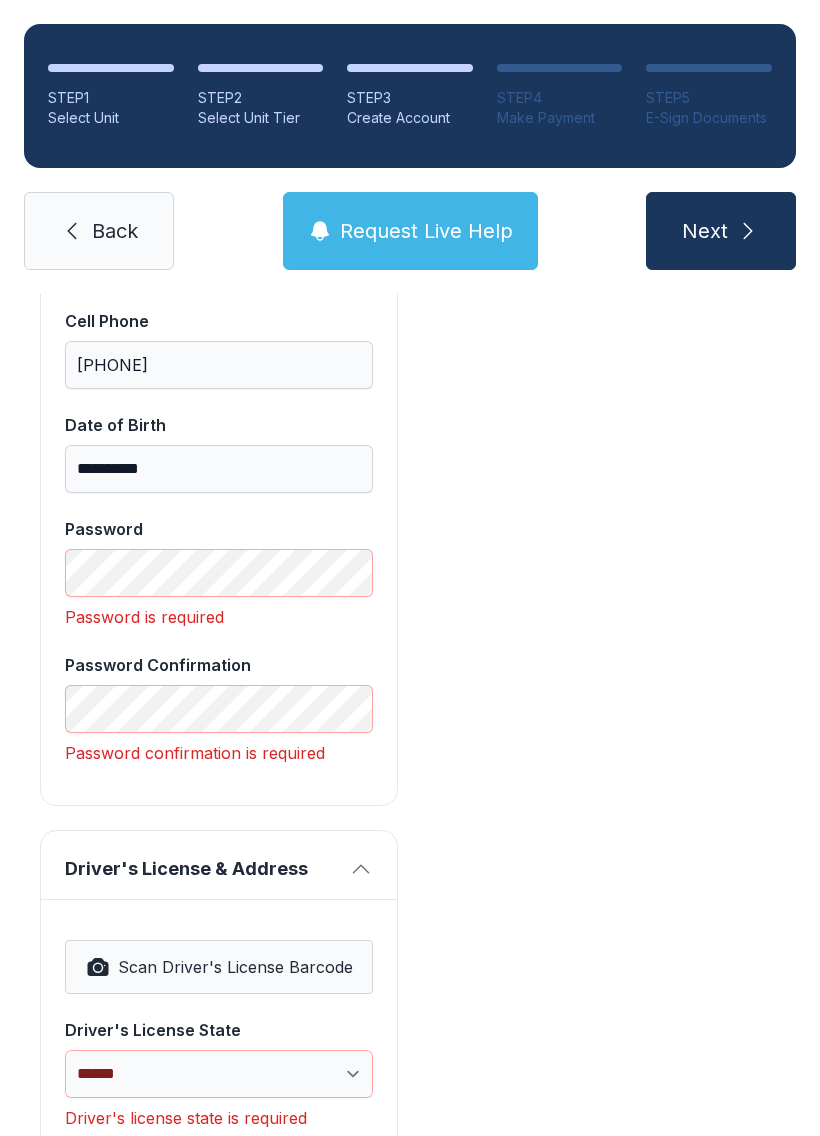 type on "**********" 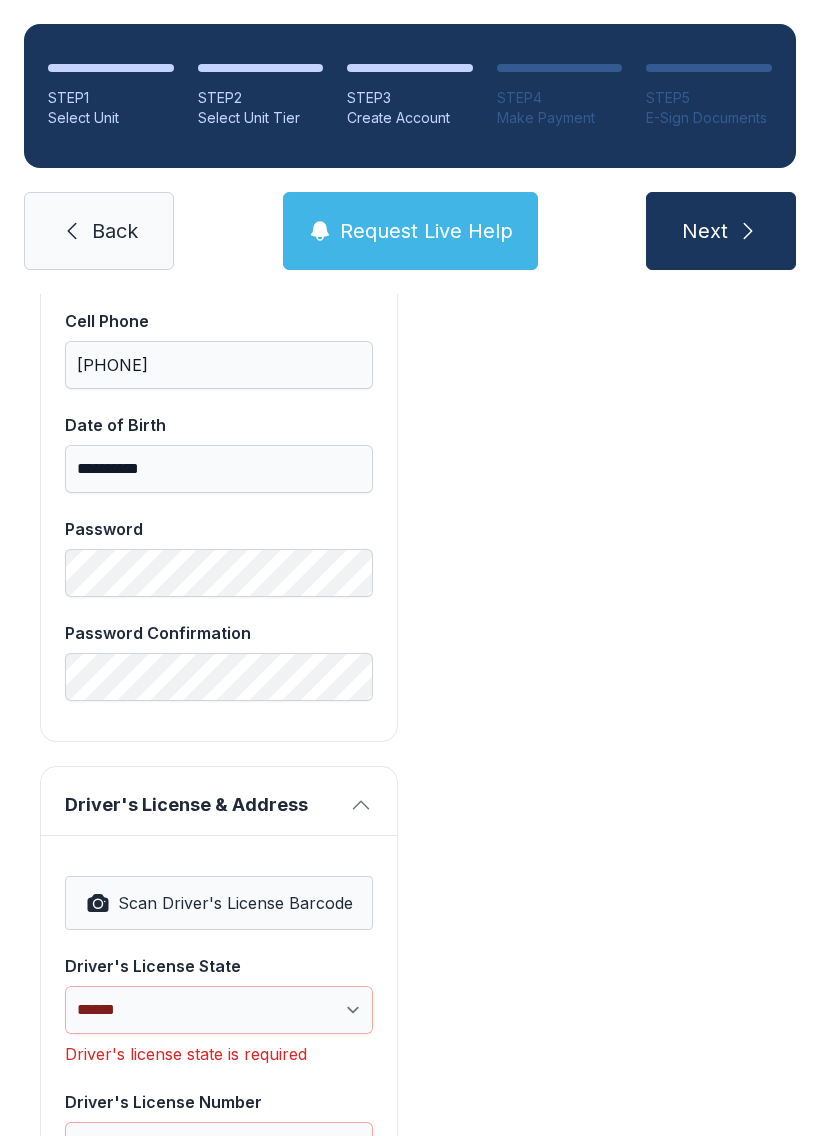 click on "Next" at bounding box center [721, 231] 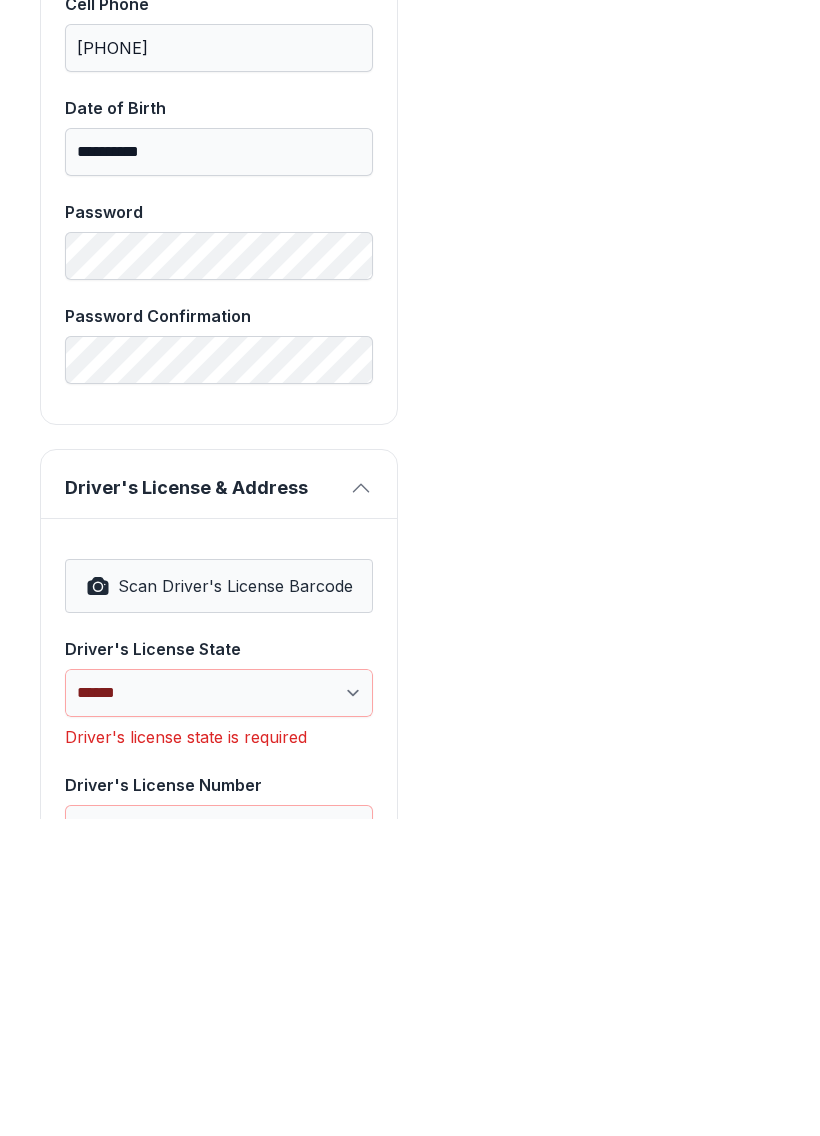 scroll, scrollTop: 1300, scrollLeft: 0, axis: vertical 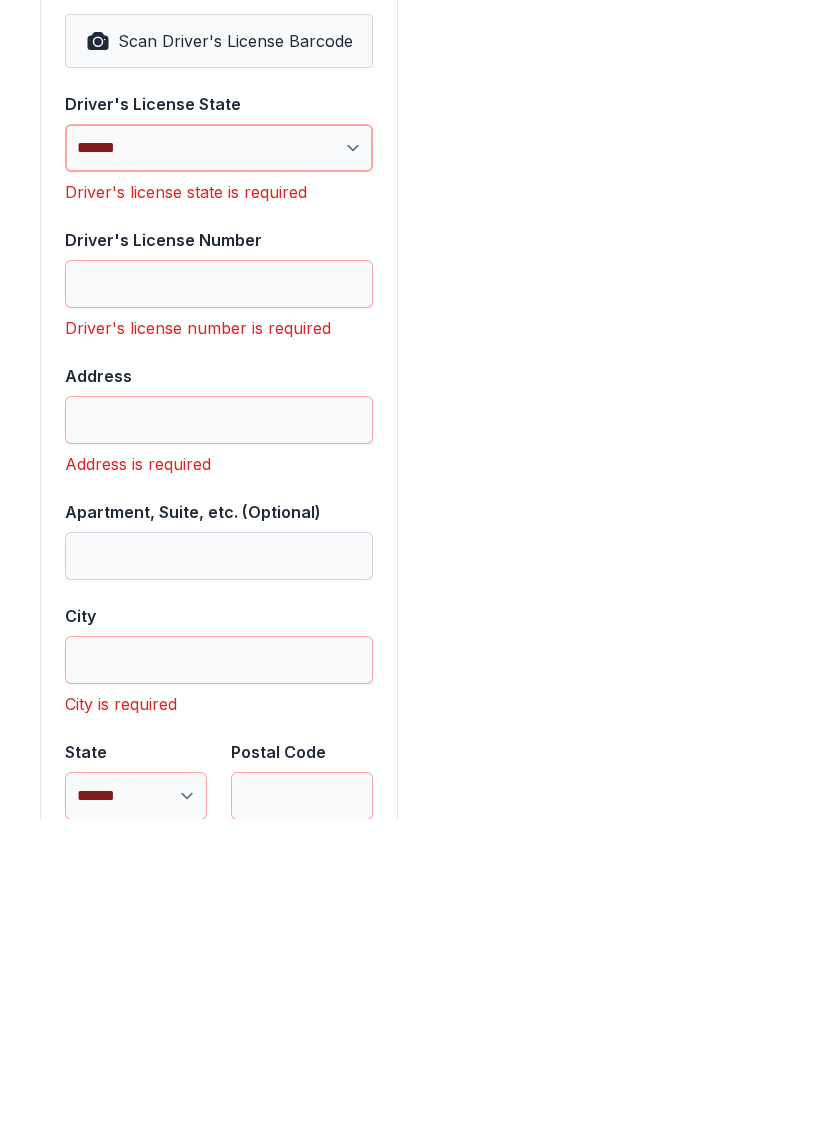 click on "**********" at bounding box center (219, 465) 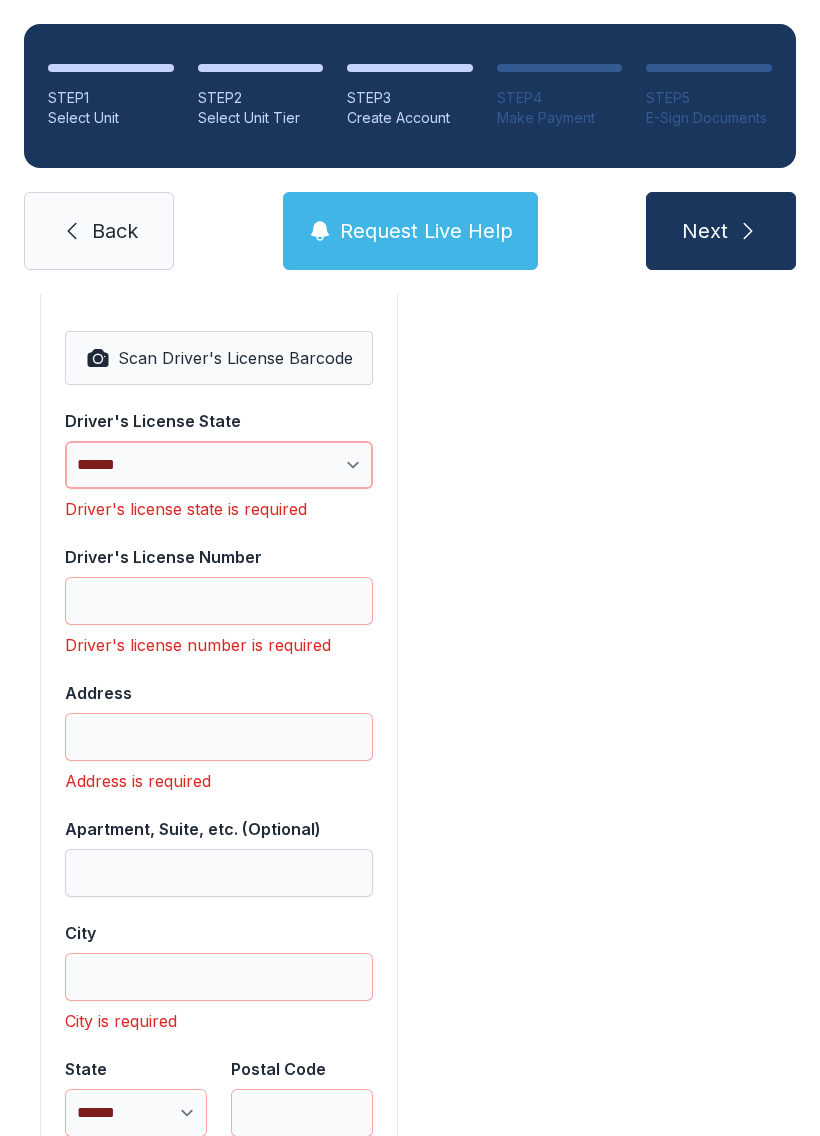 scroll, scrollTop: 1299, scrollLeft: 0, axis: vertical 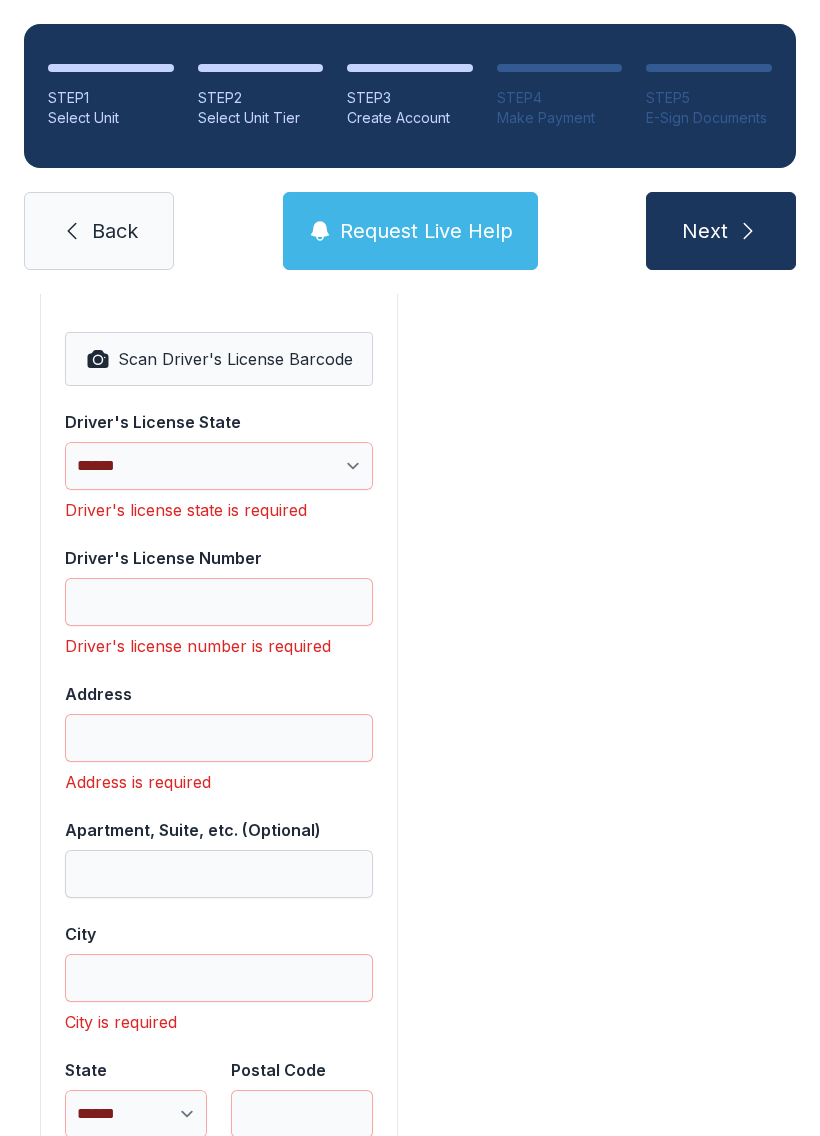 click on "Scan Driver's License Barcode" at bounding box center [235, 359] 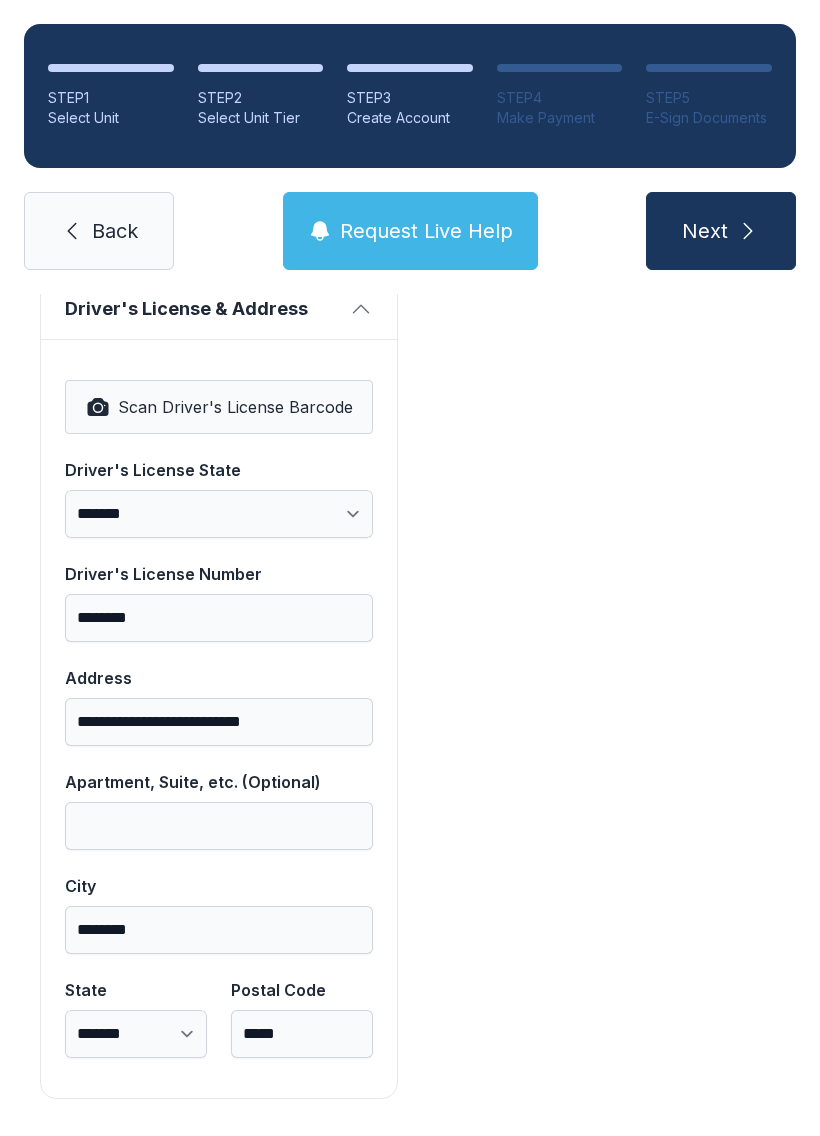 scroll, scrollTop: 1250, scrollLeft: 0, axis: vertical 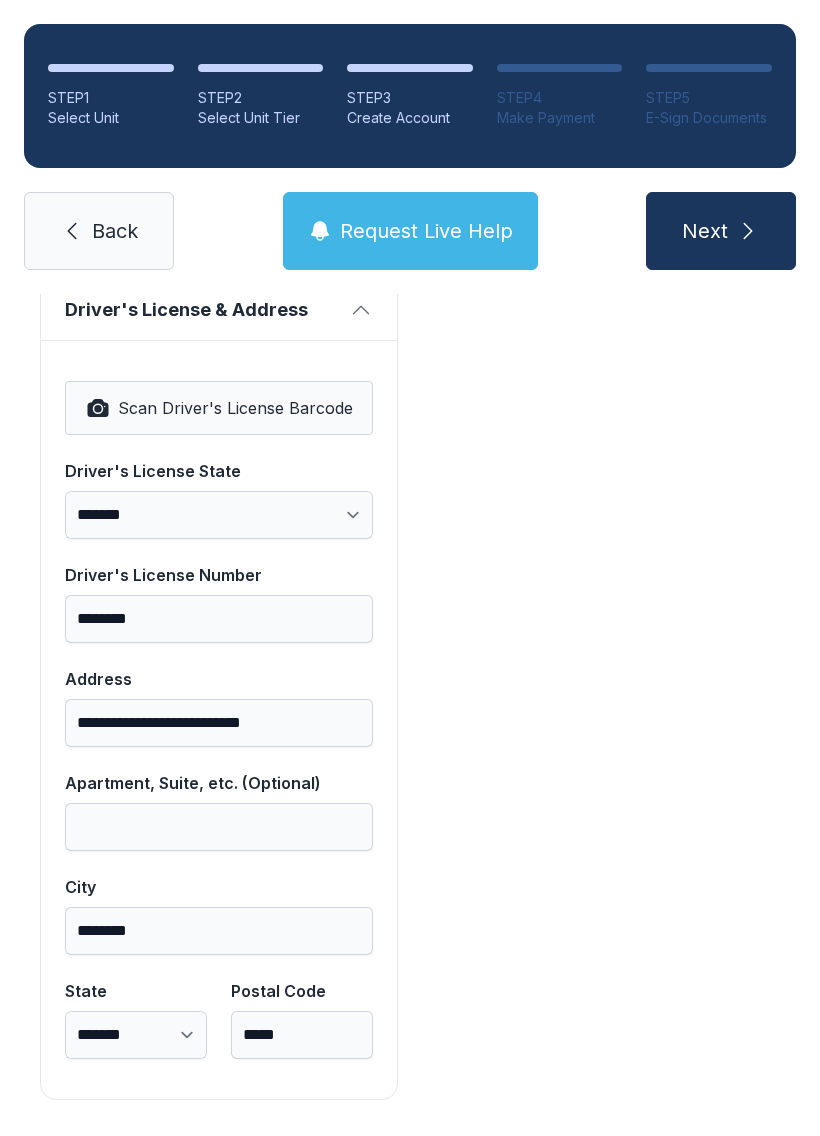 click on "Next" at bounding box center [721, 231] 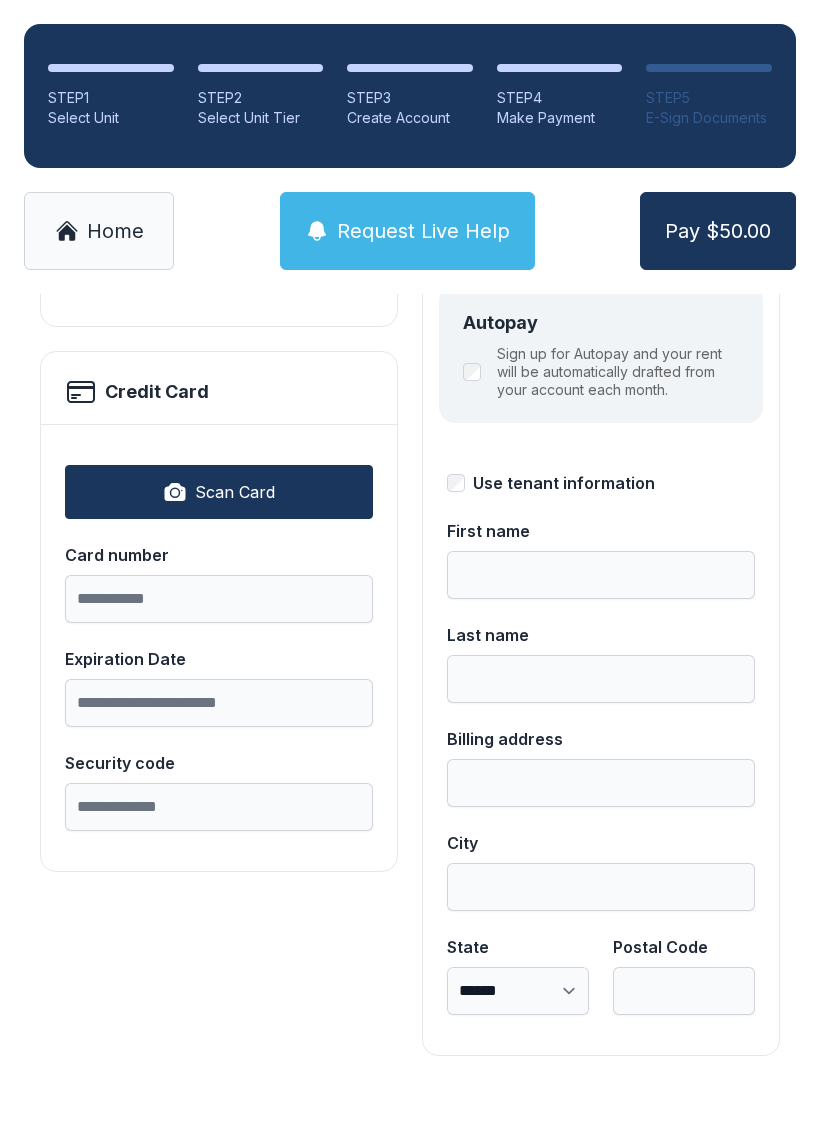 scroll, scrollTop: 0, scrollLeft: 0, axis: both 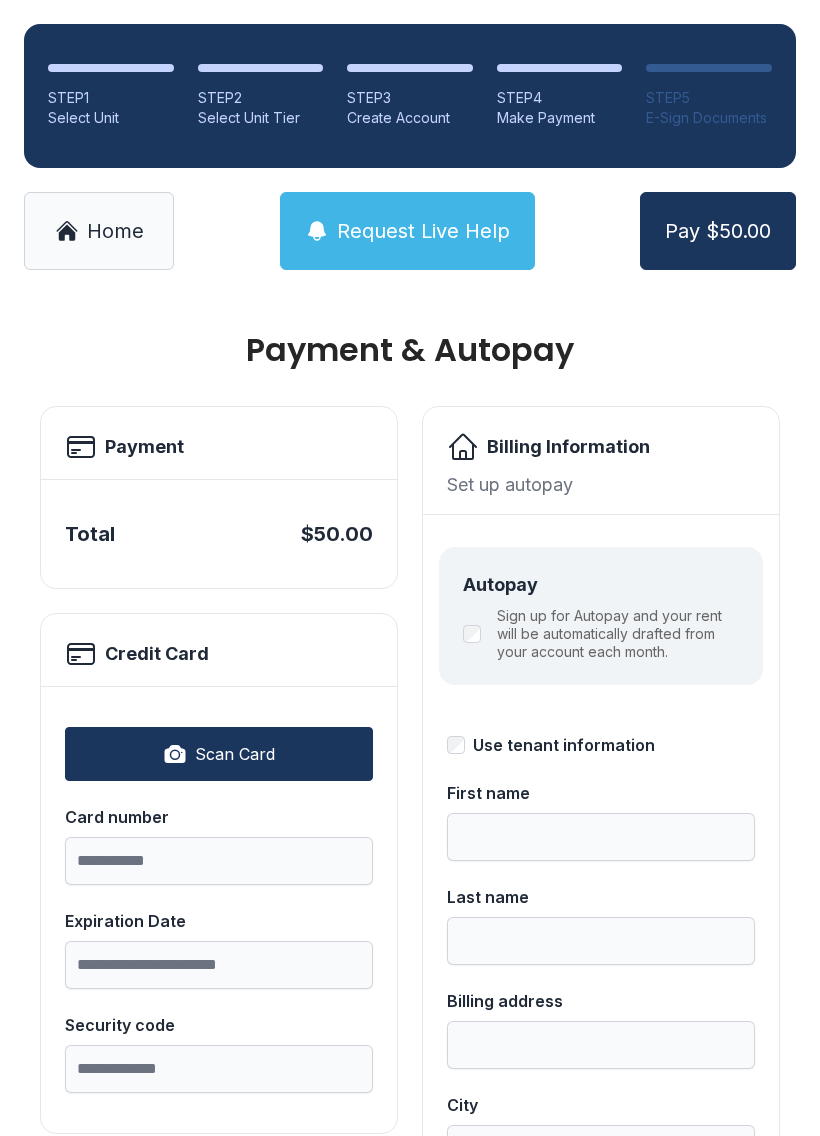 click on "Scan Card" at bounding box center (219, 754) 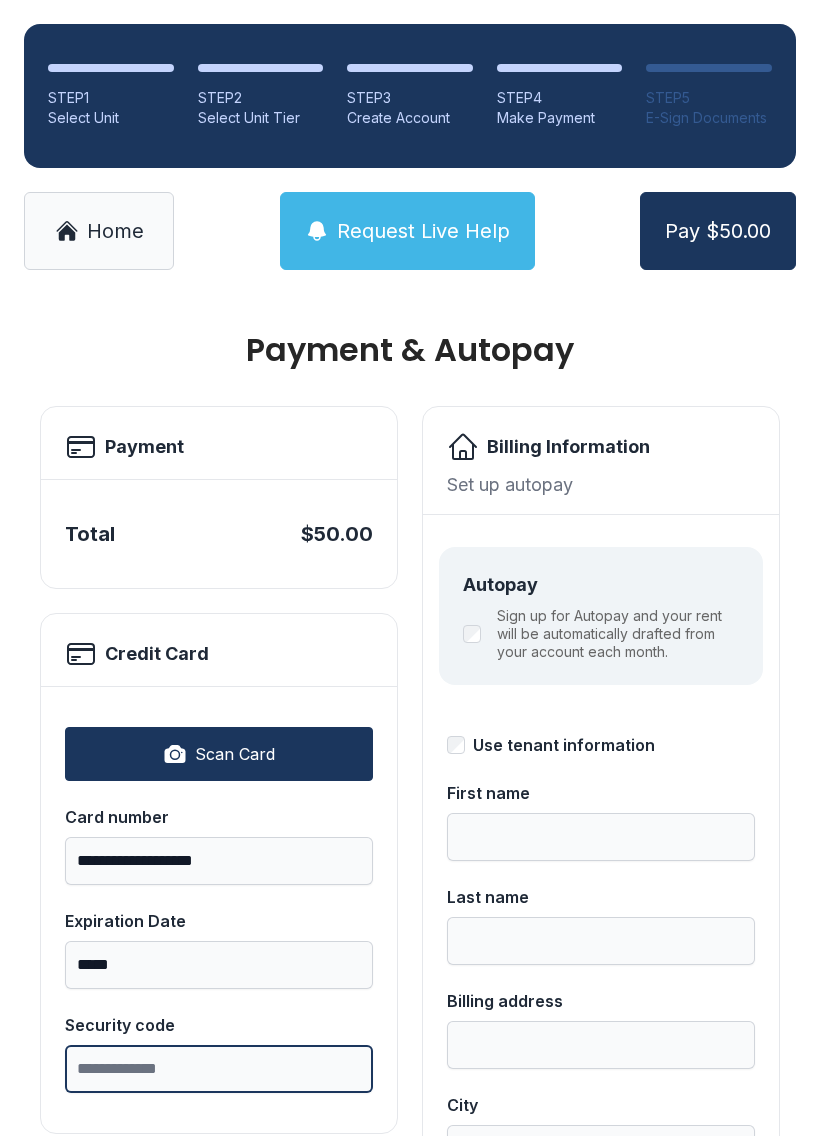 click on "Security code" at bounding box center [219, 1069] 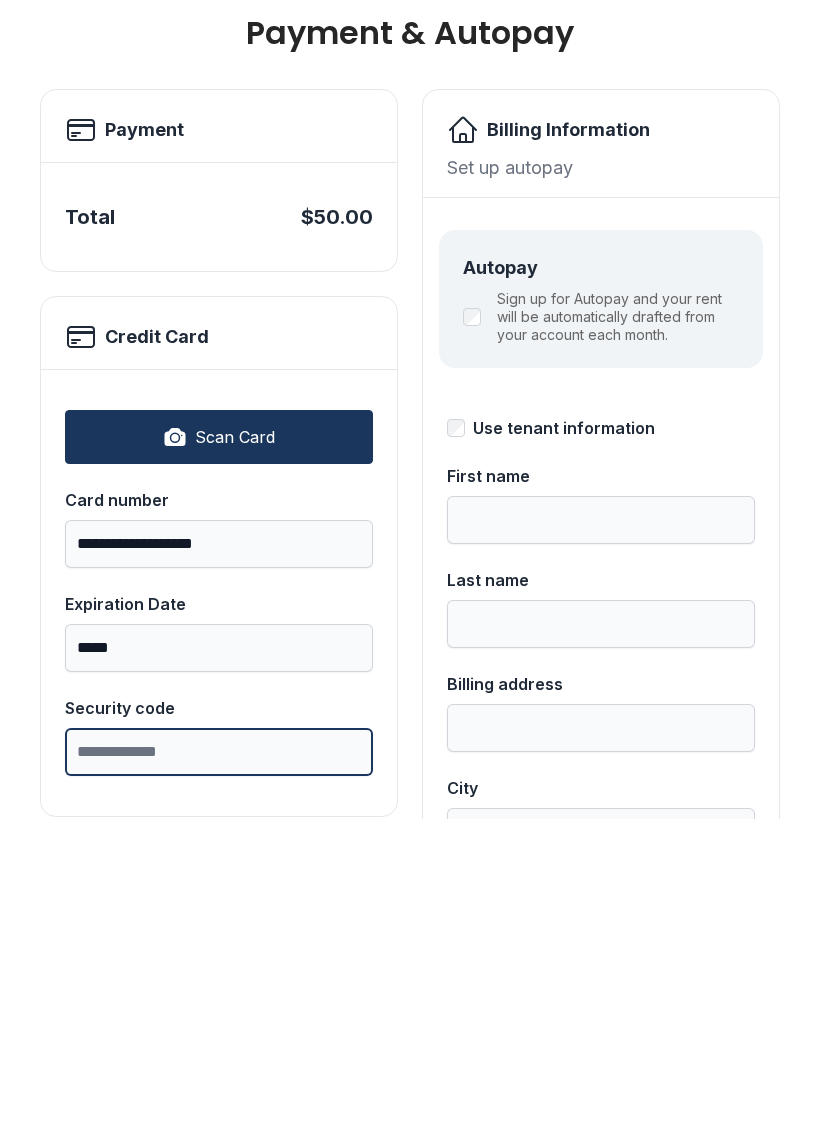 click on "Security code" at bounding box center (219, 1069) 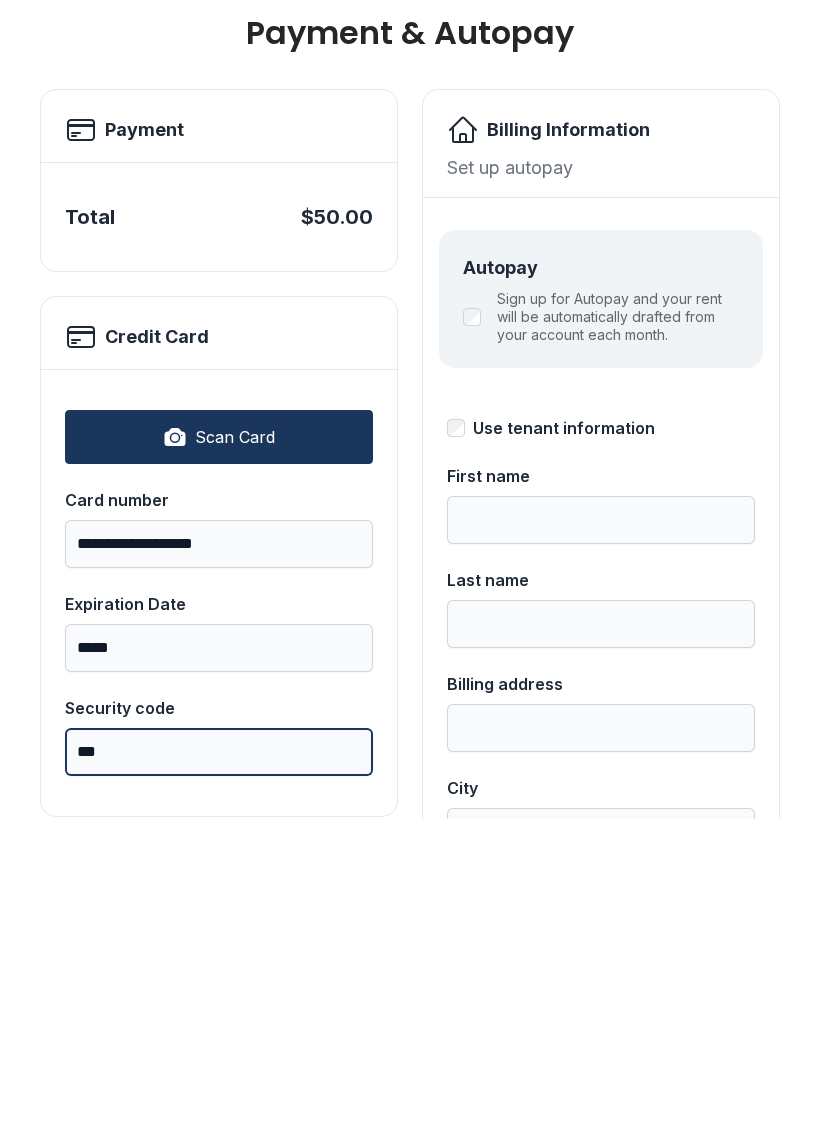 type on "***" 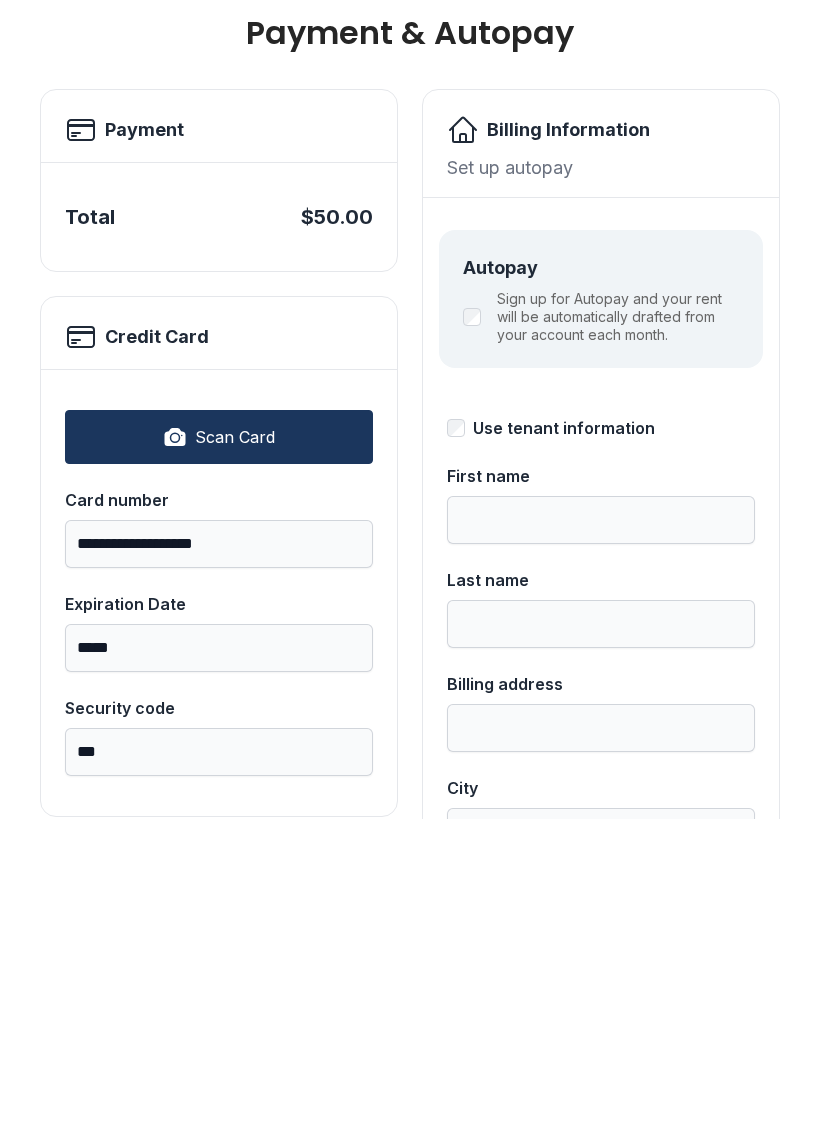 click on "First name" at bounding box center [601, 837] 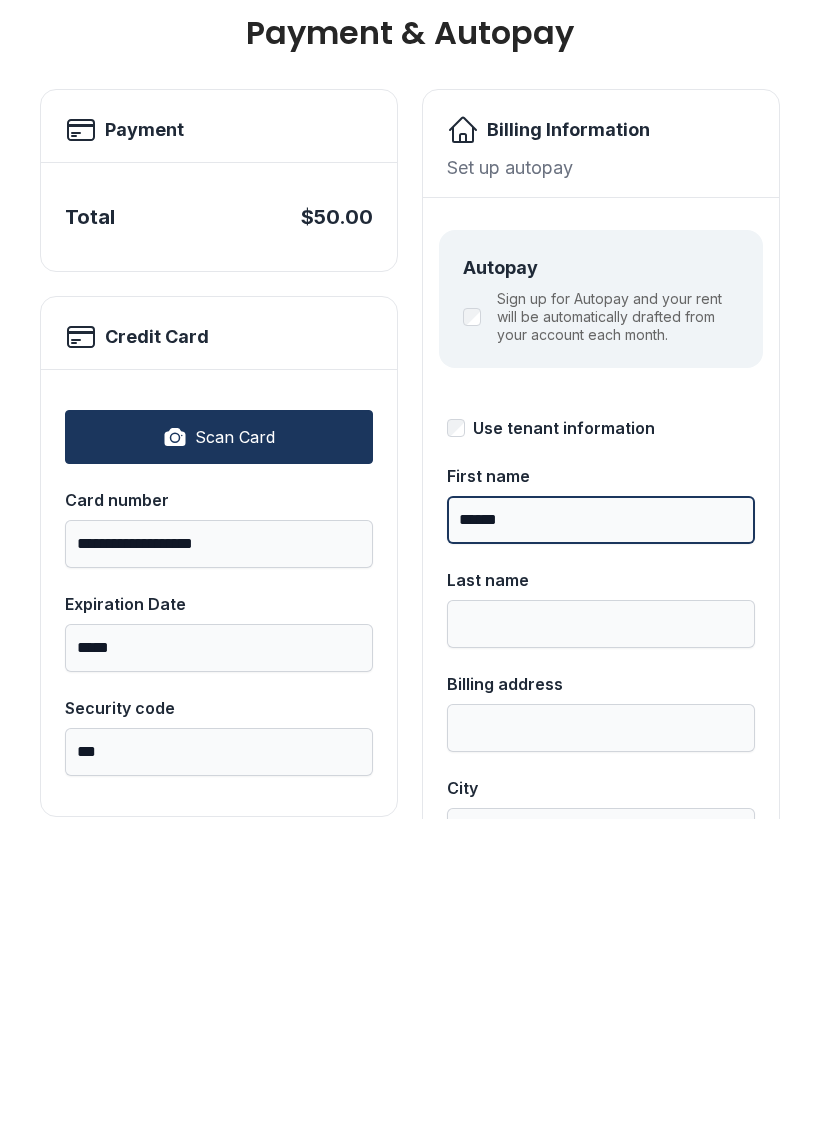 type on "******" 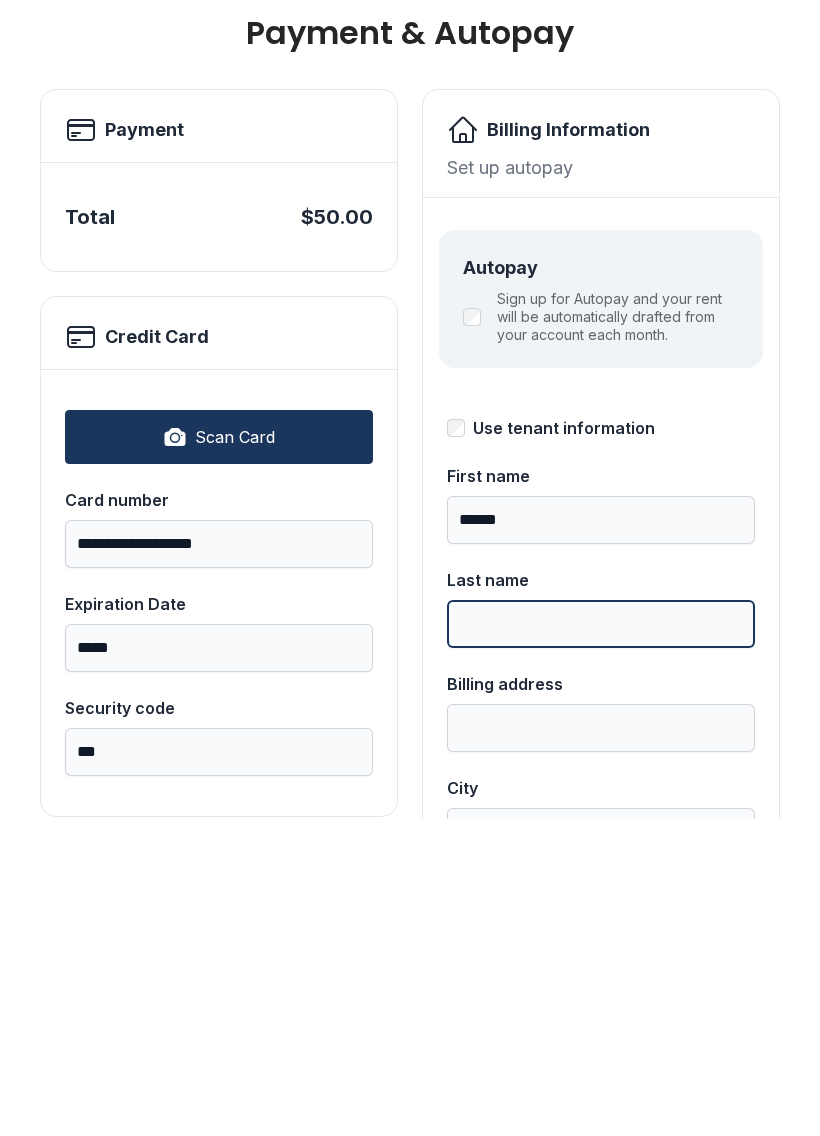 click on "Last name" at bounding box center [601, 941] 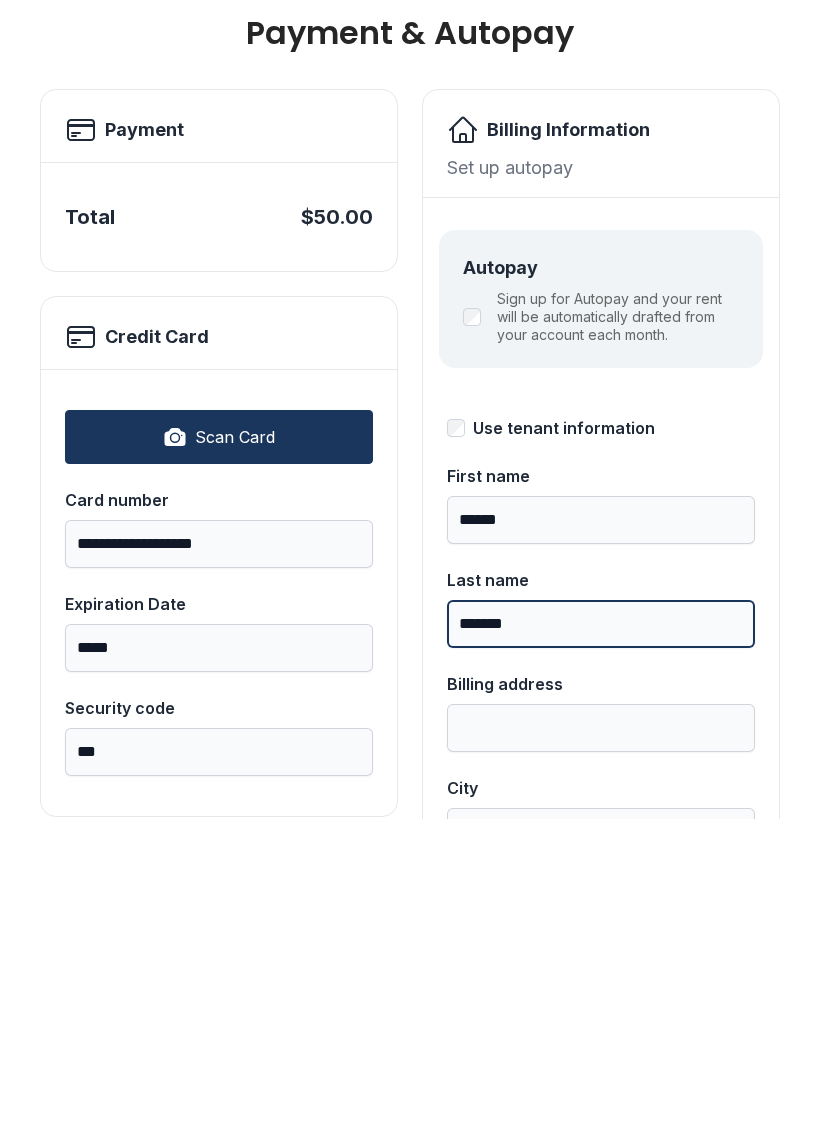 type on "*******" 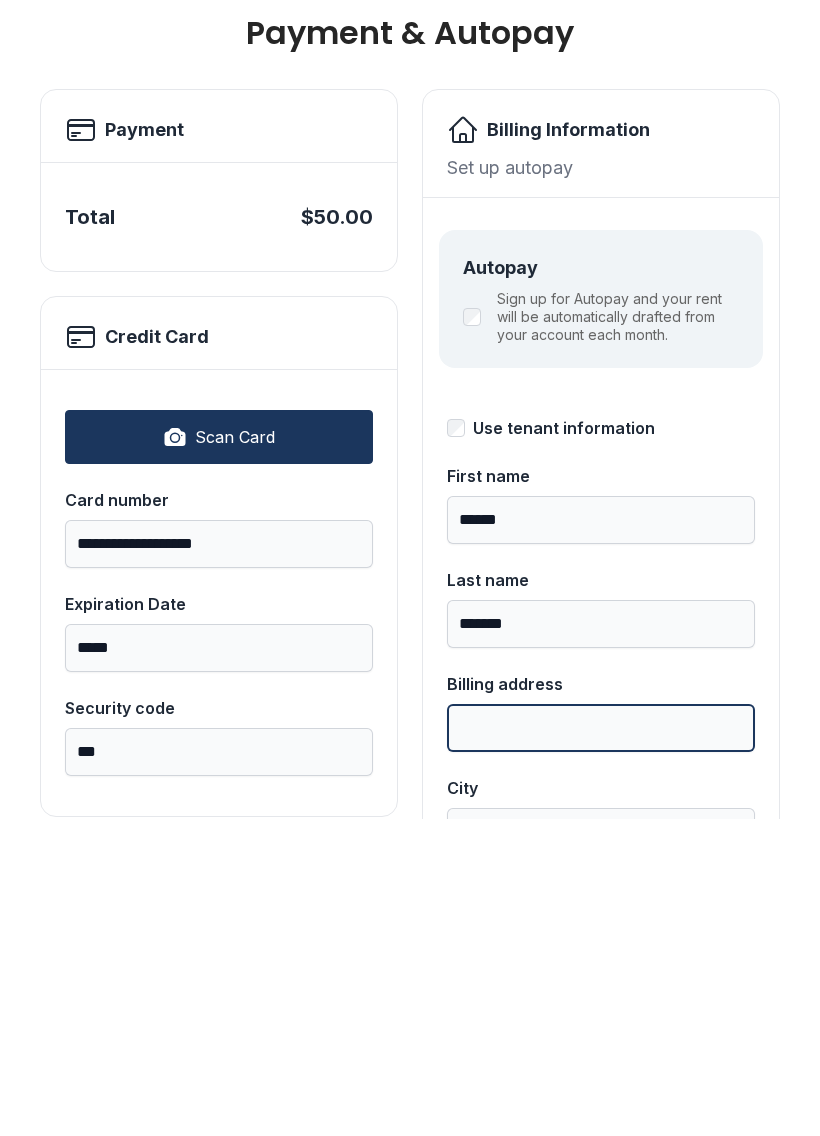 click on "Billing address" at bounding box center [601, 1045] 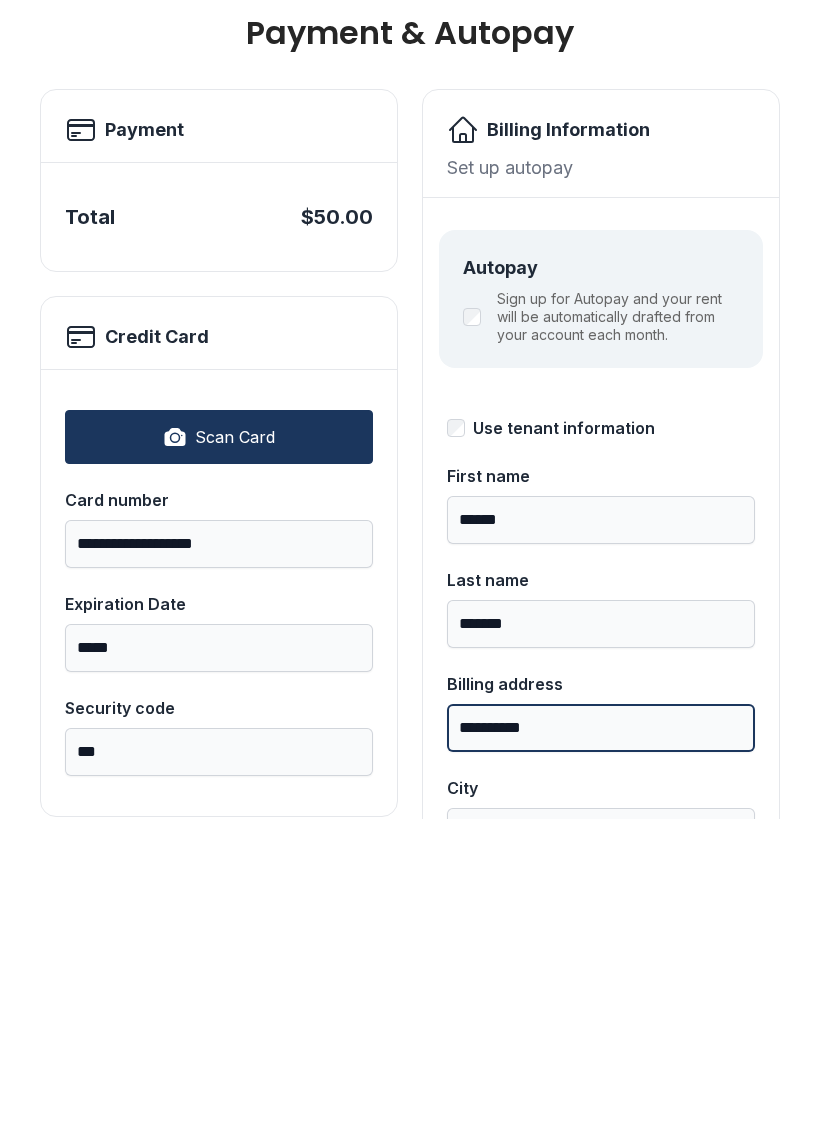 type on "**********" 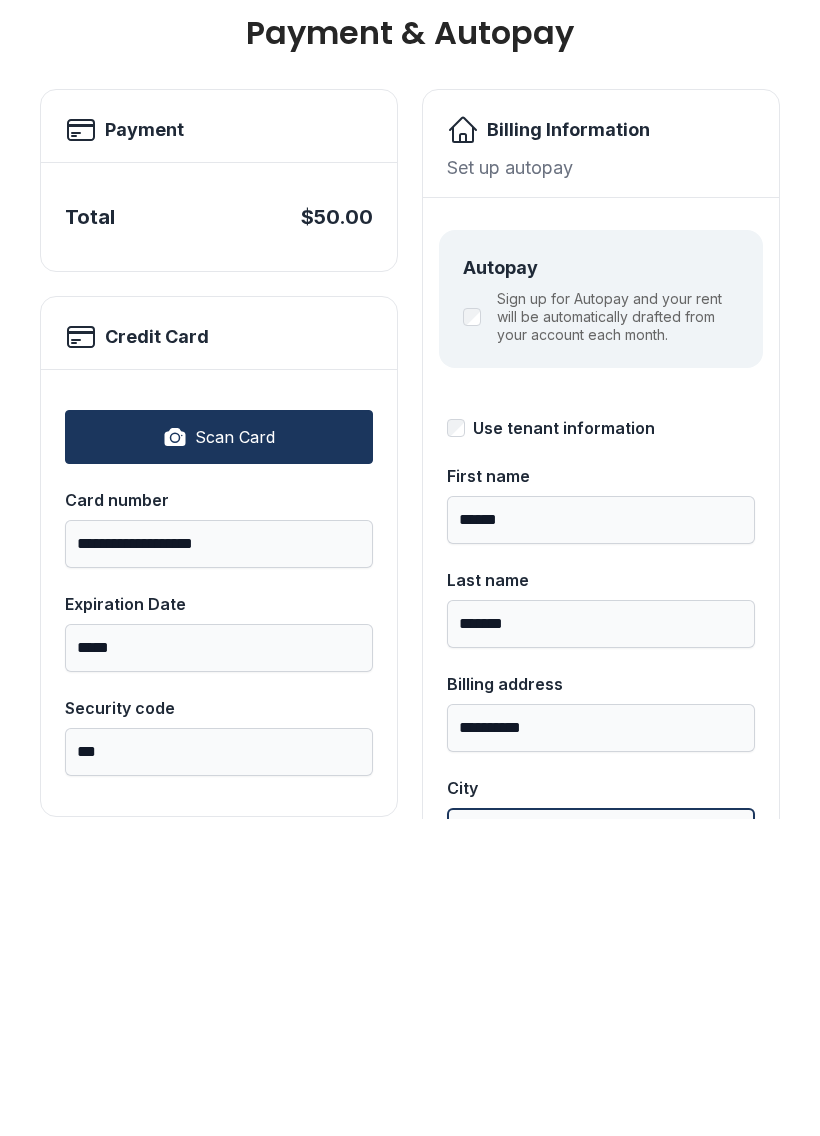 click on "City" at bounding box center (601, 1149) 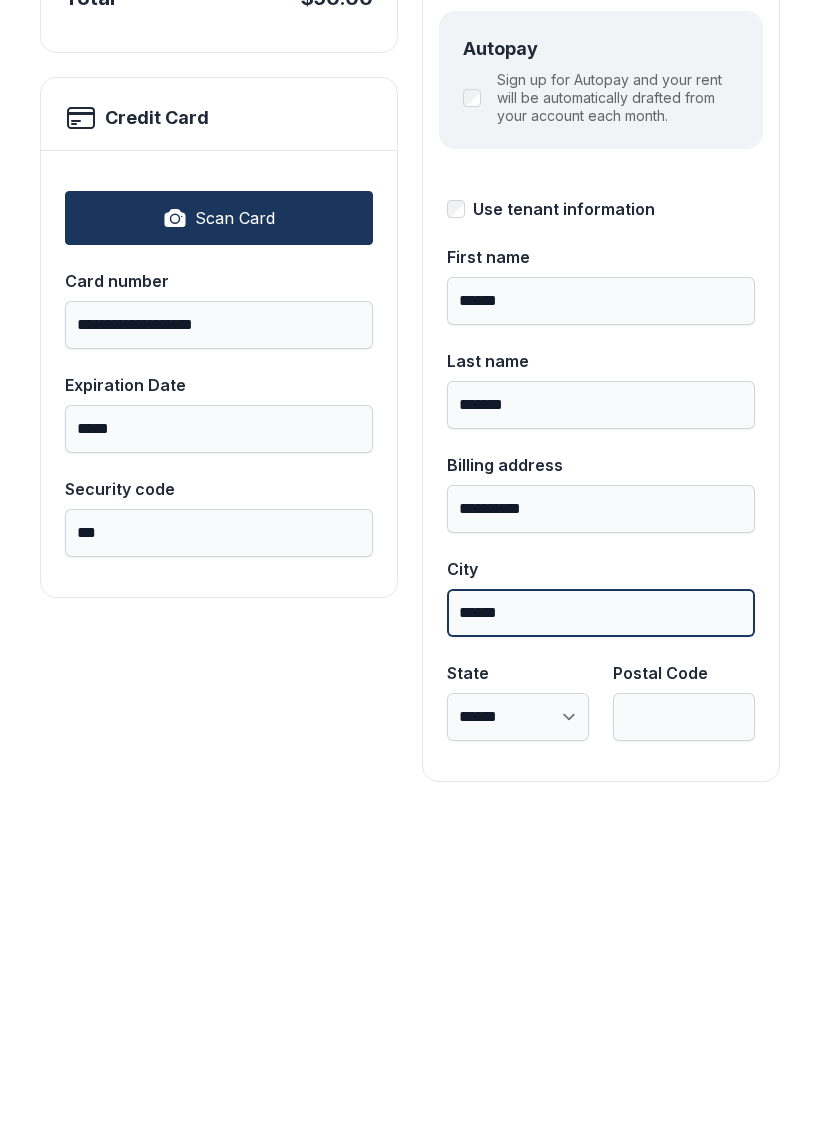 scroll, scrollTop: 218, scrollLeft: 0, axis: vertical 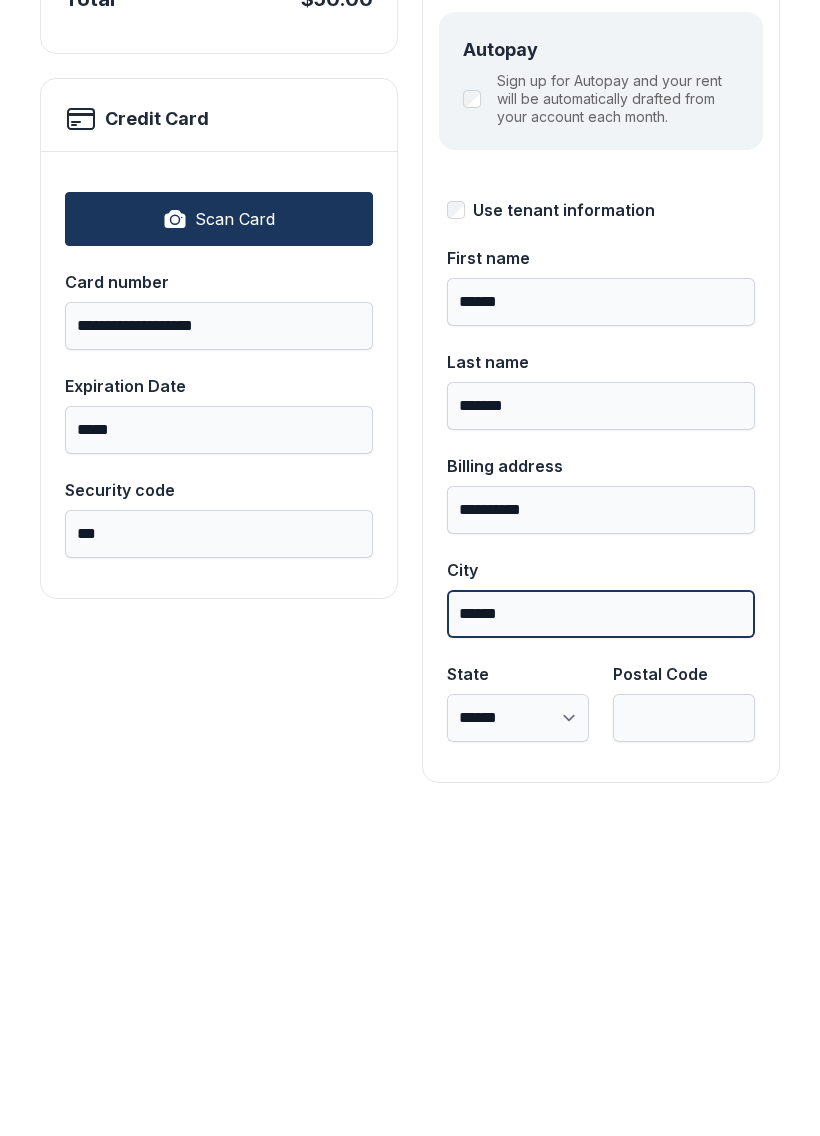 type on "******" 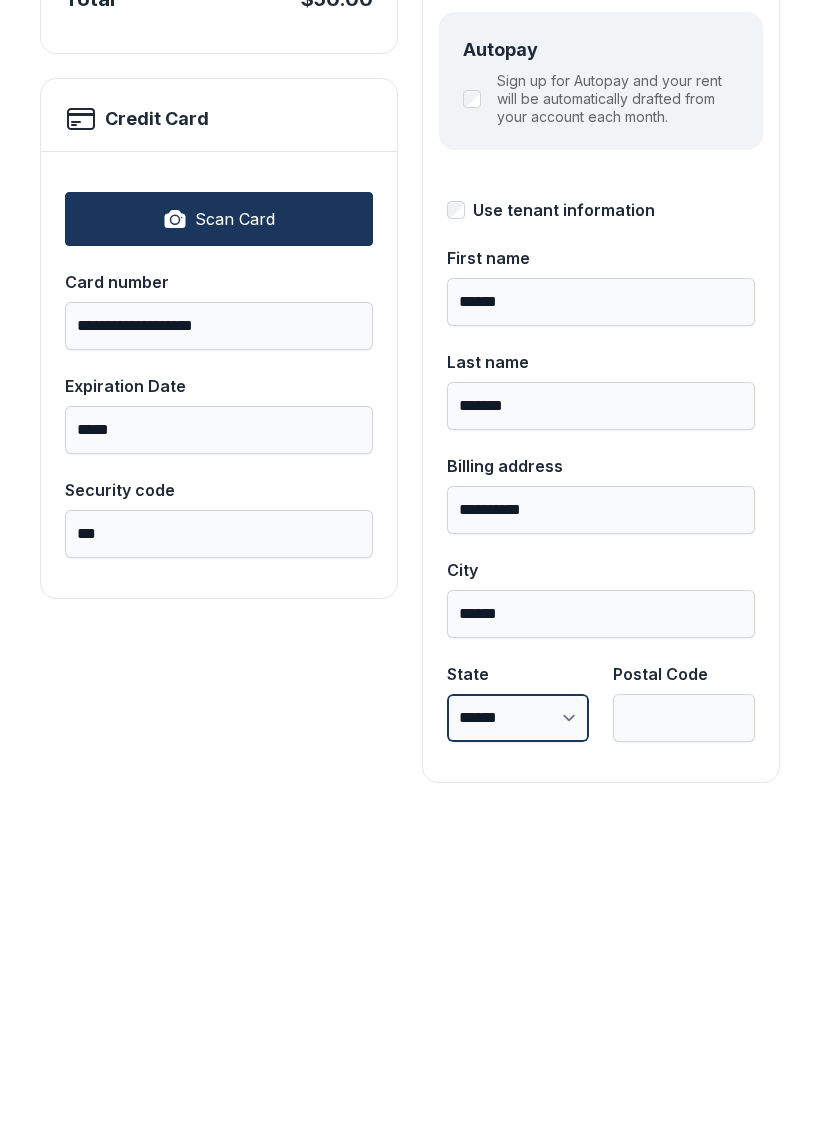 click on "**********" at bounding box center [518, 1035] 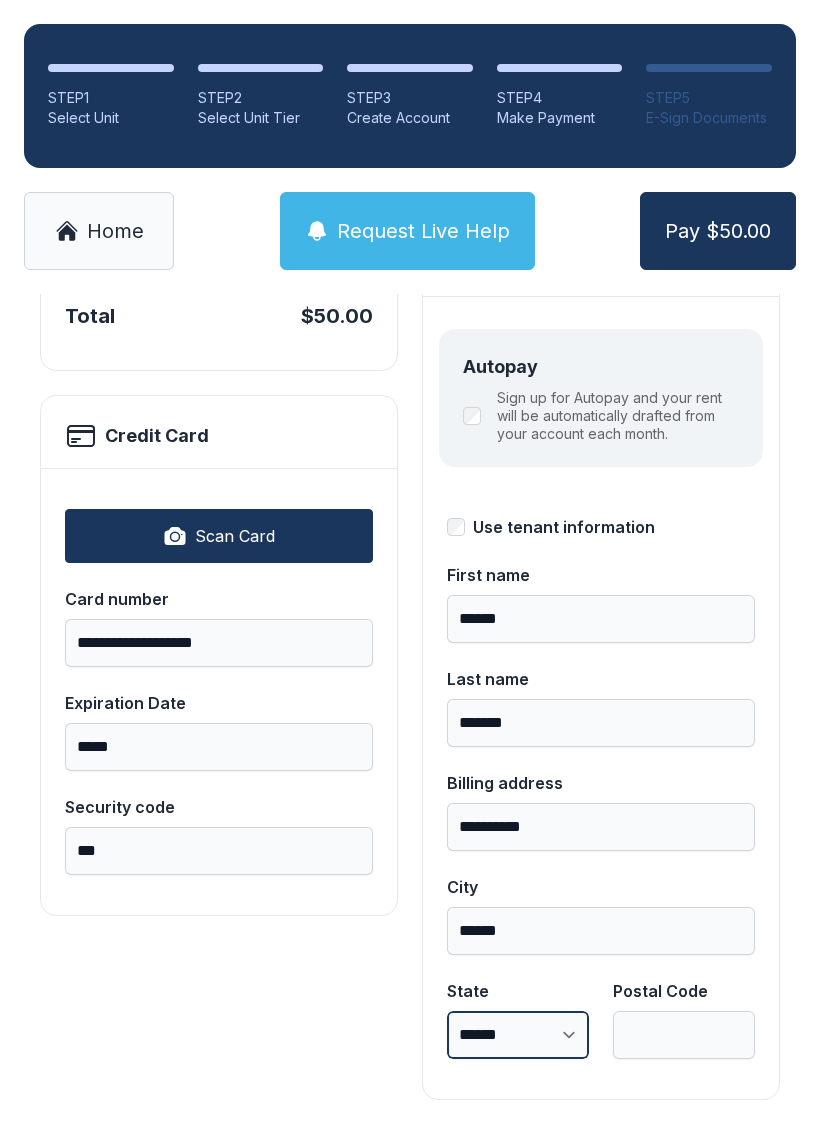 select on "**" 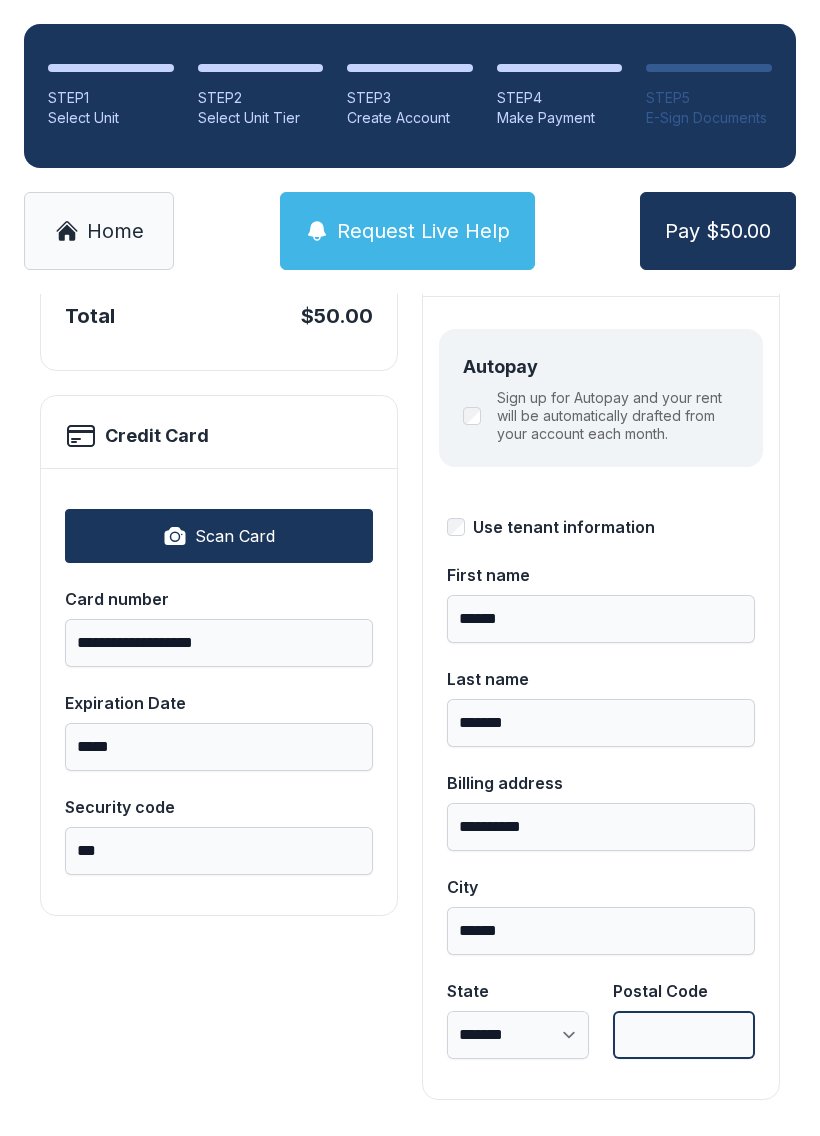 click on "Postal Code" at bounding box center [684, 1035] 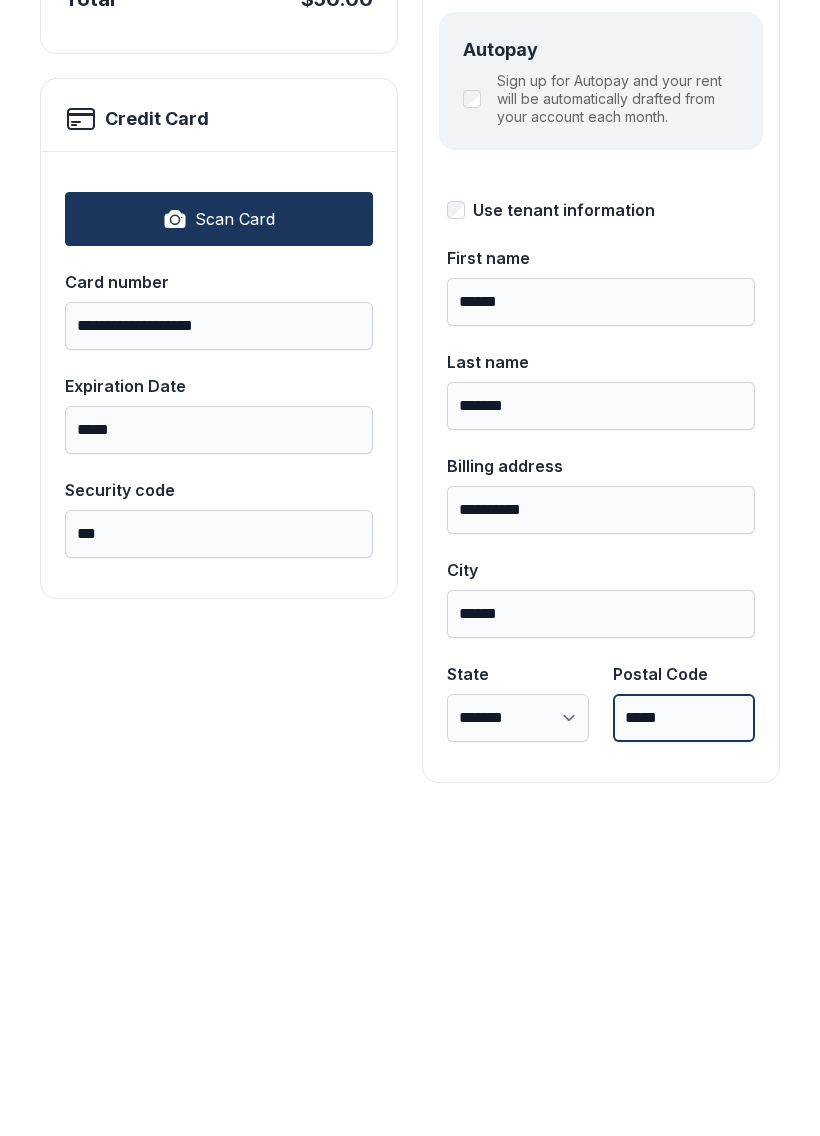 type on "*****" 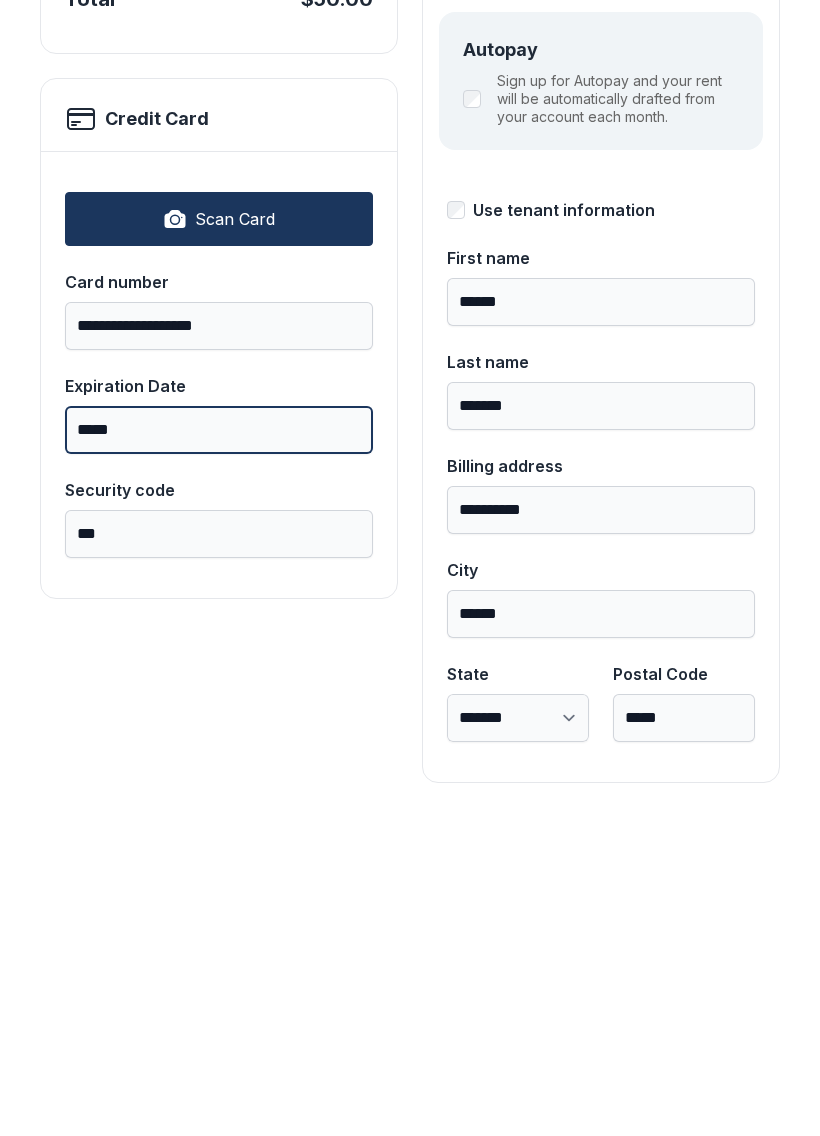 click on "*****" at bounding box center [219, 747] 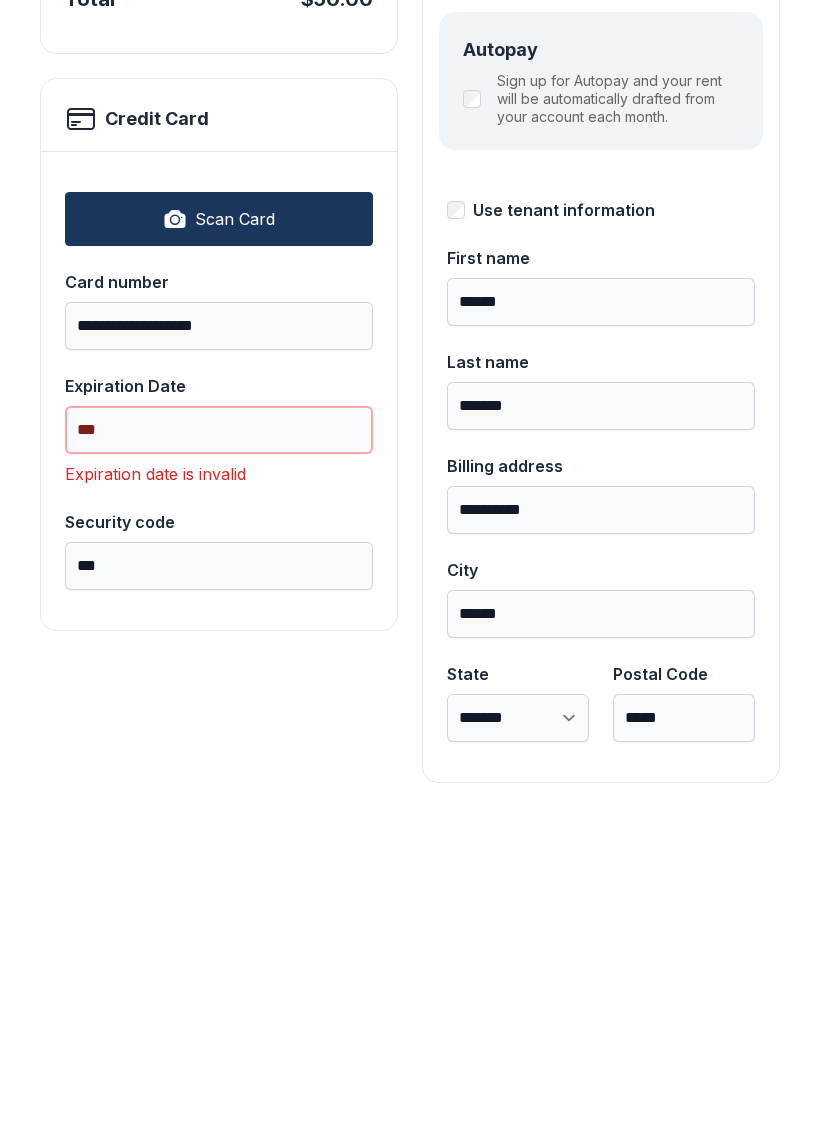 type on "*" 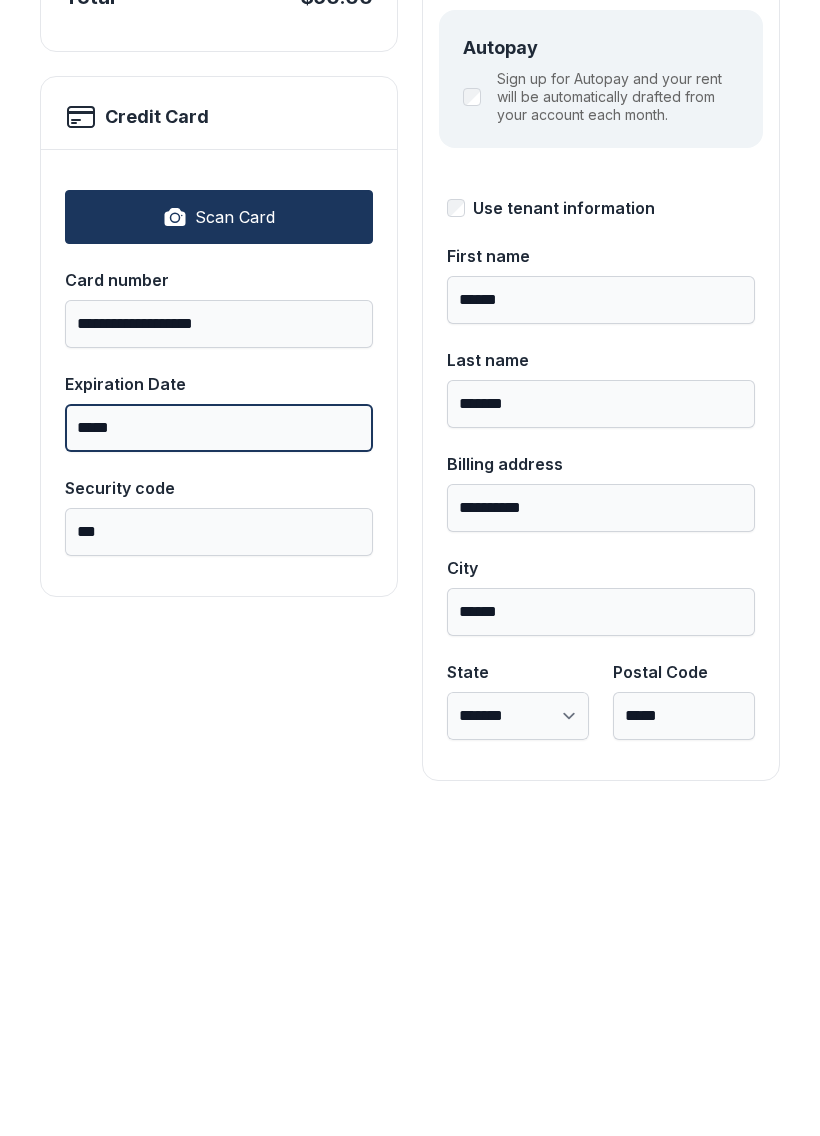 scroll, scrollTop: 218, scrollLeft: 0, axis: vertical 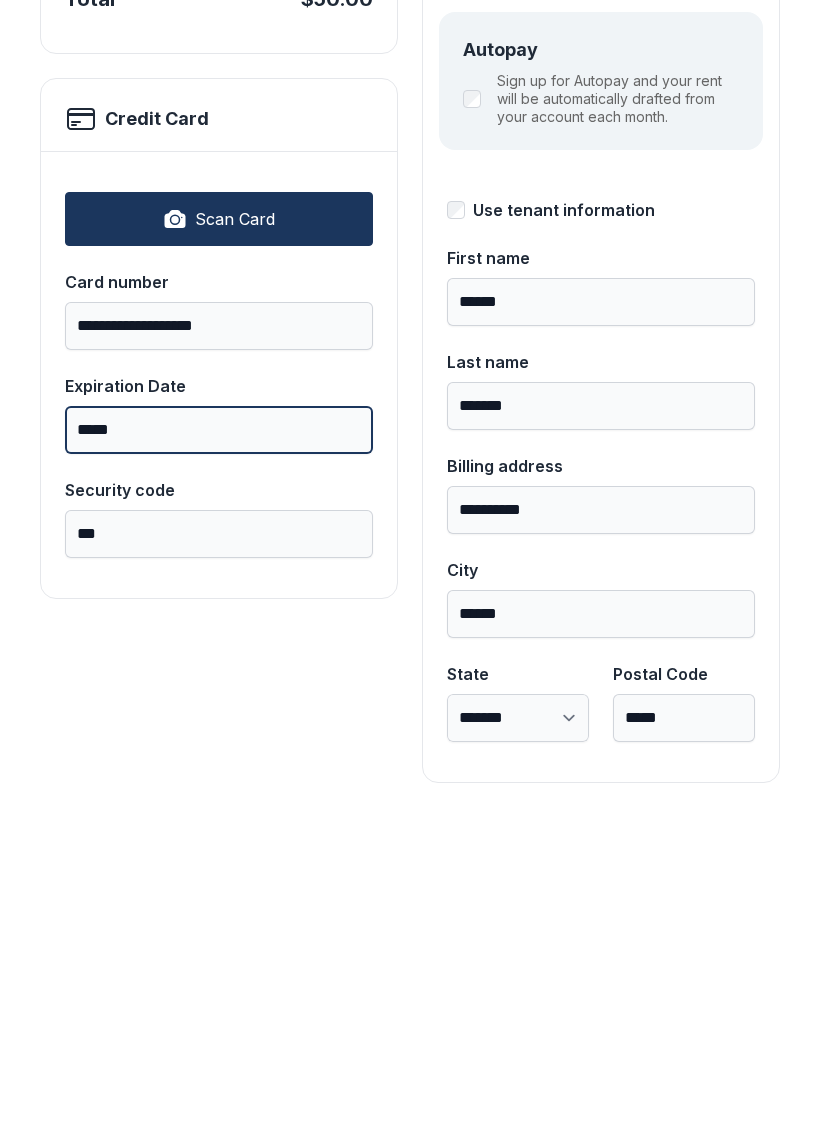 type on "*****" 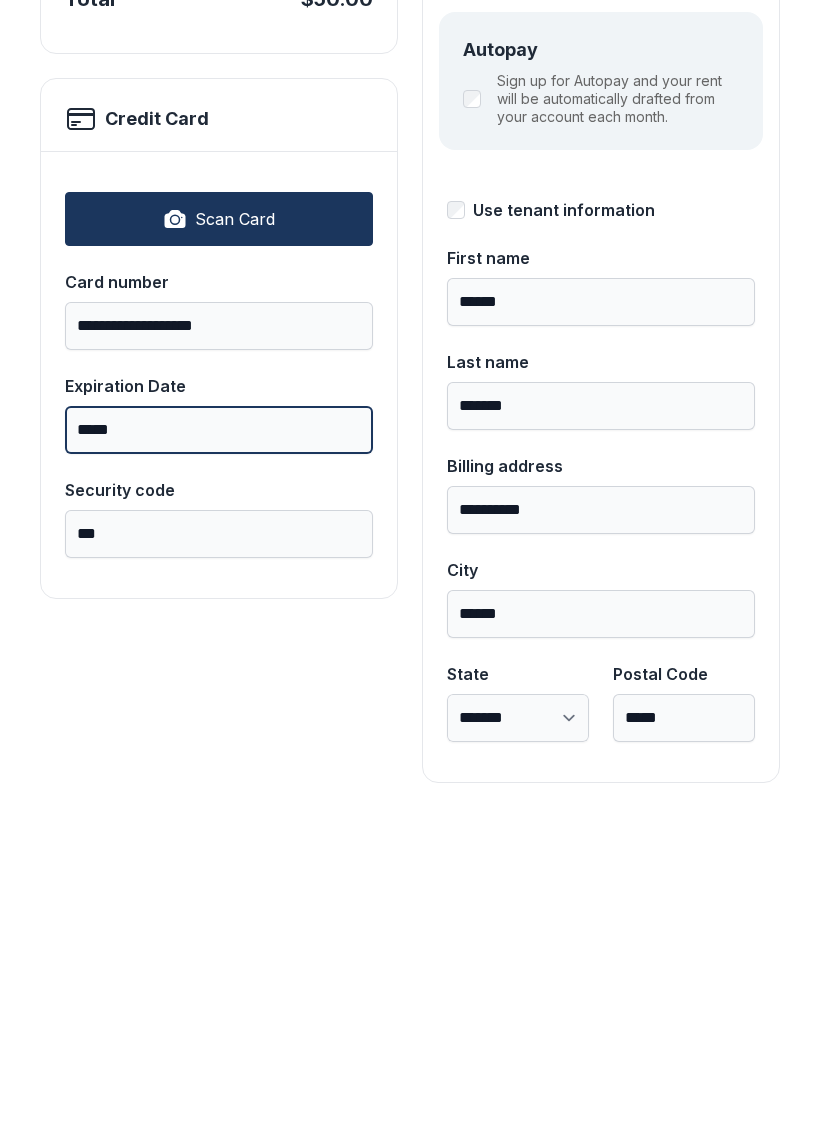 click on "Pay $50.00" at bounding box center [718, 231] 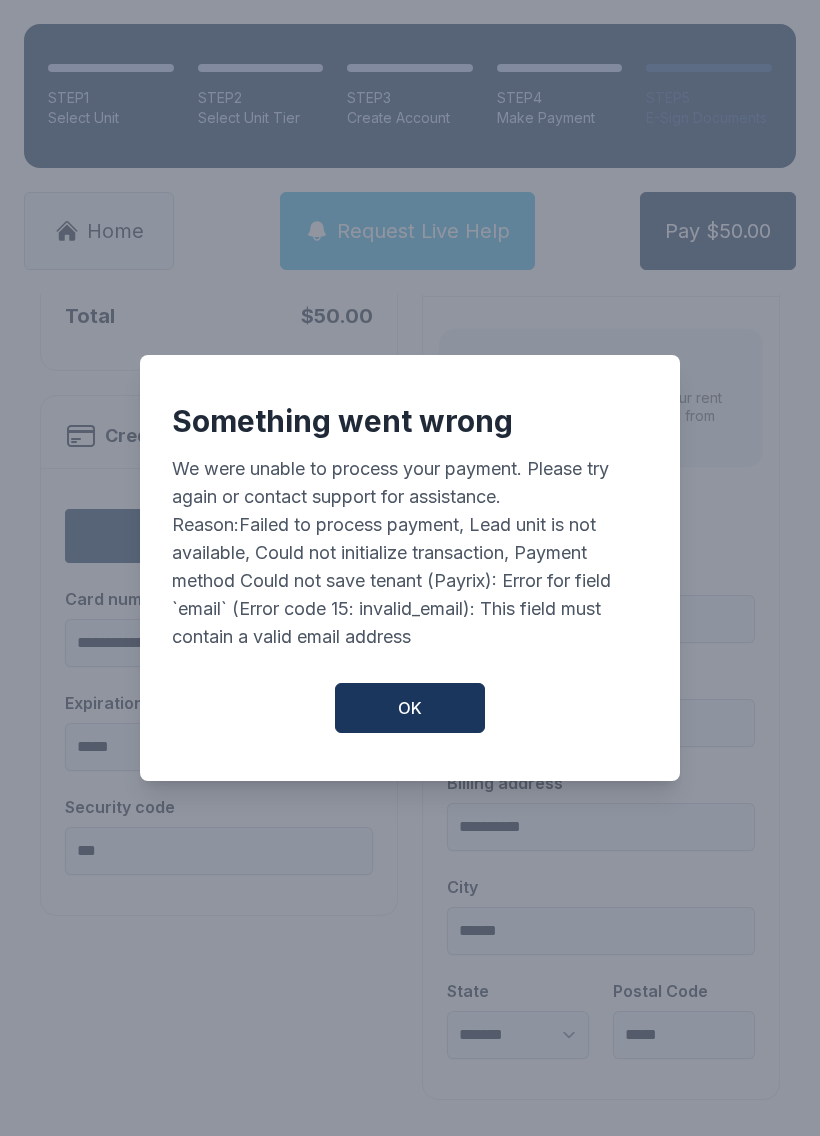 click on "Something went wrong We were unable to process your payment. Please try again or contact support for assistance. Reason: Failed to process payment, Lead unit is not available, Could not initialize transaction, Payment method Could not save tenant (Payrix): Error for field `email` (Error code 15: invalid_email): This field must contain a valid email address OK" at bounding box center [410, 568] 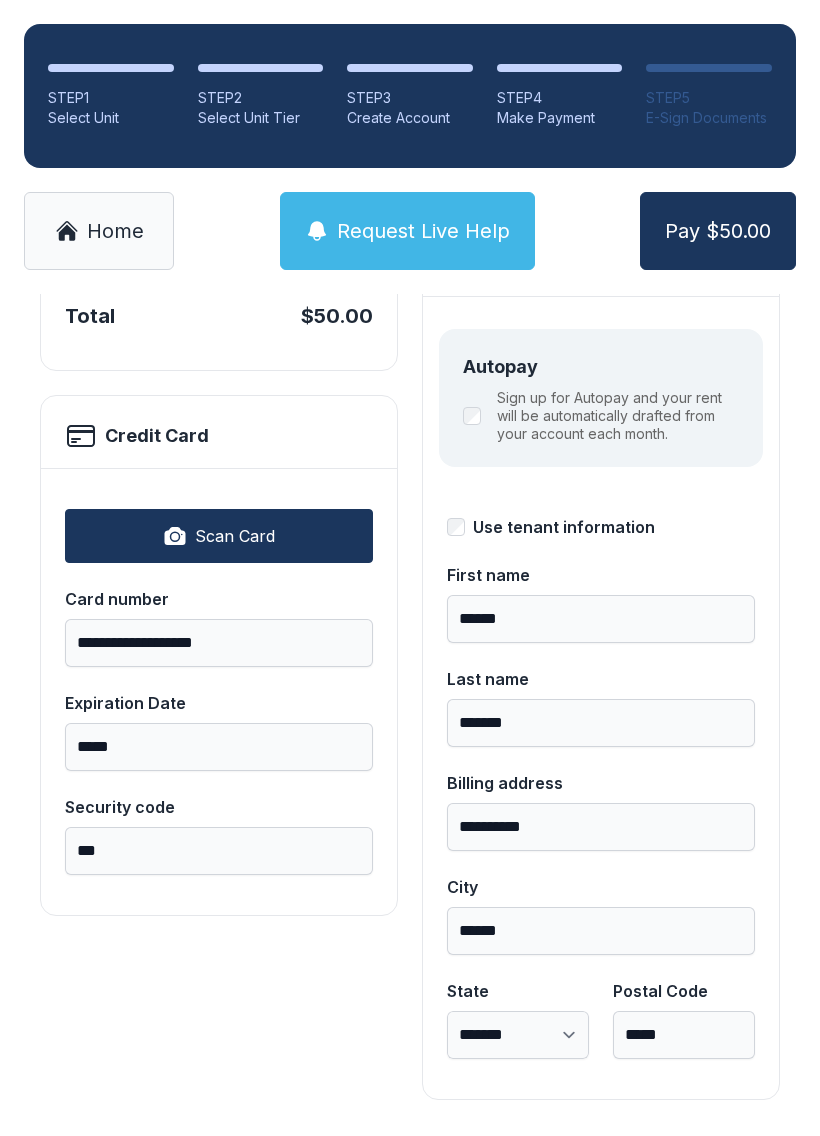 click on "Pay $50.00" at bounding box center [718, 231] 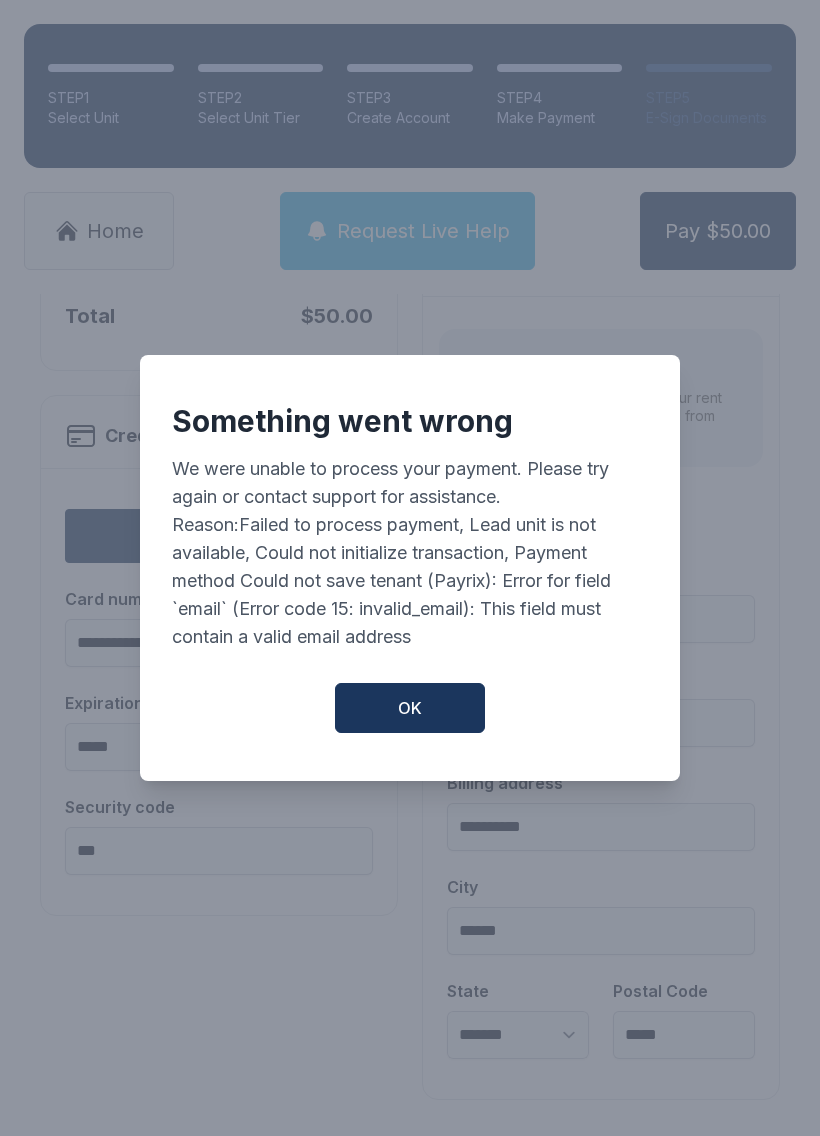 click on "OK" at bounding box center (410, 708) 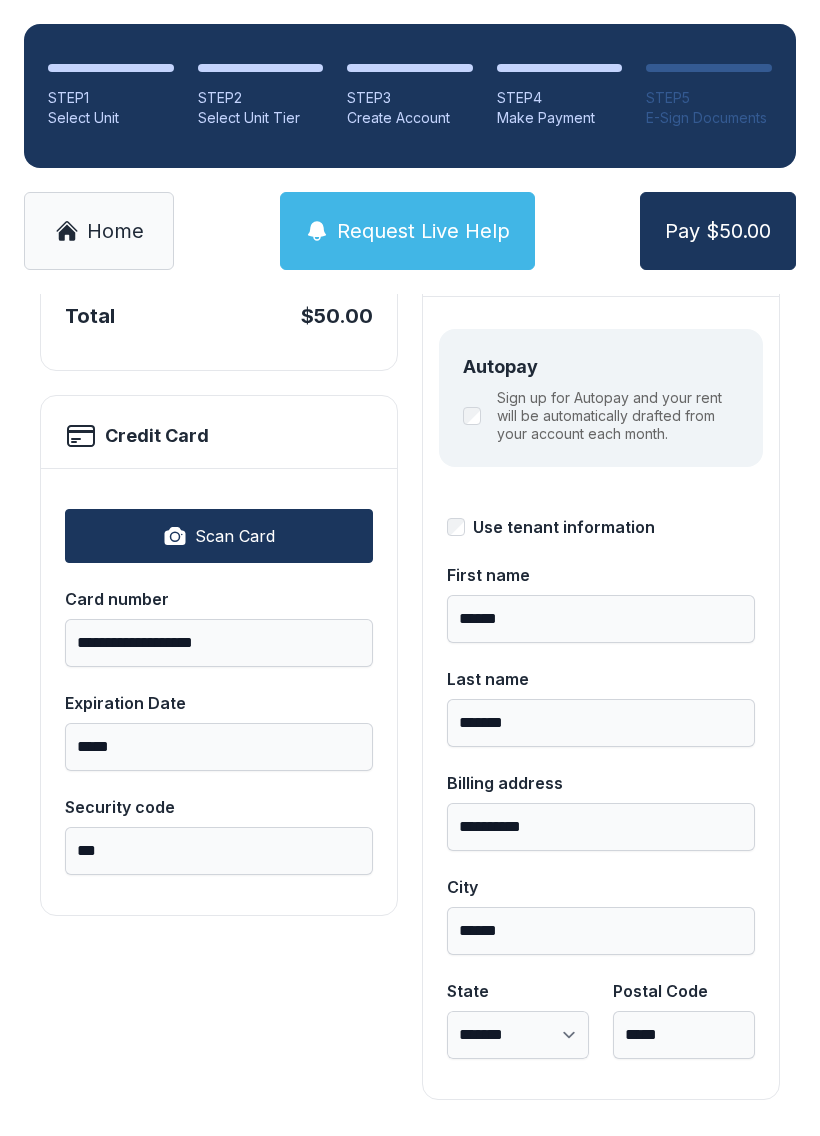 click on "Sign up for Autopay and your rent will be automatically drafted from your account each month." at bounding box center (618, 416) 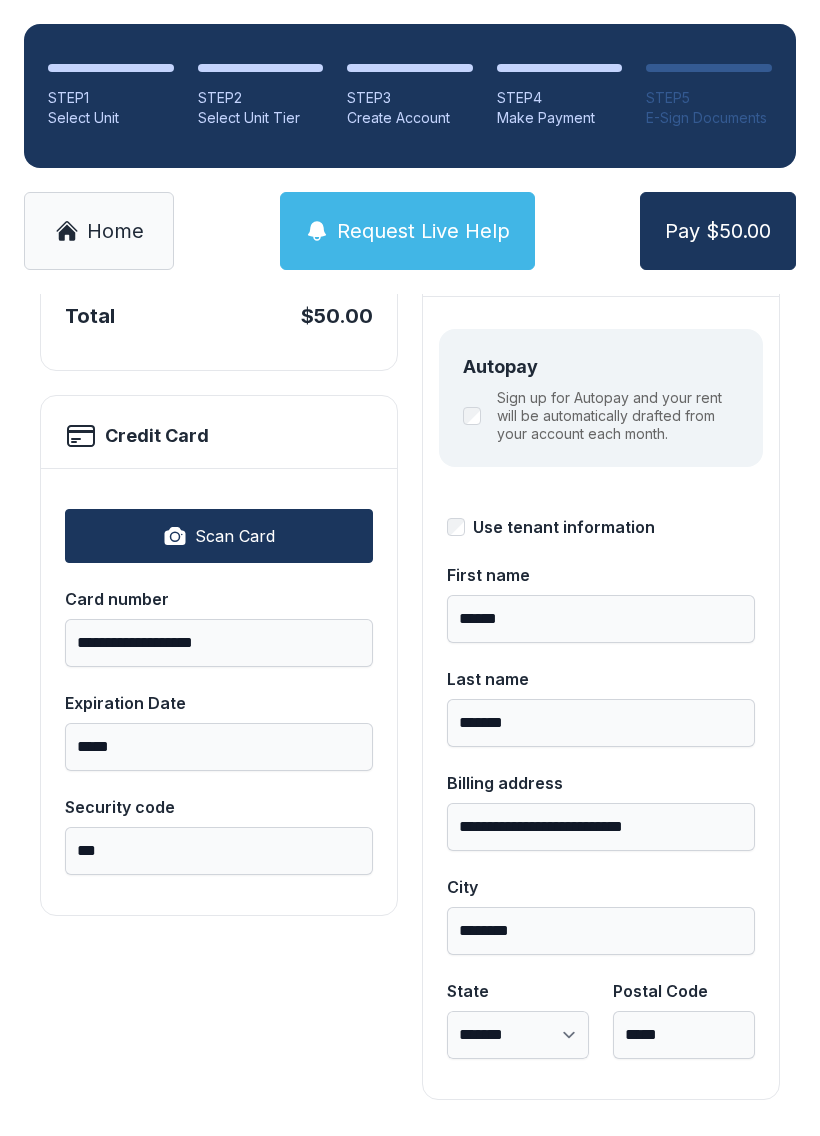 click on "Pay $50.00" at bounding box center [718, 231] 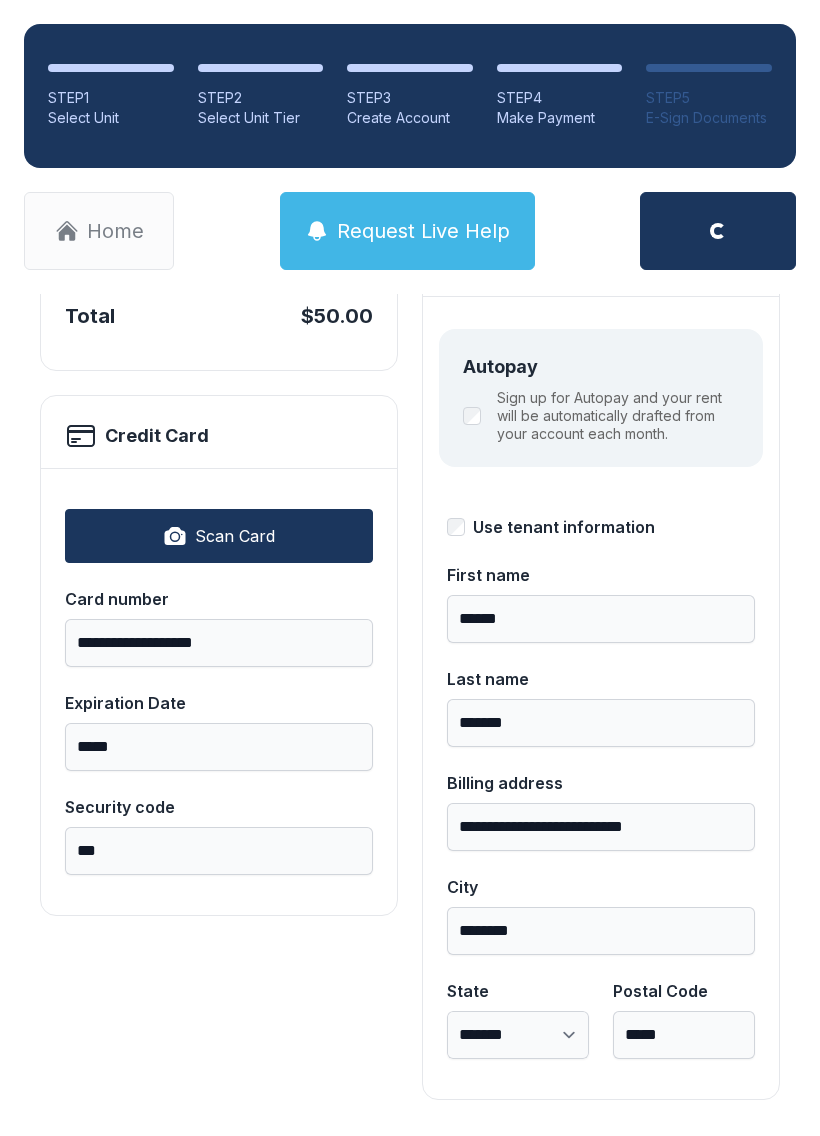 click on "Autopay Sign up for Autopay and your rent will be automatically drafted from your account each month. Use tenant information First name [FIRST] Last name [LAST] Billing address [ADDRESS] City [CITY] State [STATE] [POSTAL_CODE] [PHONE] [EMAIL]" at bounding box center [601, 697] 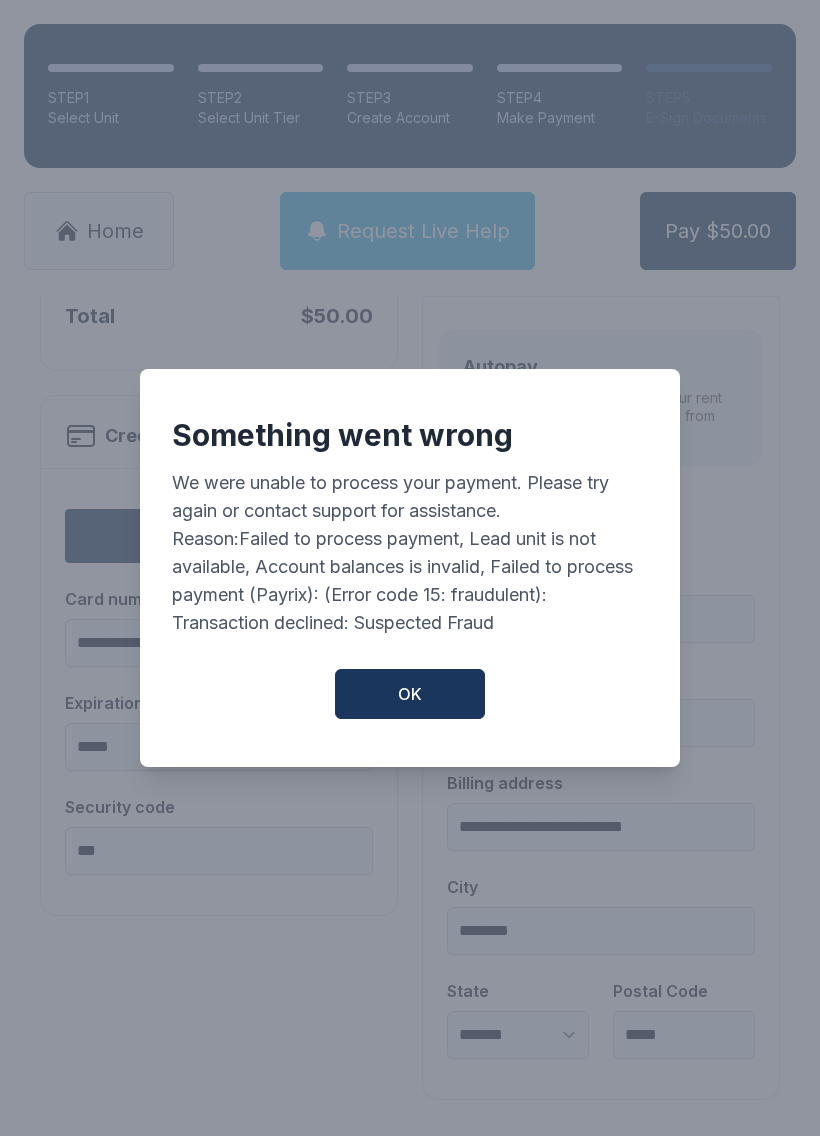click on "We were unable to process your payment. Please try again or contact support for assistance." at bounding box center (410, 497) 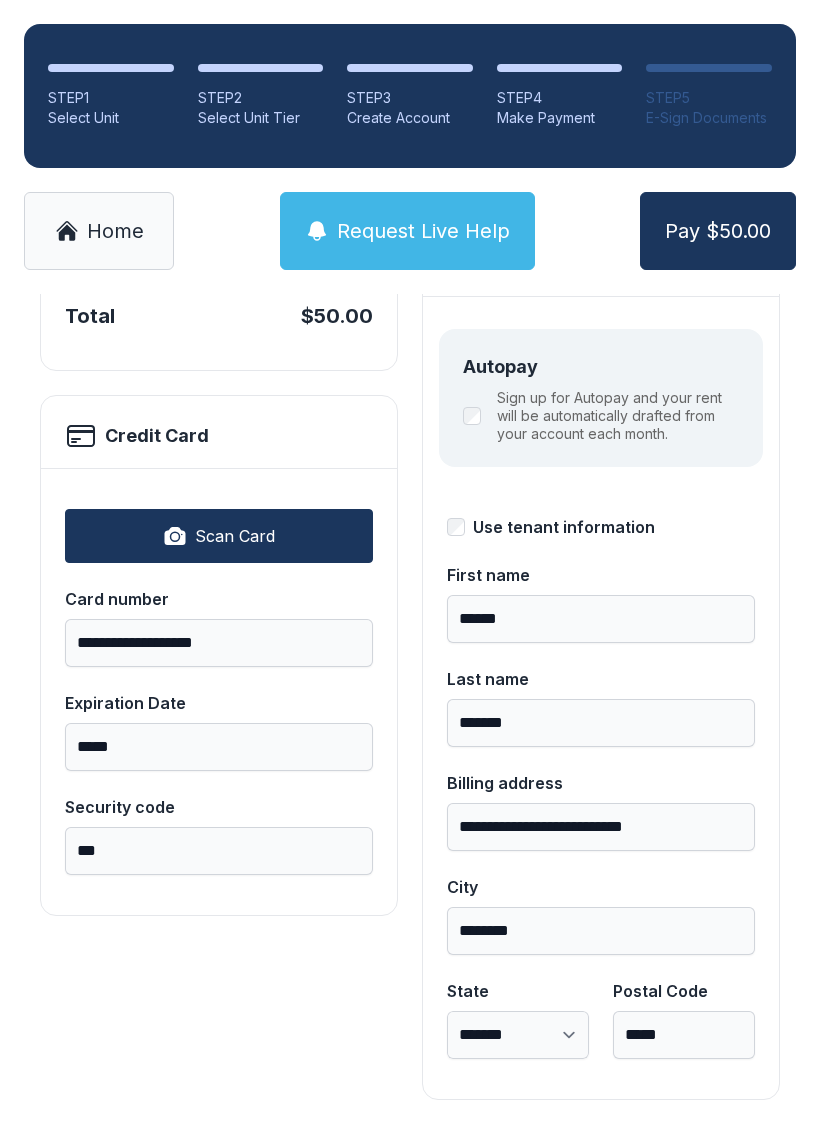 type 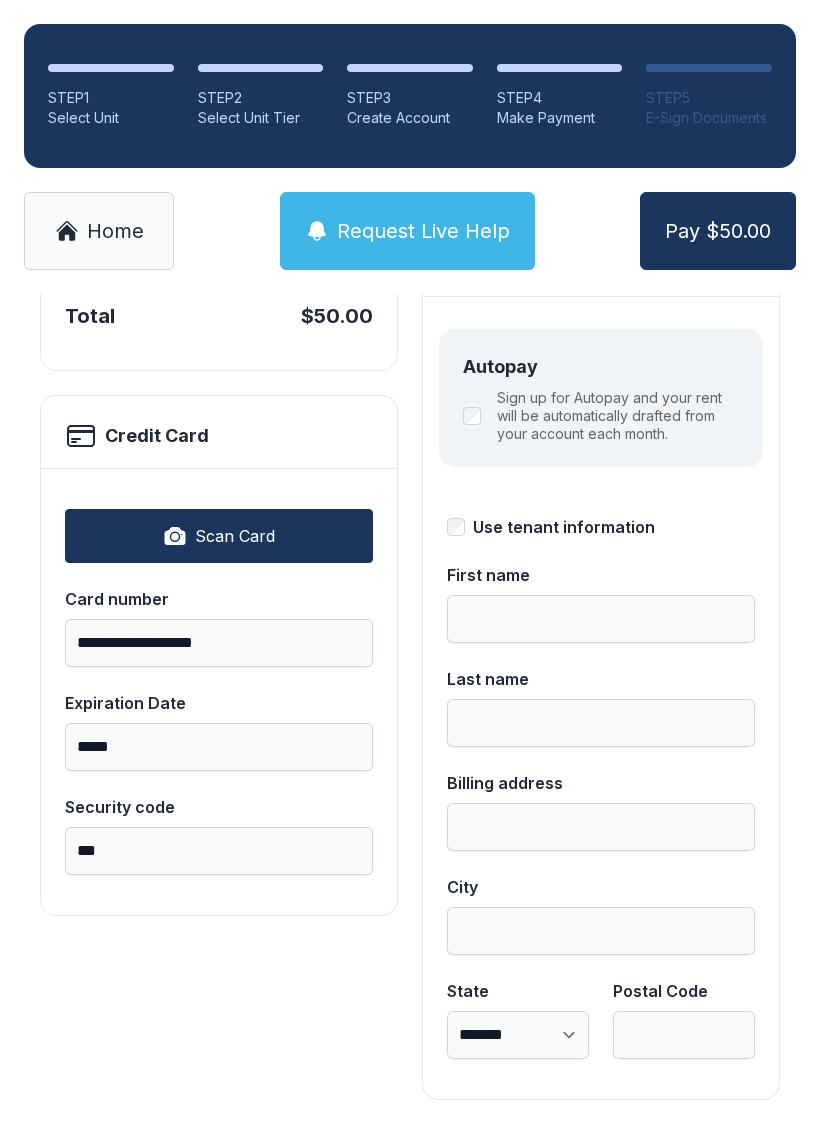 click on "Use tenant information" at bounding box center (564, 527) 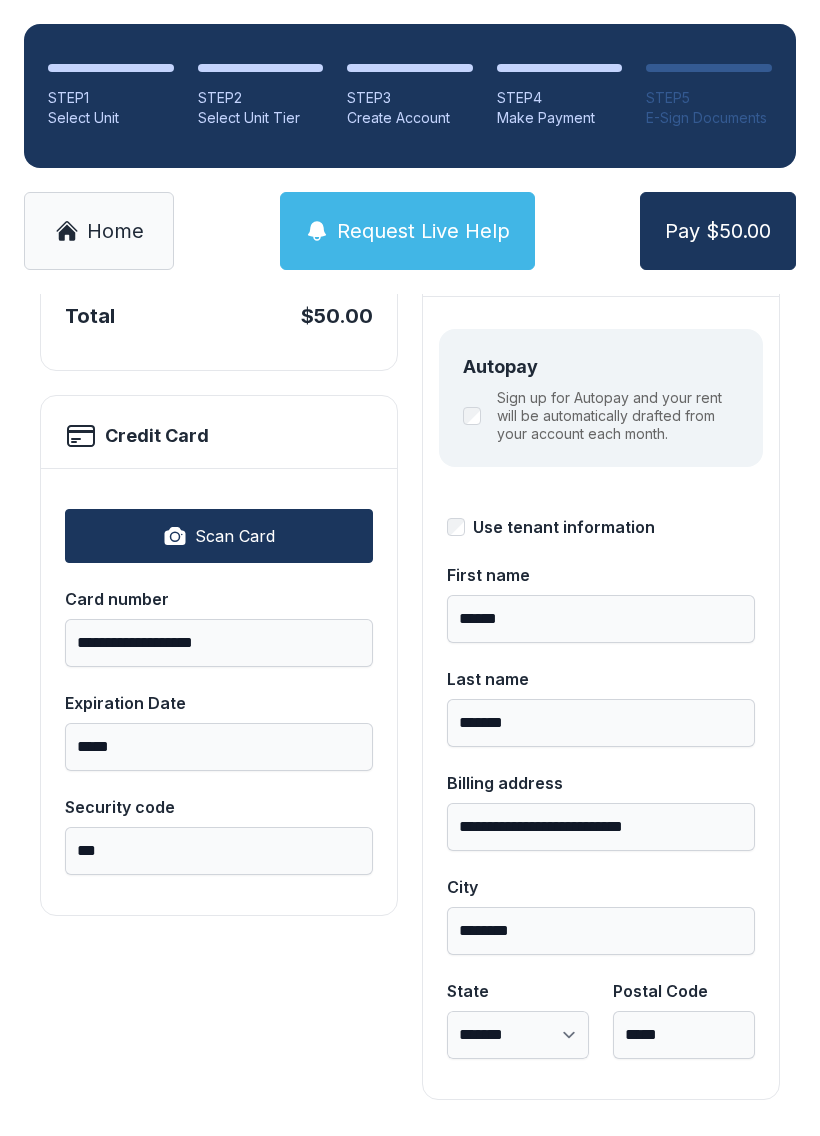 click on "Pay $50.00" at bounding box center (718, 231) 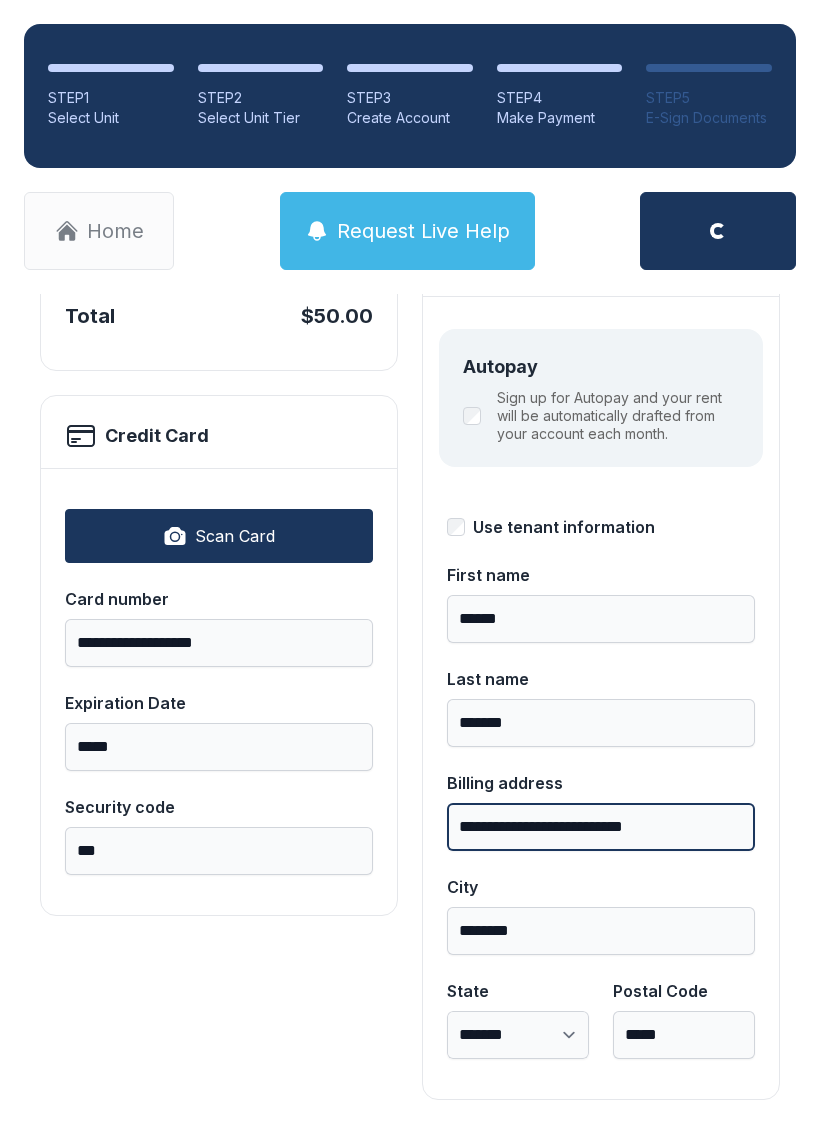 click on "**********" at bounding box center (601, 827) 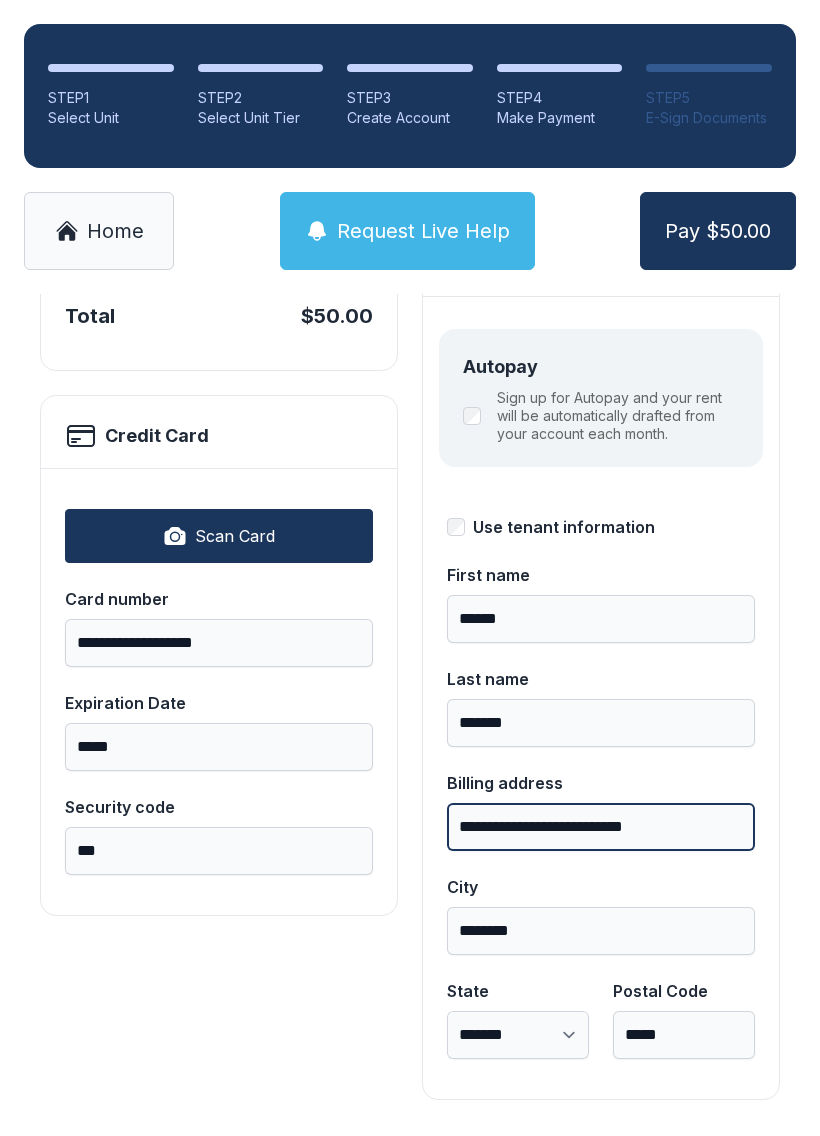 click on "**********" at bounding box center (601, 827) 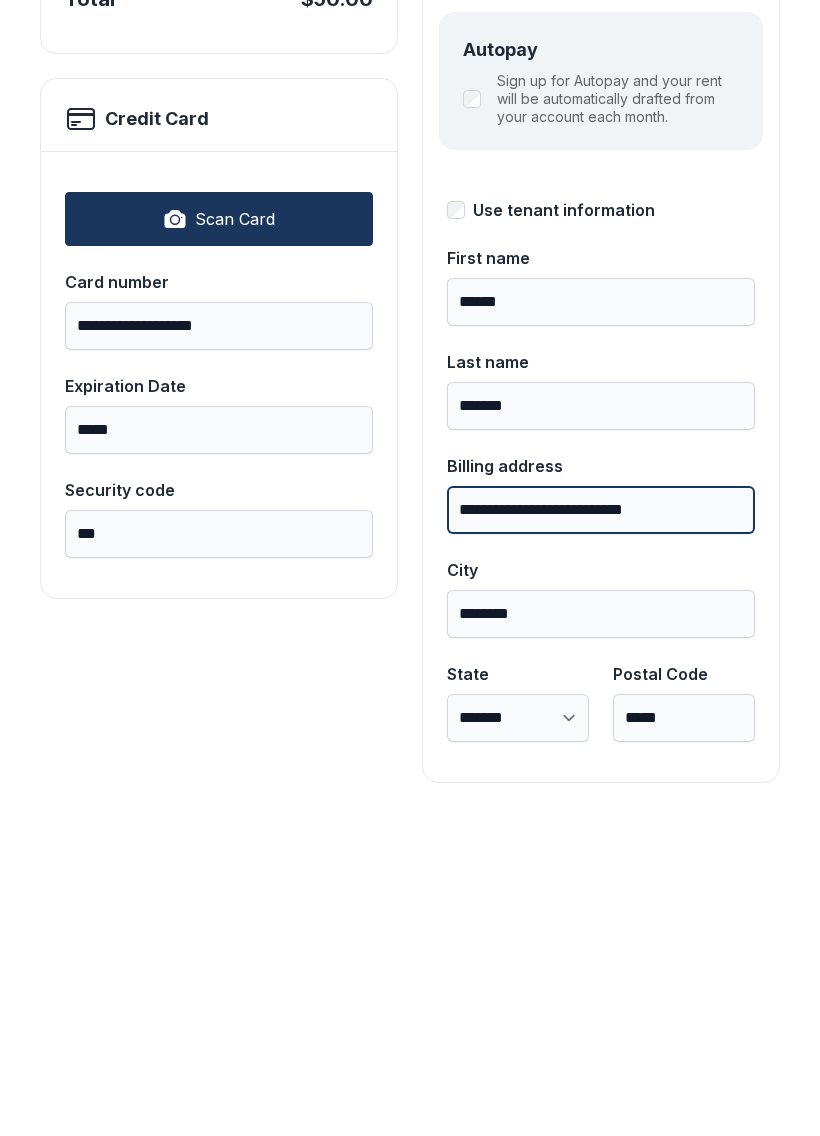 click on "**********" at bounding box center (601, 827) 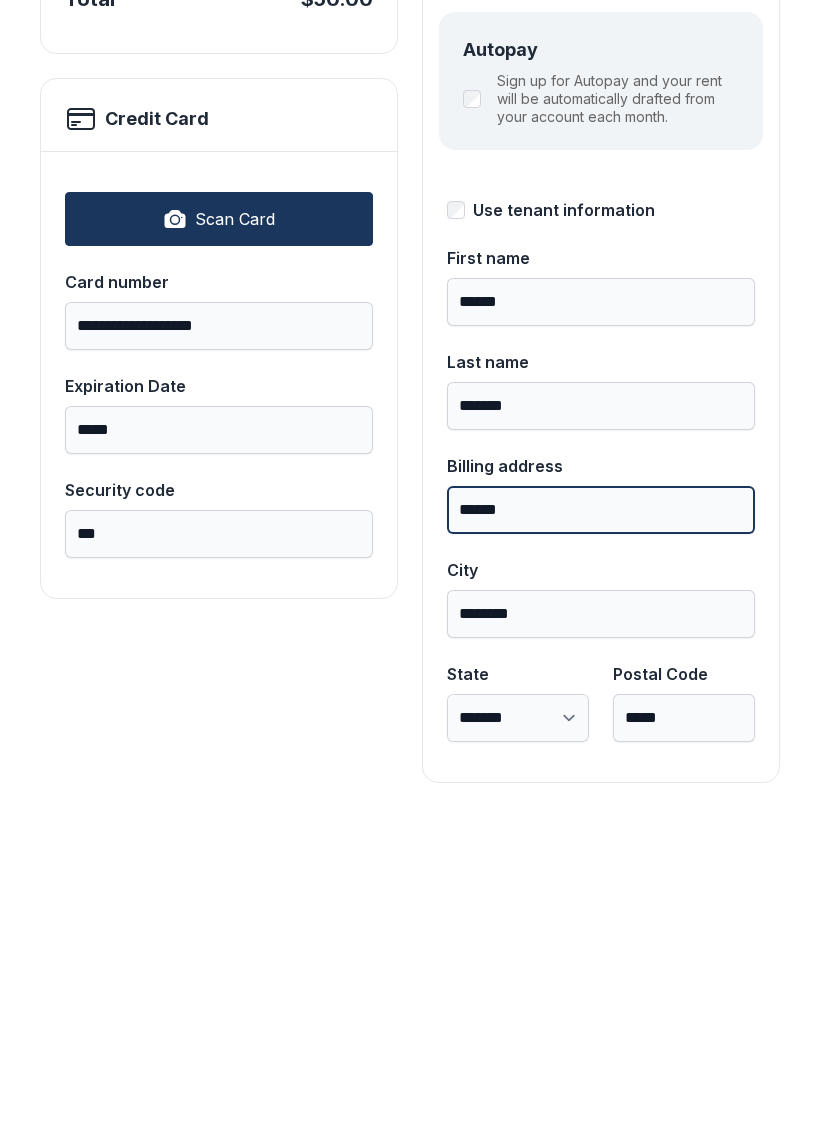 type on "***" 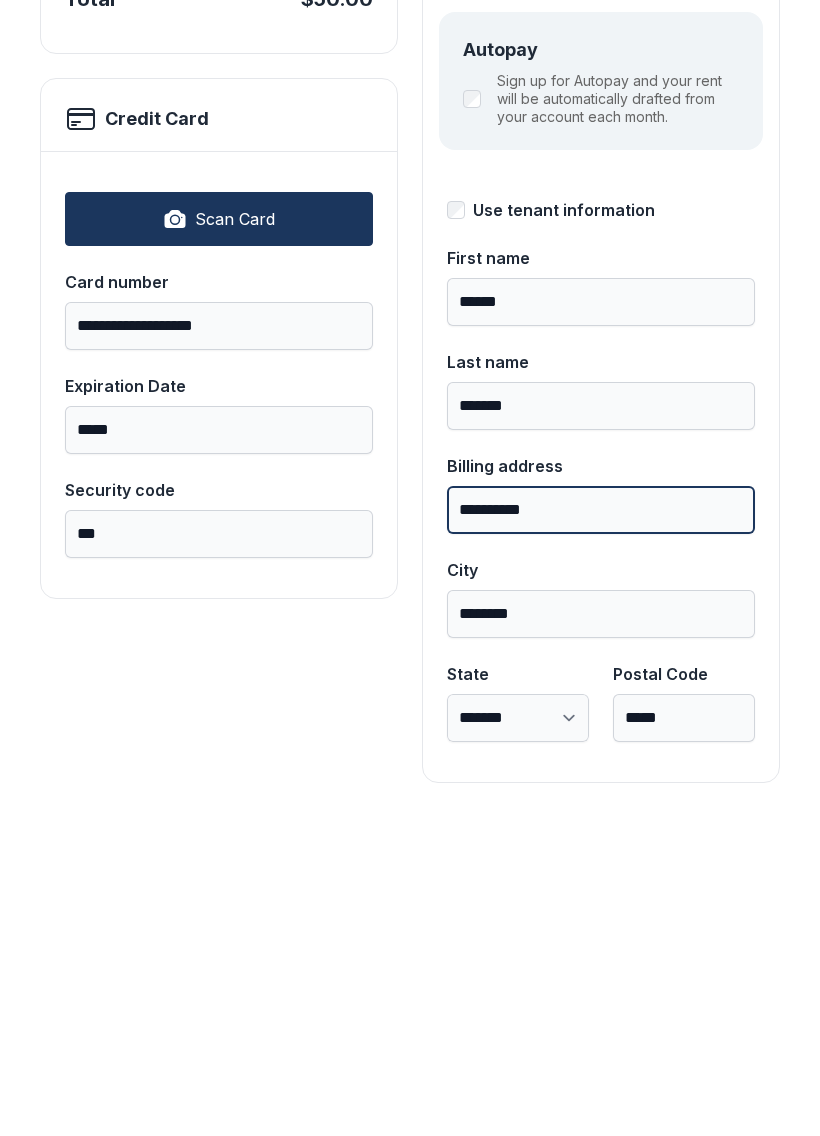 type on "**********" 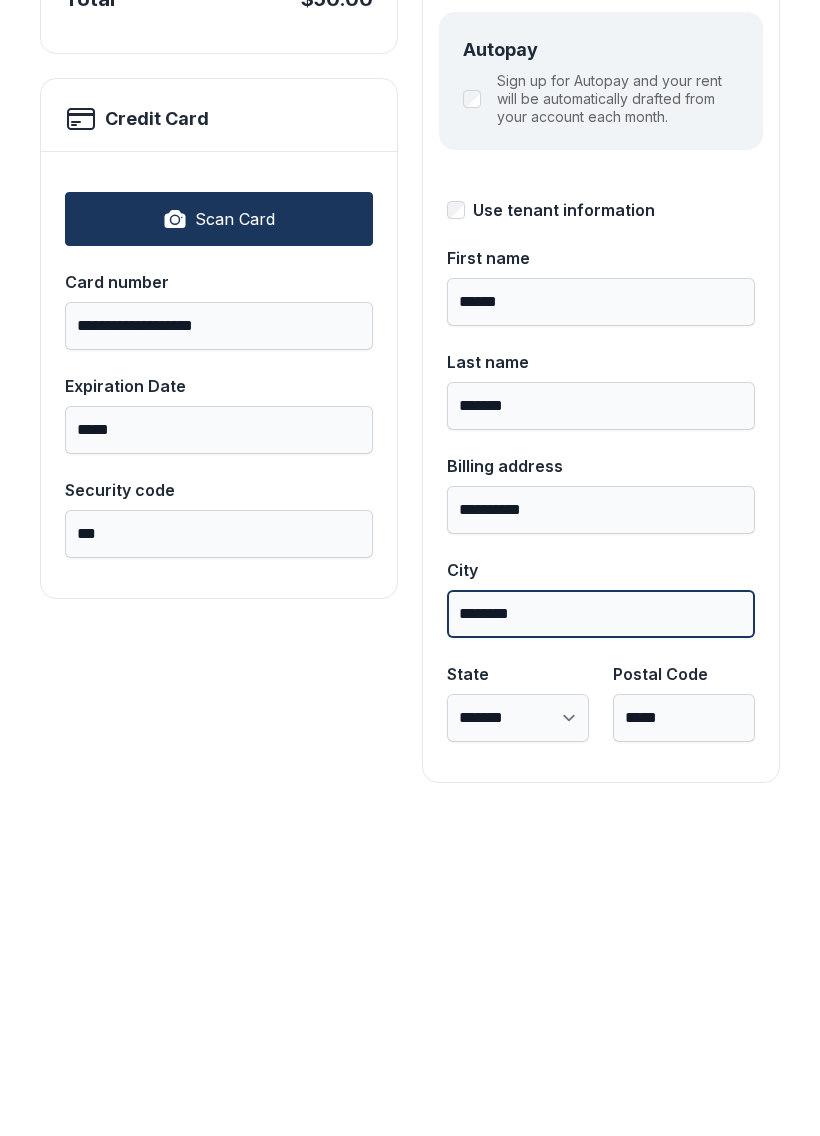 click on "********" at bounding box center [601, 931] 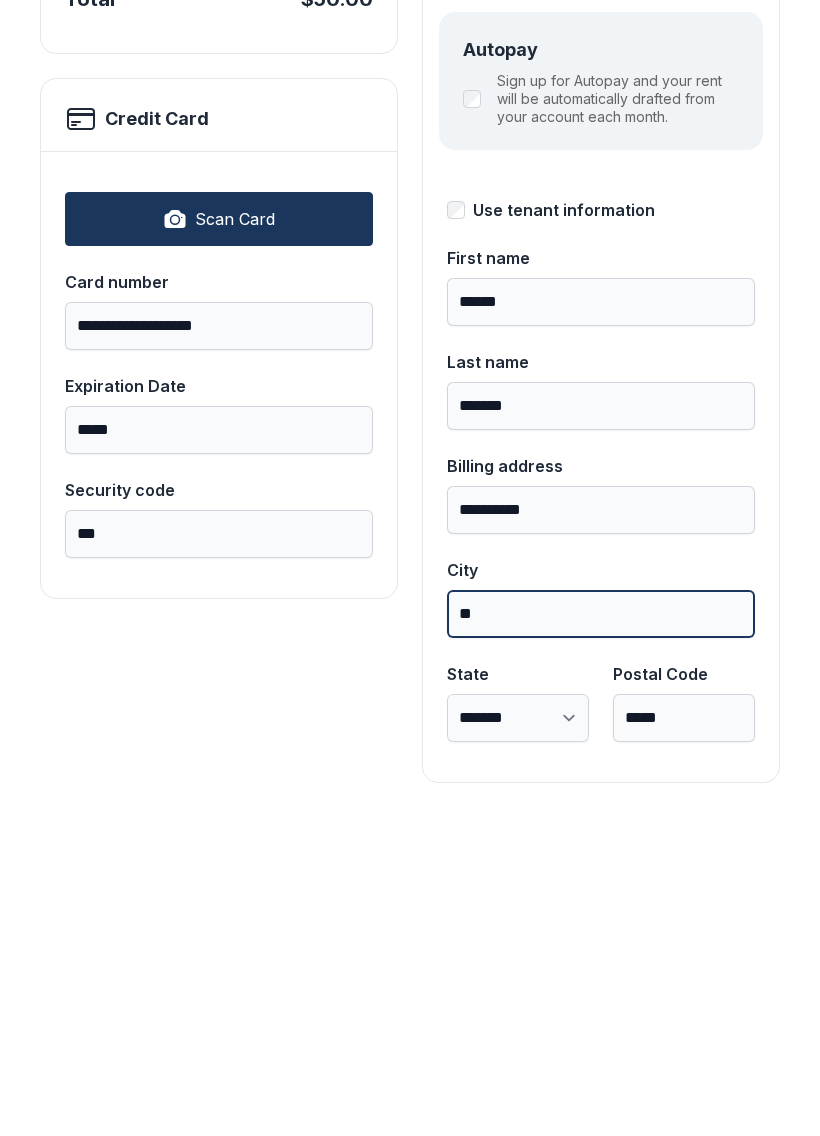 type on "*" 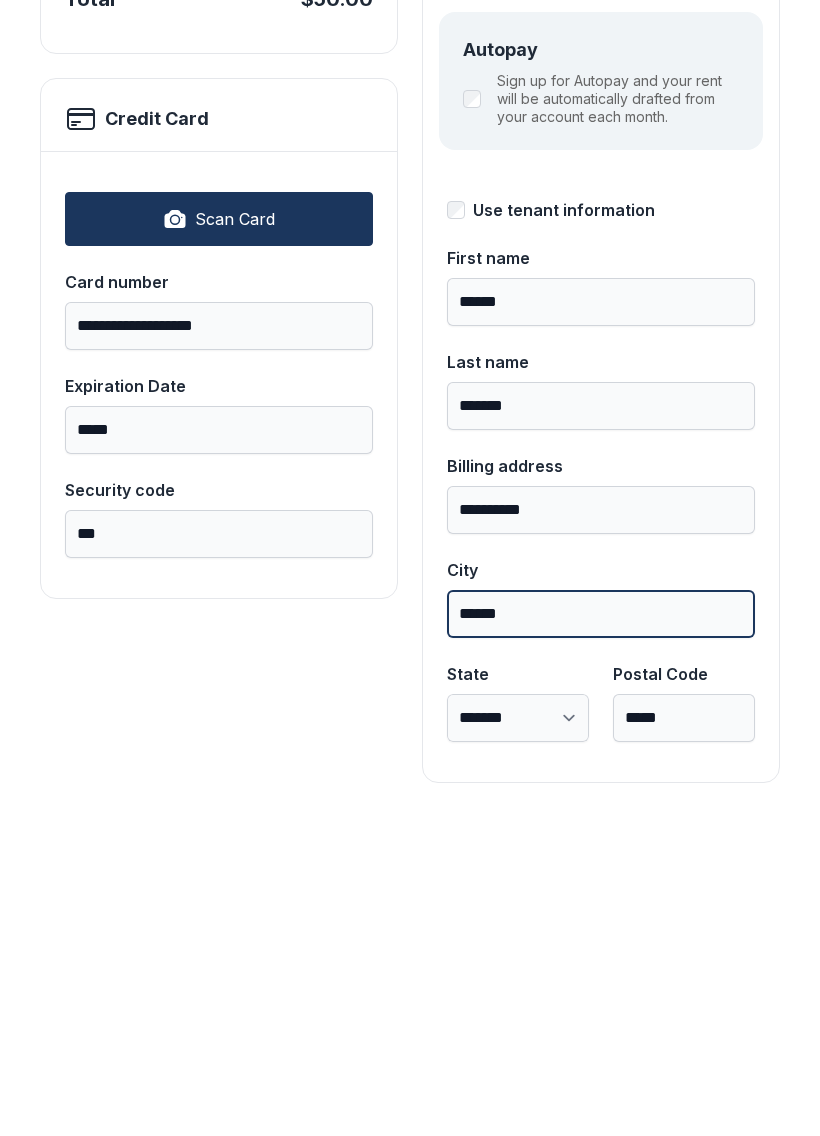 type on "******" 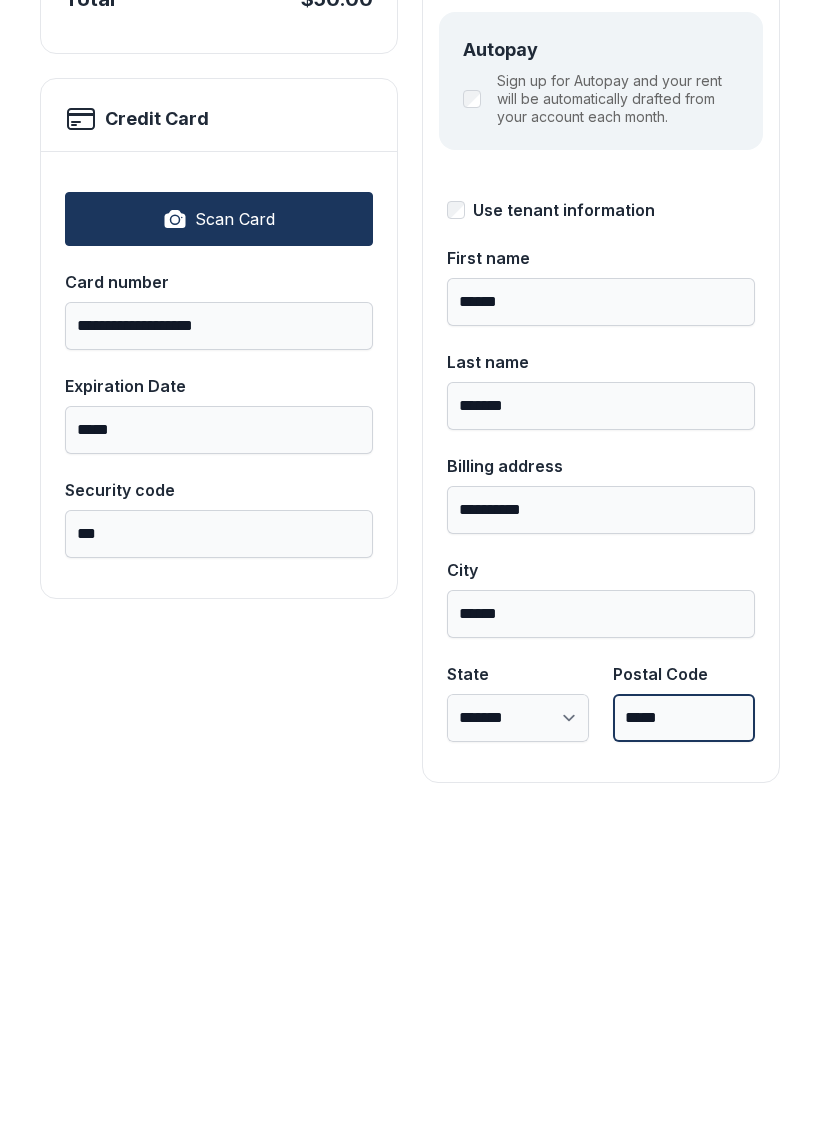 click on "*****" at bounding box center [684, 1035] 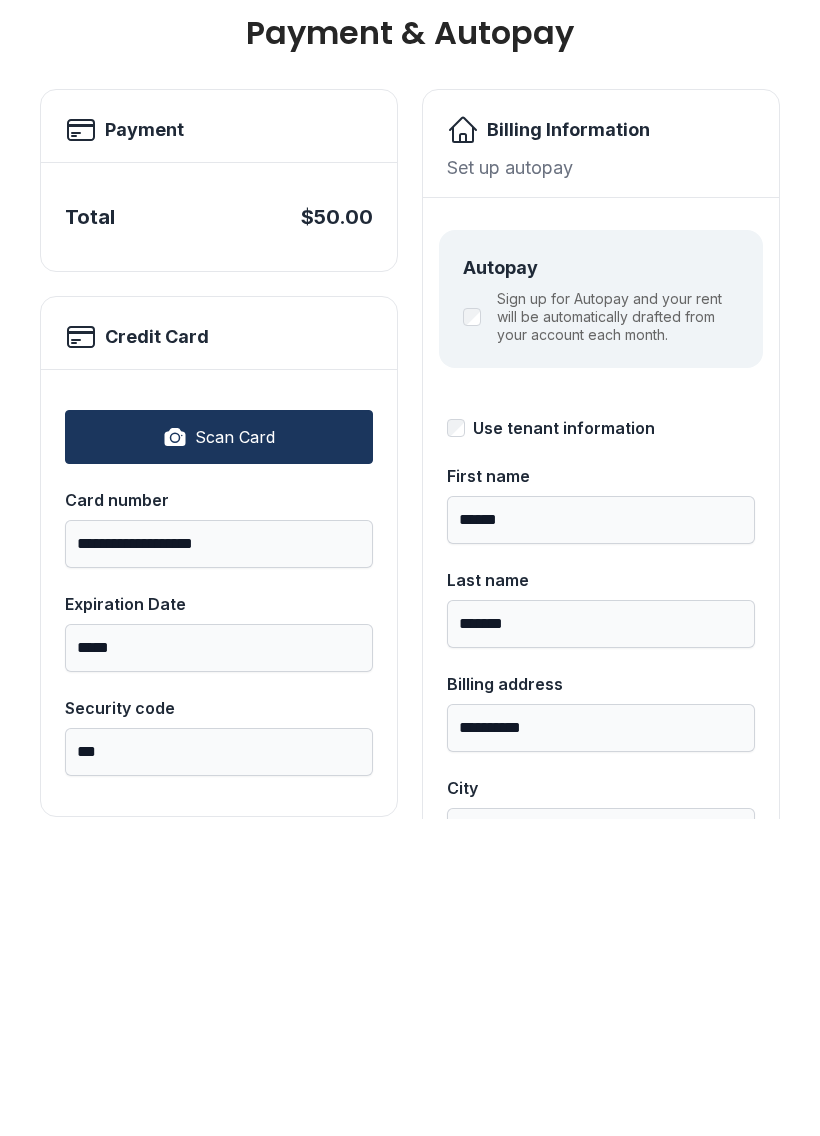 scroll, scrollTop: 0, scrollLeft: 0, axis: both 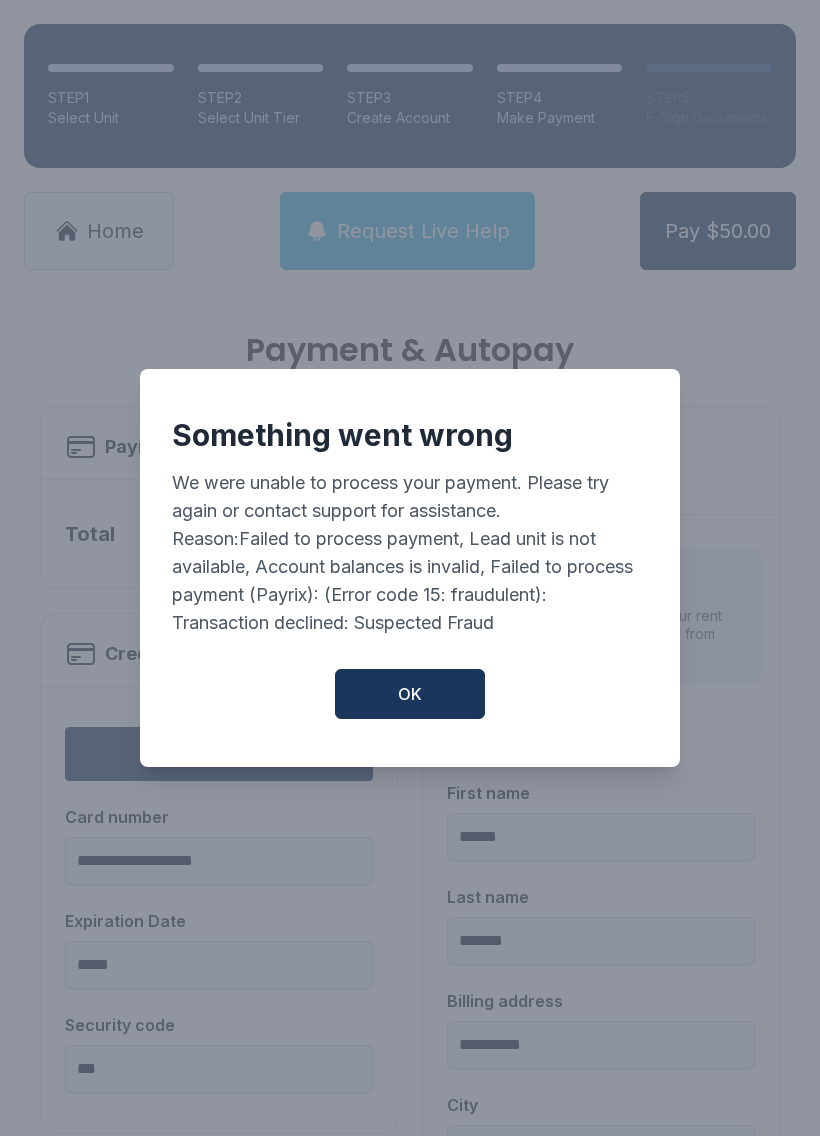 click on "OK" at bounding box center [410, 694] 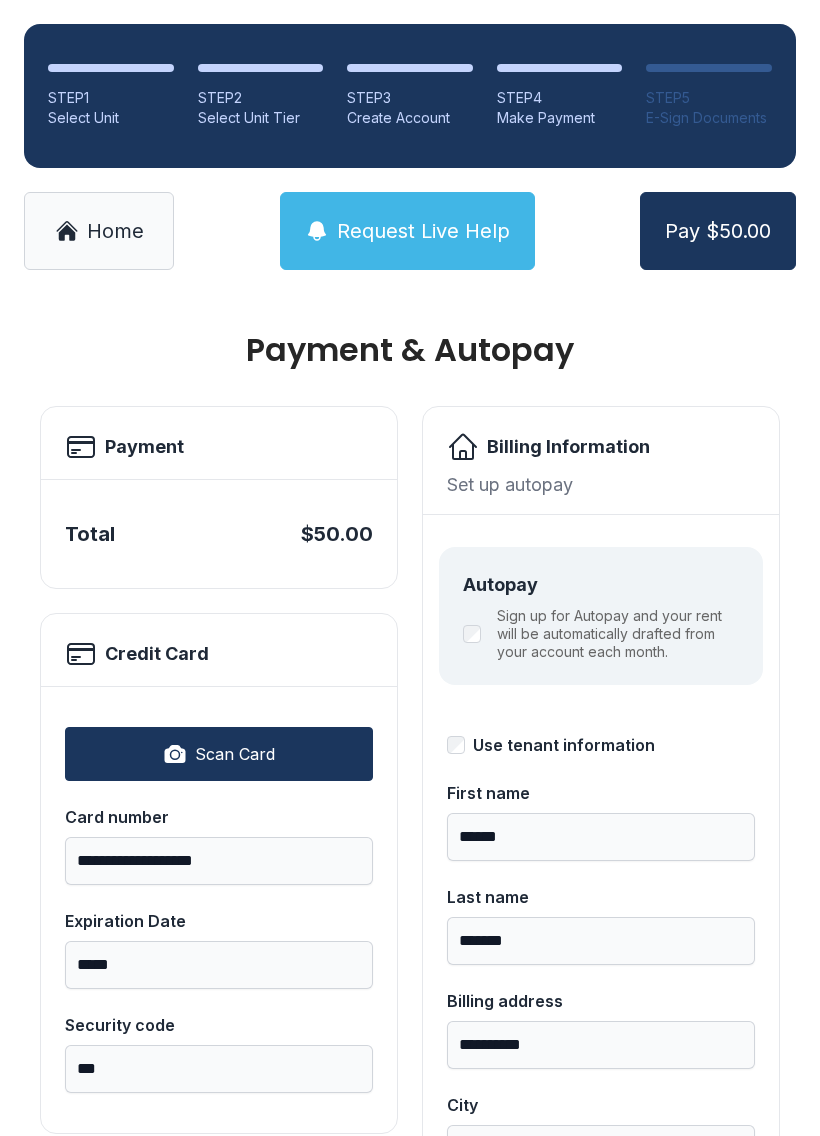 click on "Request Live Help" at bounding box center [423, 231] 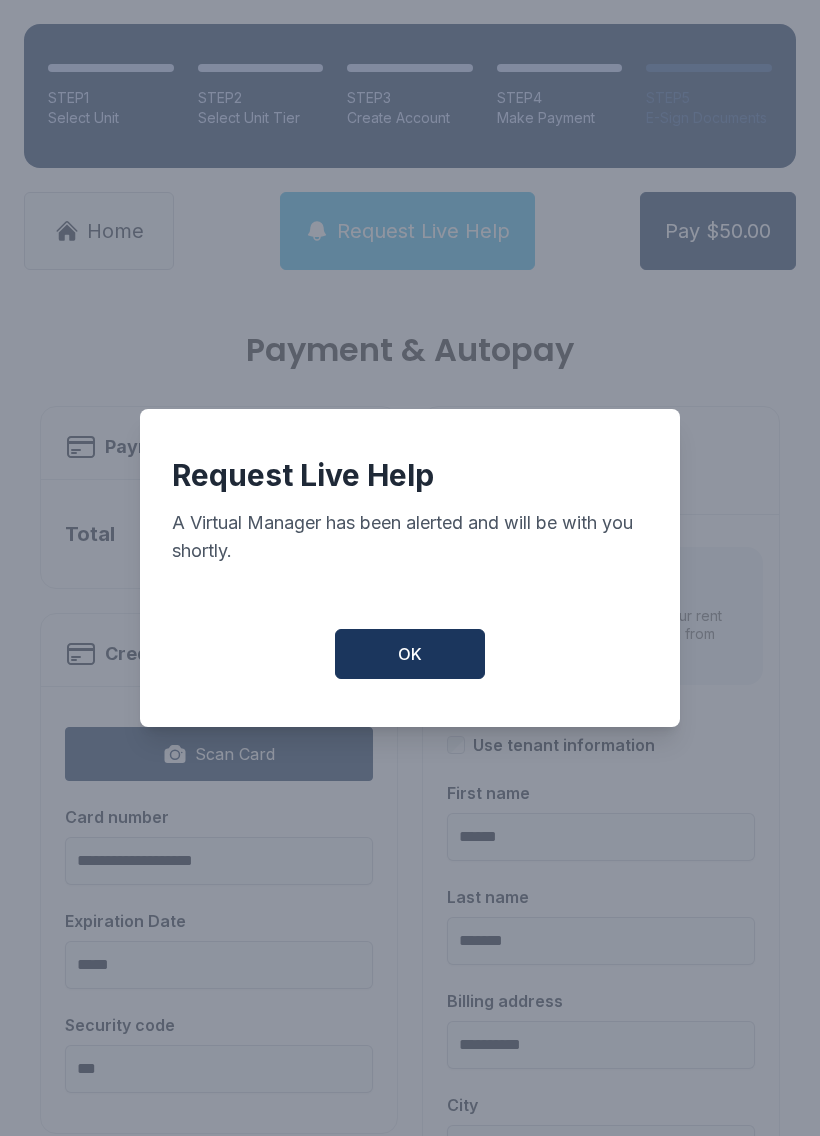 click on "OK" at bounding box center (410, 654) 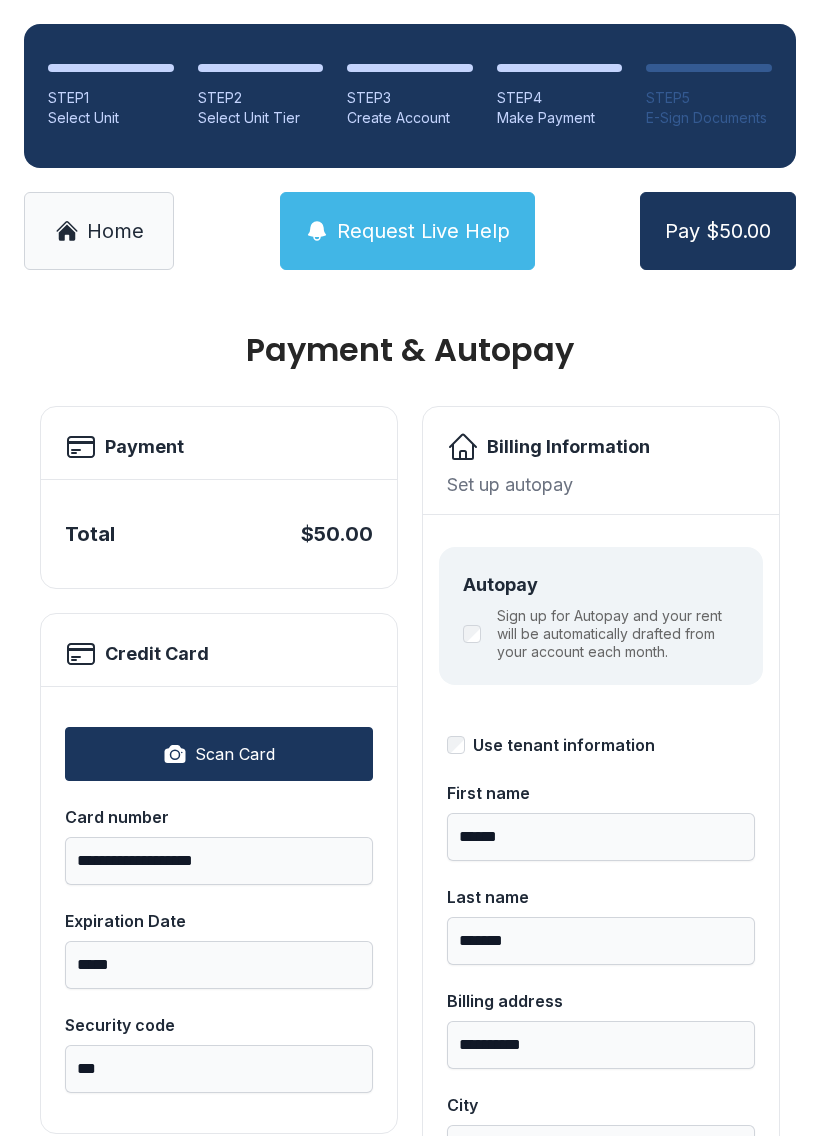 click on "Request Live Help" at bounding box center [423, 231] 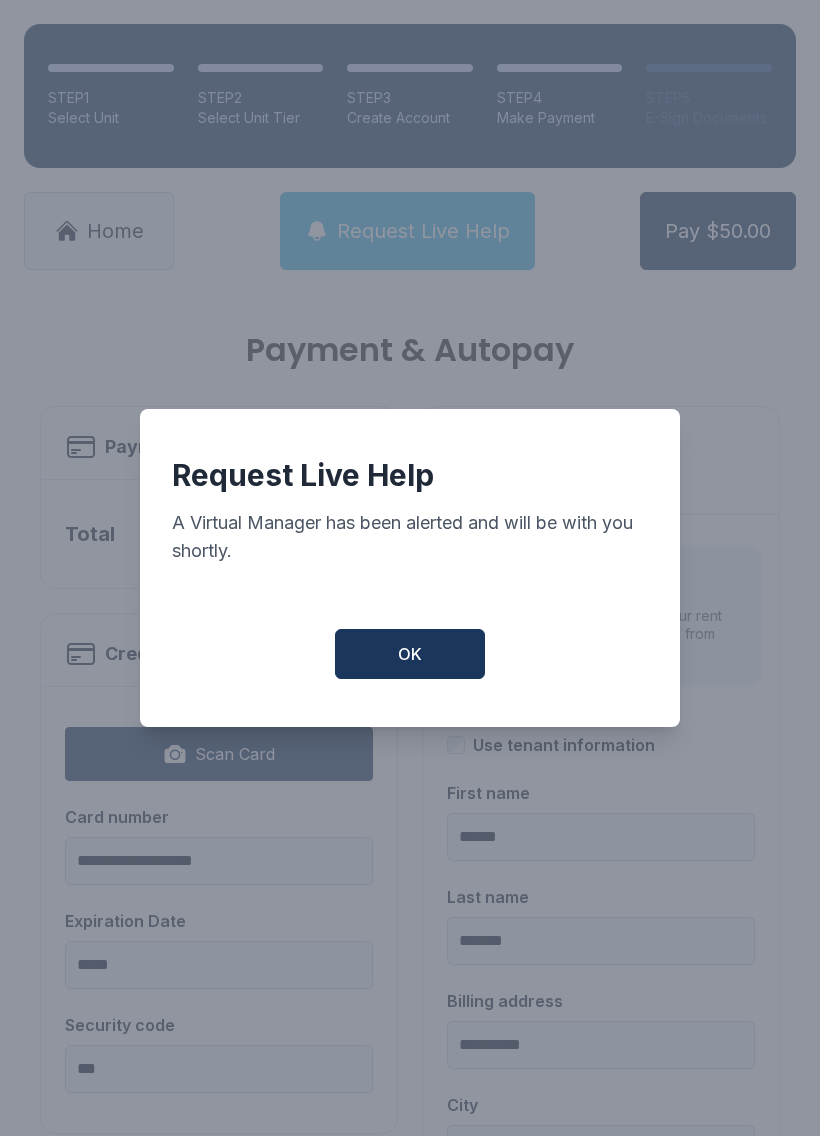 click on "OK" at bounding box center [410, 654] 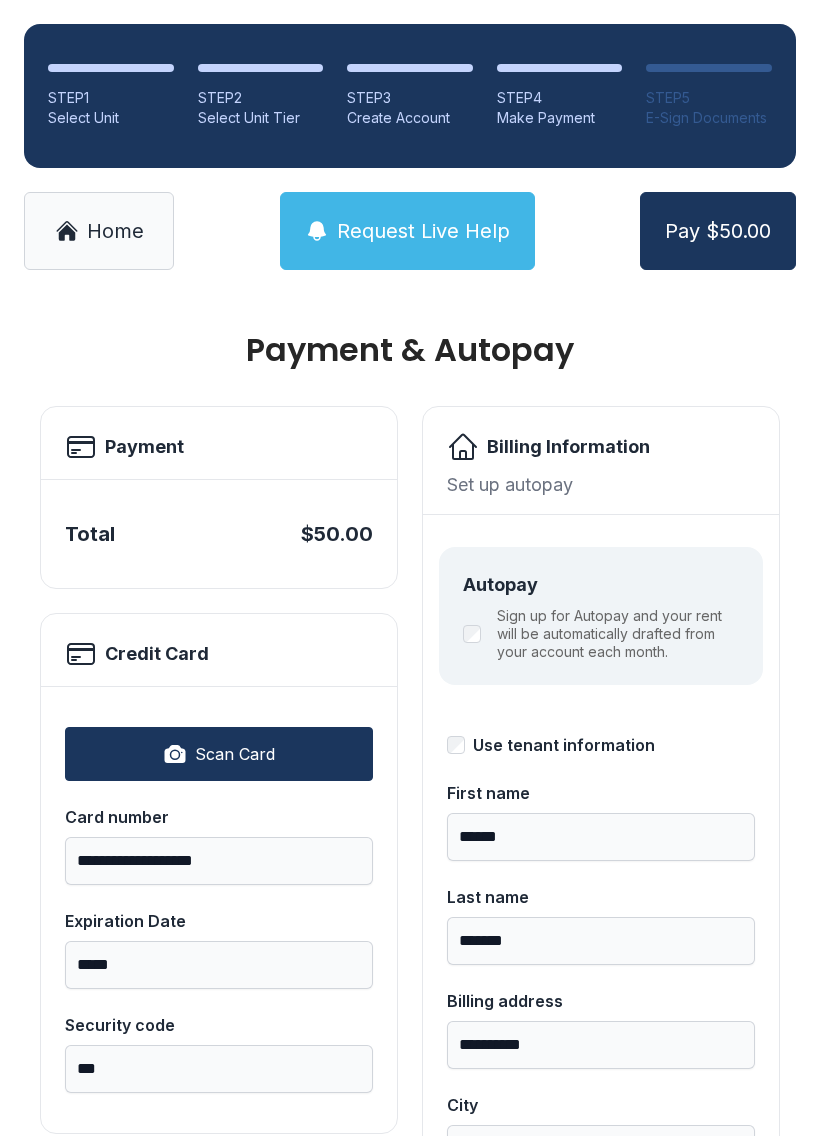 click on "Pay $50.00" at bounding box center (718, 231) 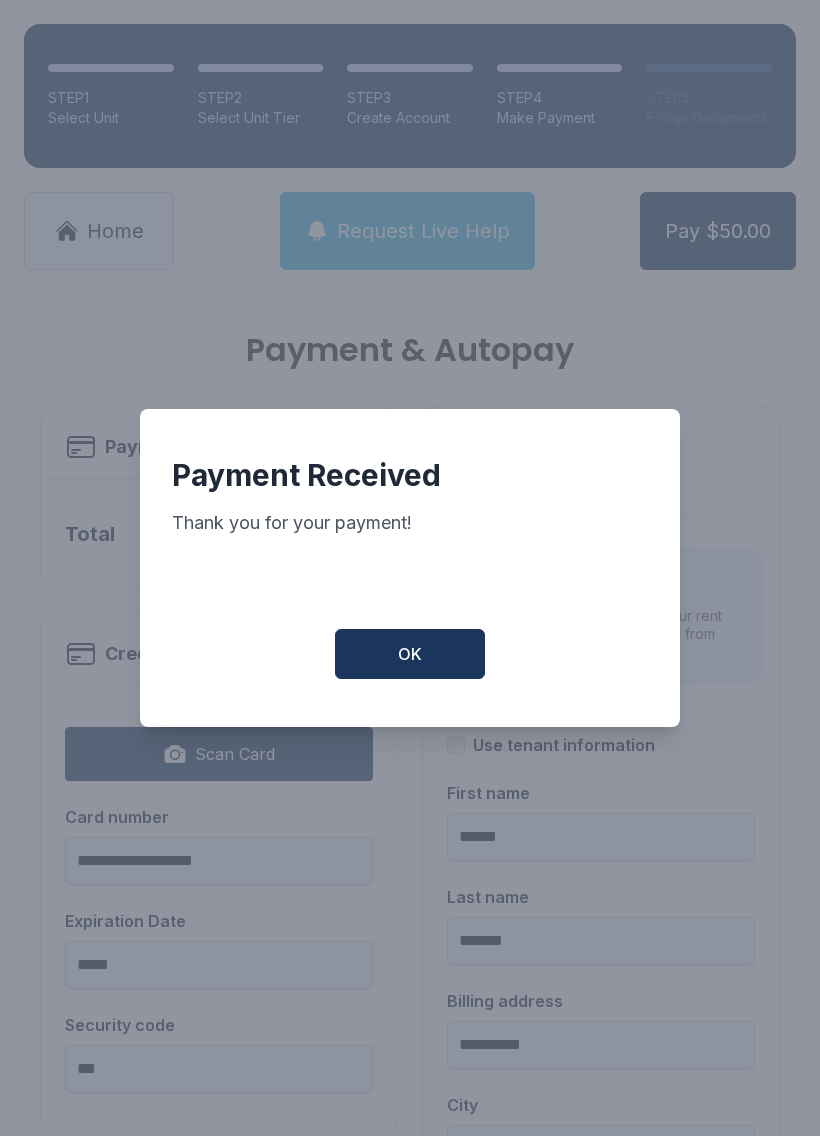 click on "OK" at bounding box center (410, 654) 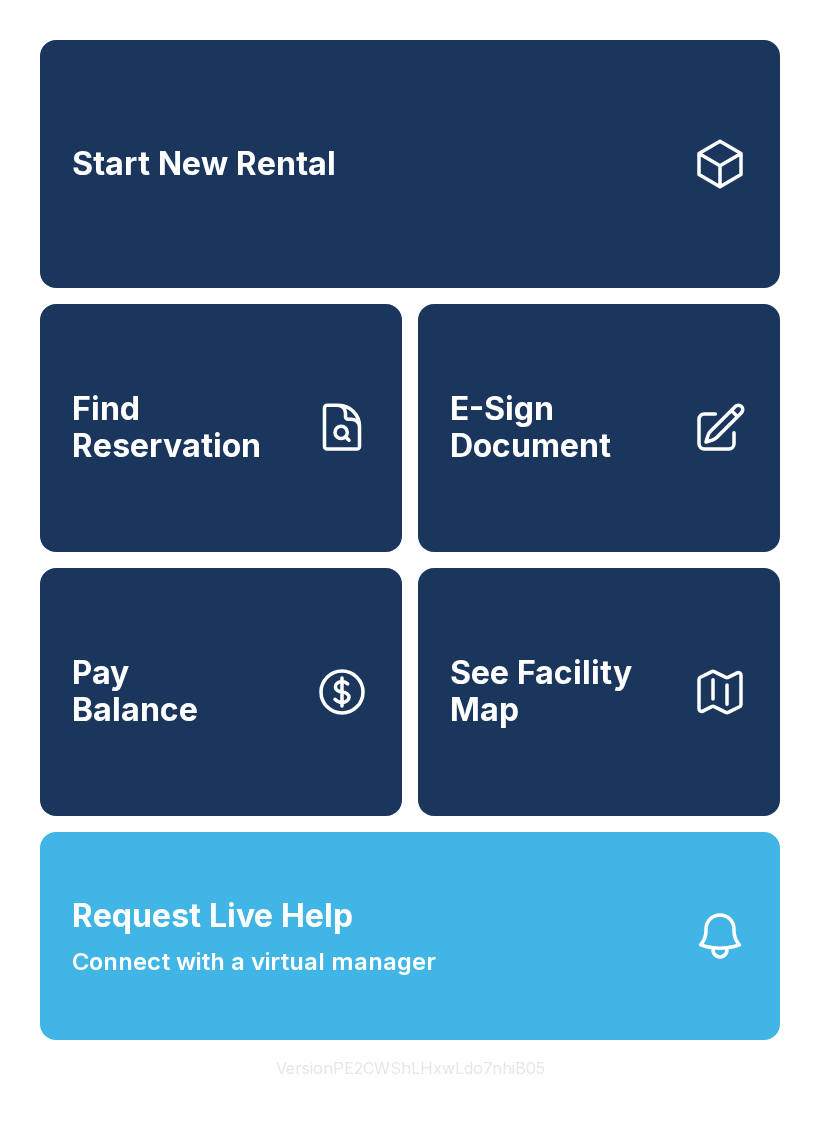 click on "Find Reservation" at bounding box center (185, 427) 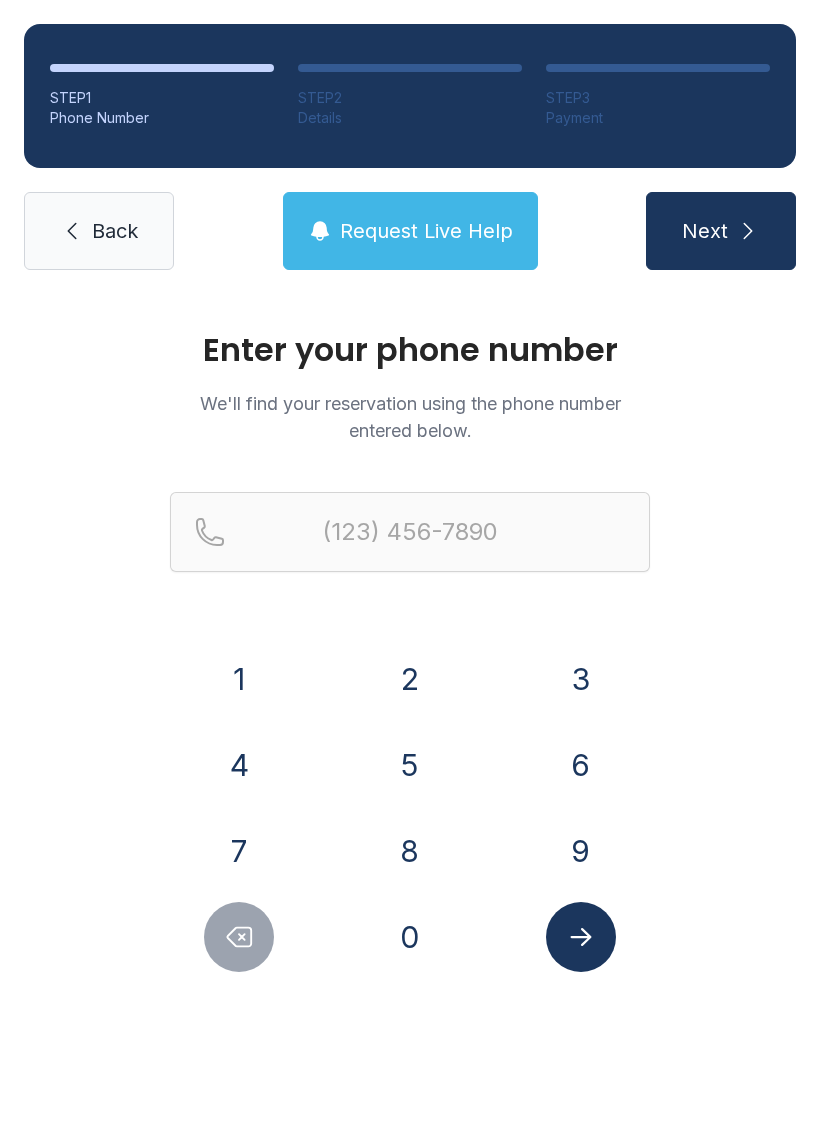 click on "2" at bounding box center [410, 679] 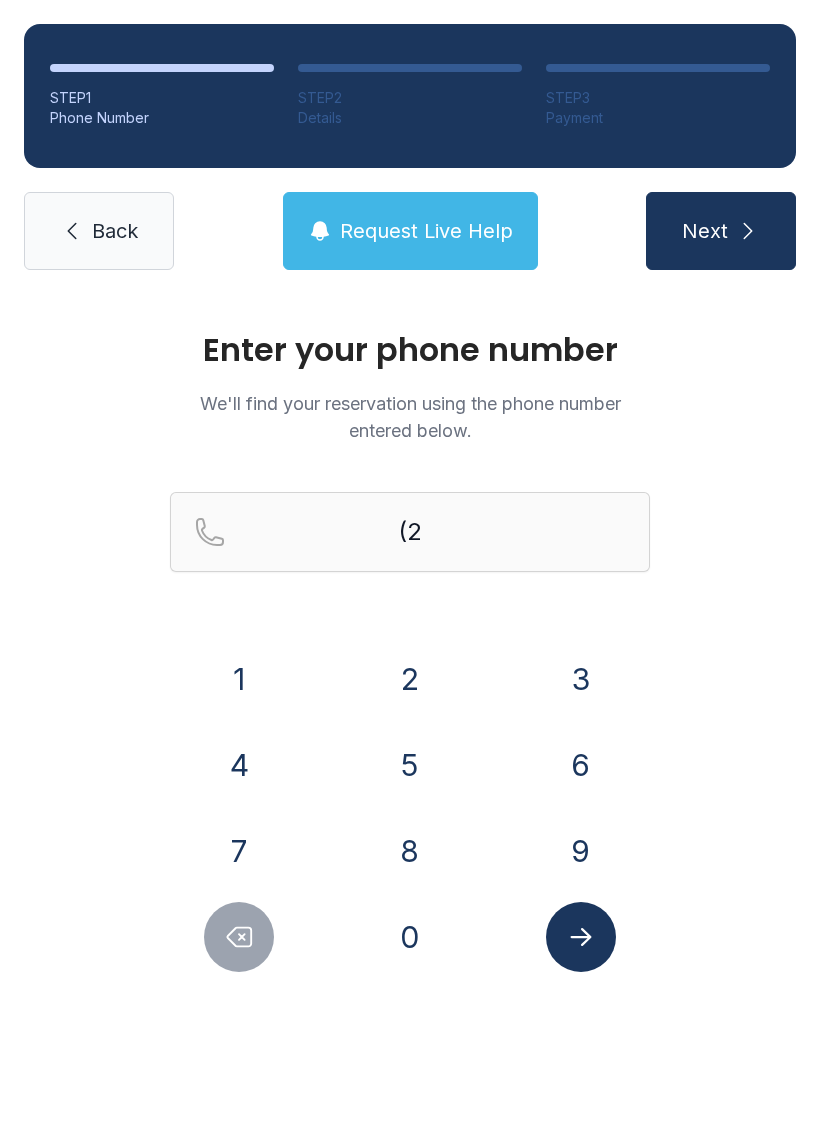 click on "1" at bounding box center [239, 679] 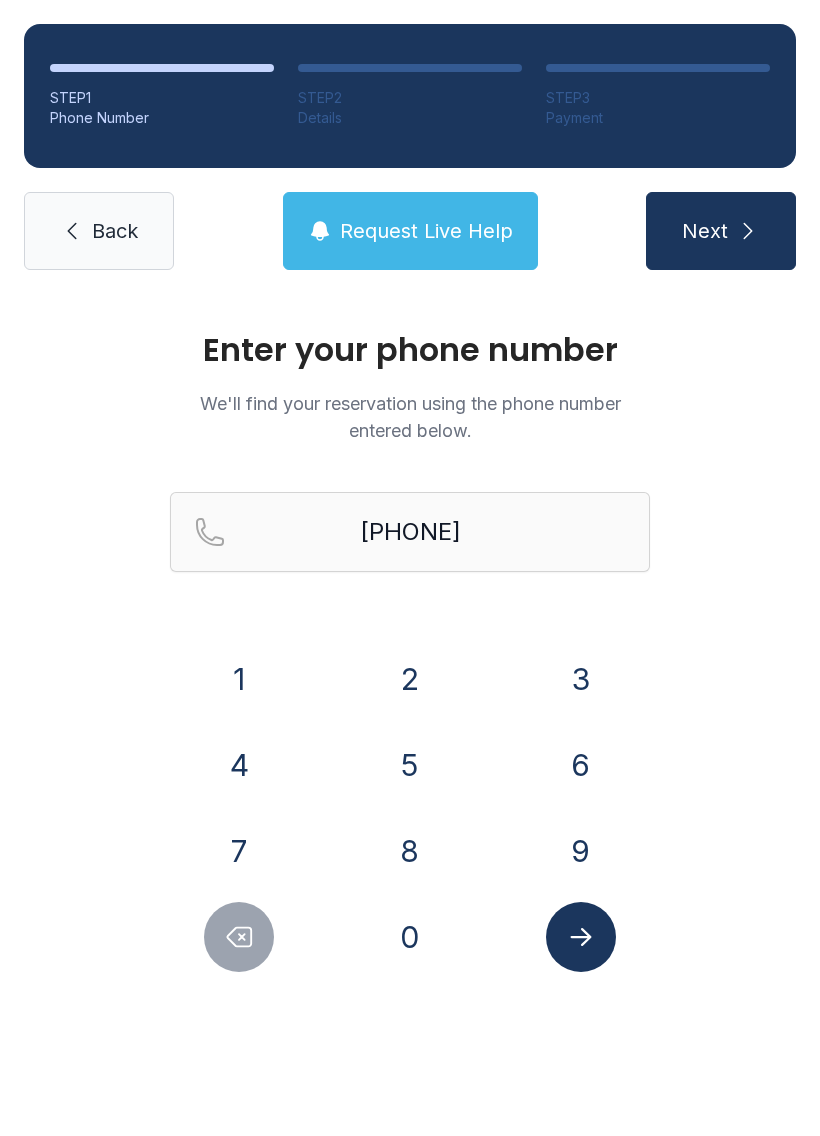 click on "4" at bounding box center (239, 765) 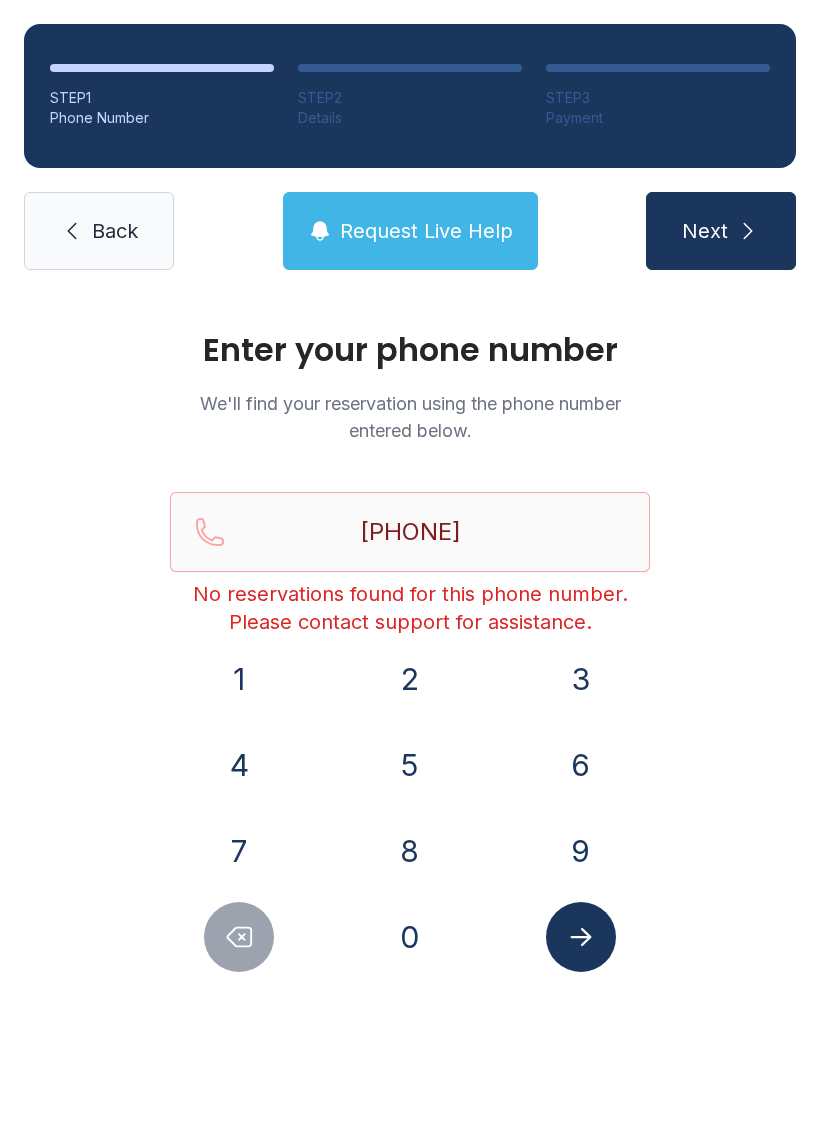 click on "Back" at bounding box center (99, 231) 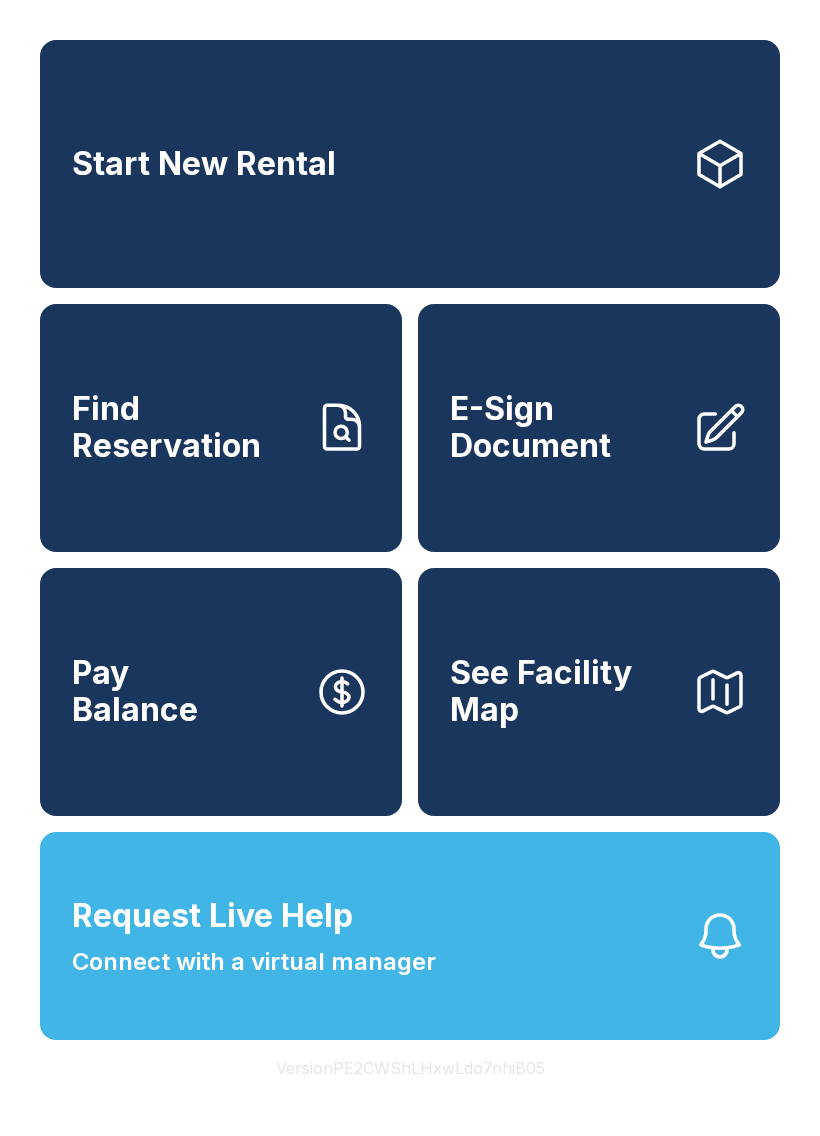 click on "E-Sign Document" at bounding box center [563, 427] 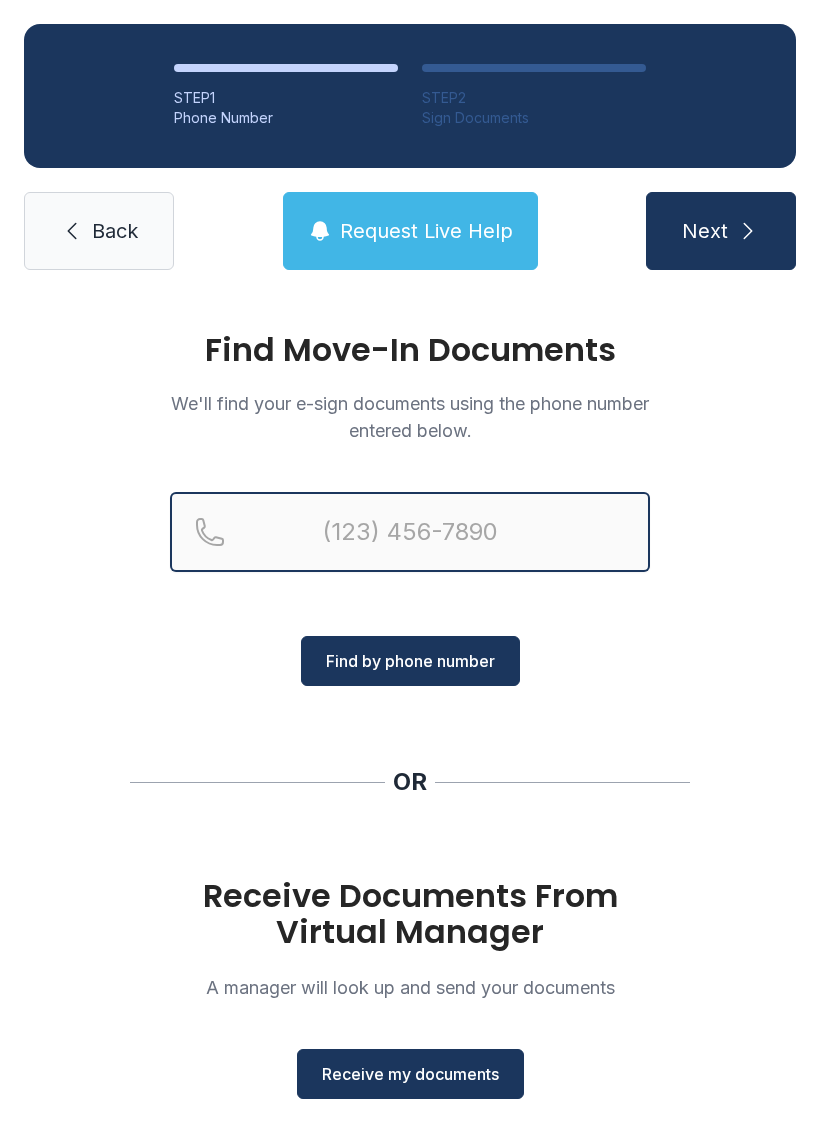 click at bounding box center (410, 532) 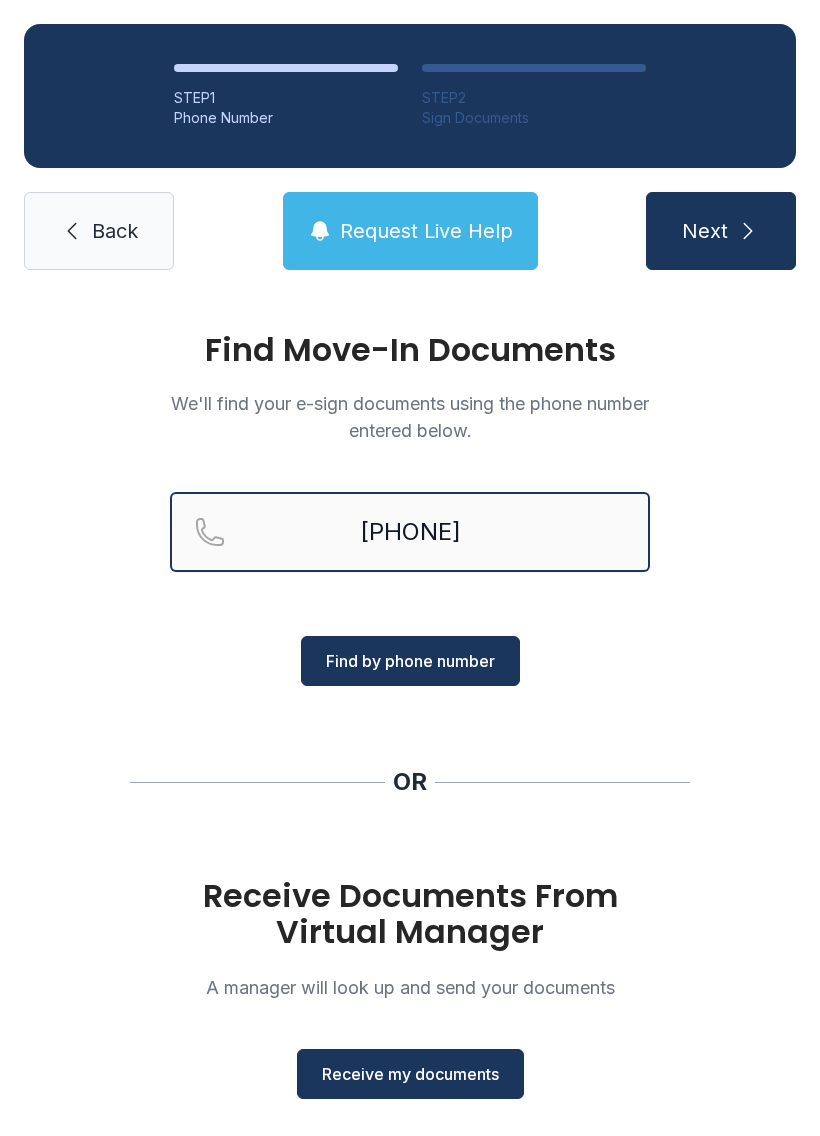 type on "[PHONE]" 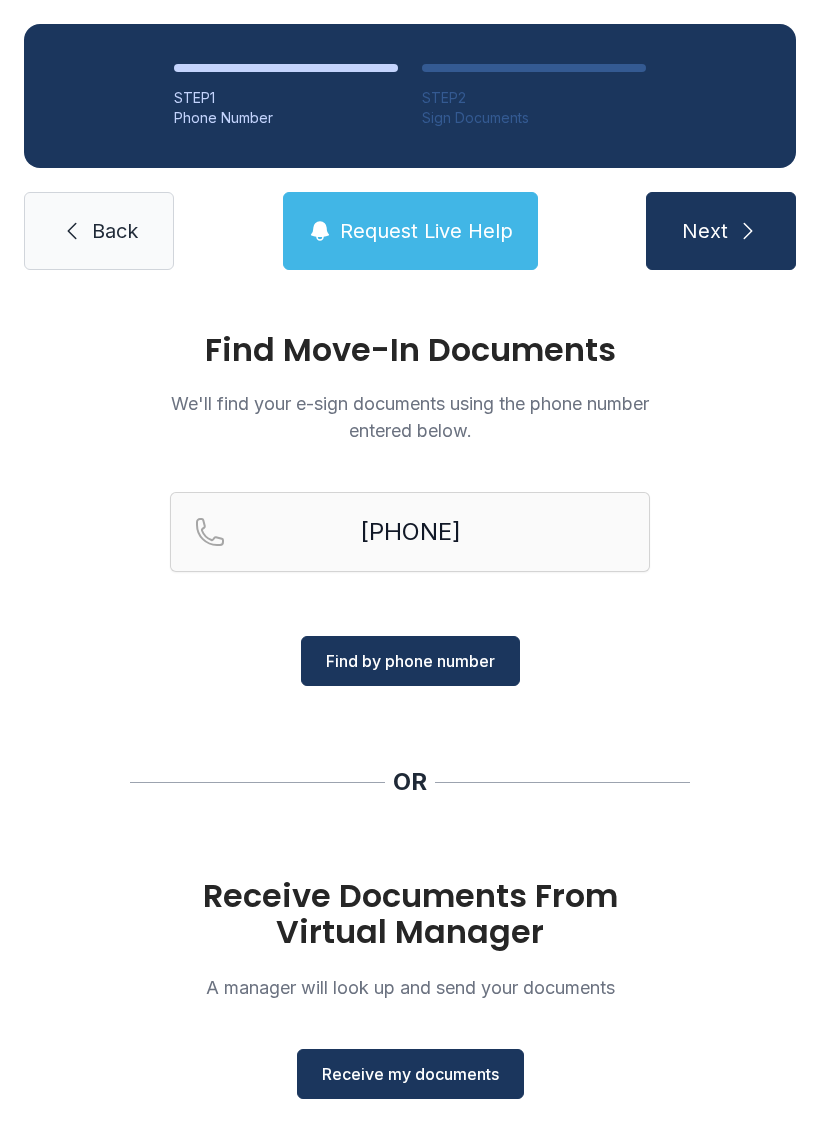 click on "Find by phone number" at bounding box center (410, 661) 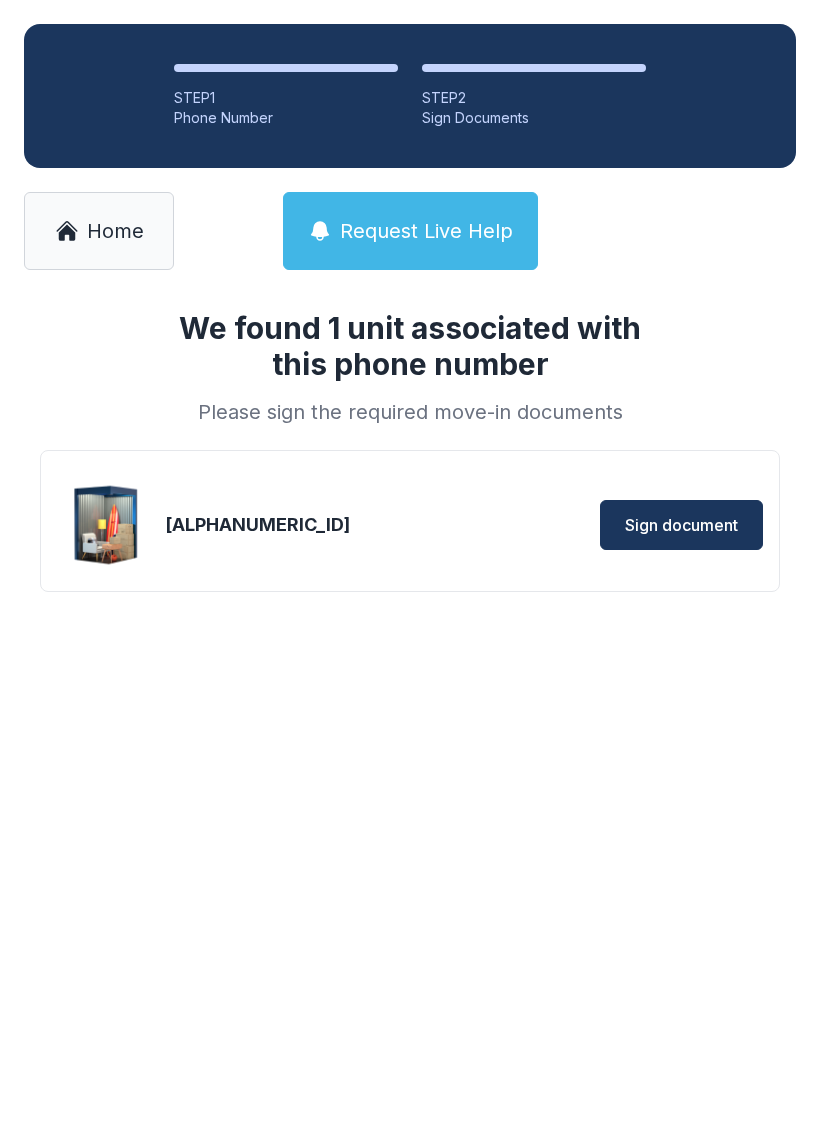 click on "Sign document" at bounding box center [681, 525] 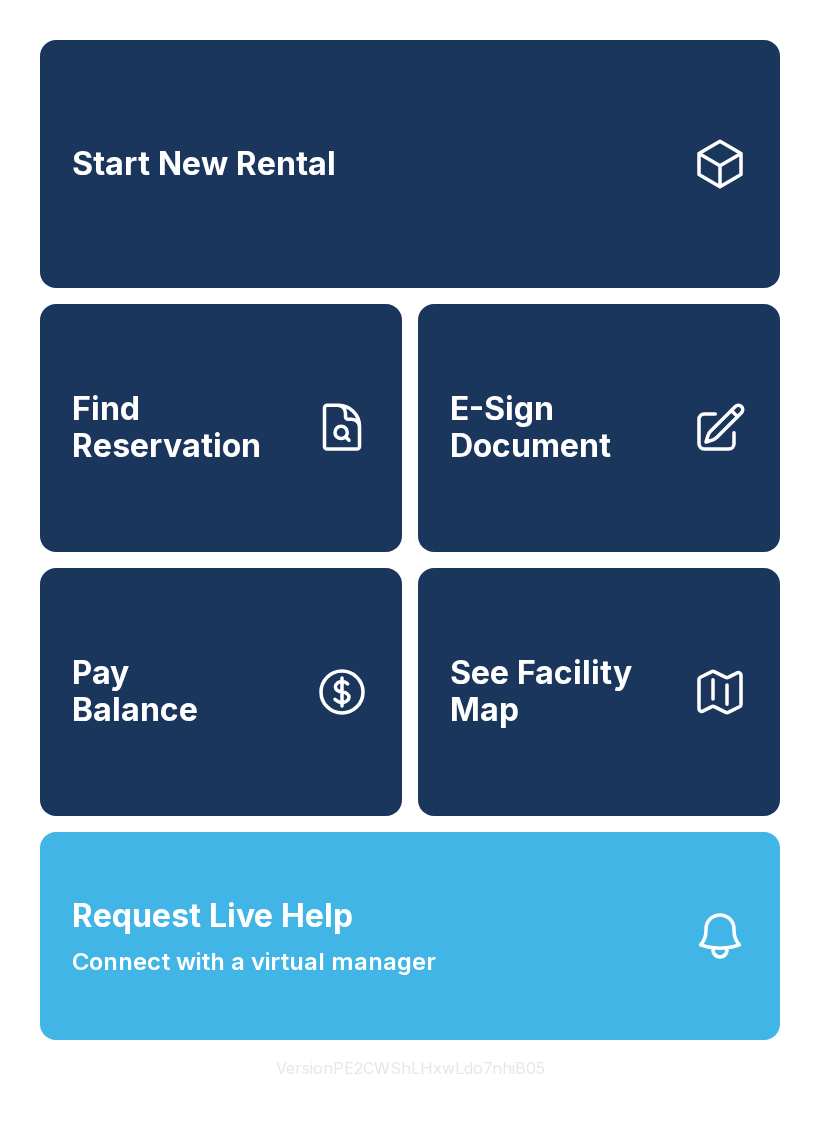click on "E-Sign Document" at bounding box center [599, 428] 